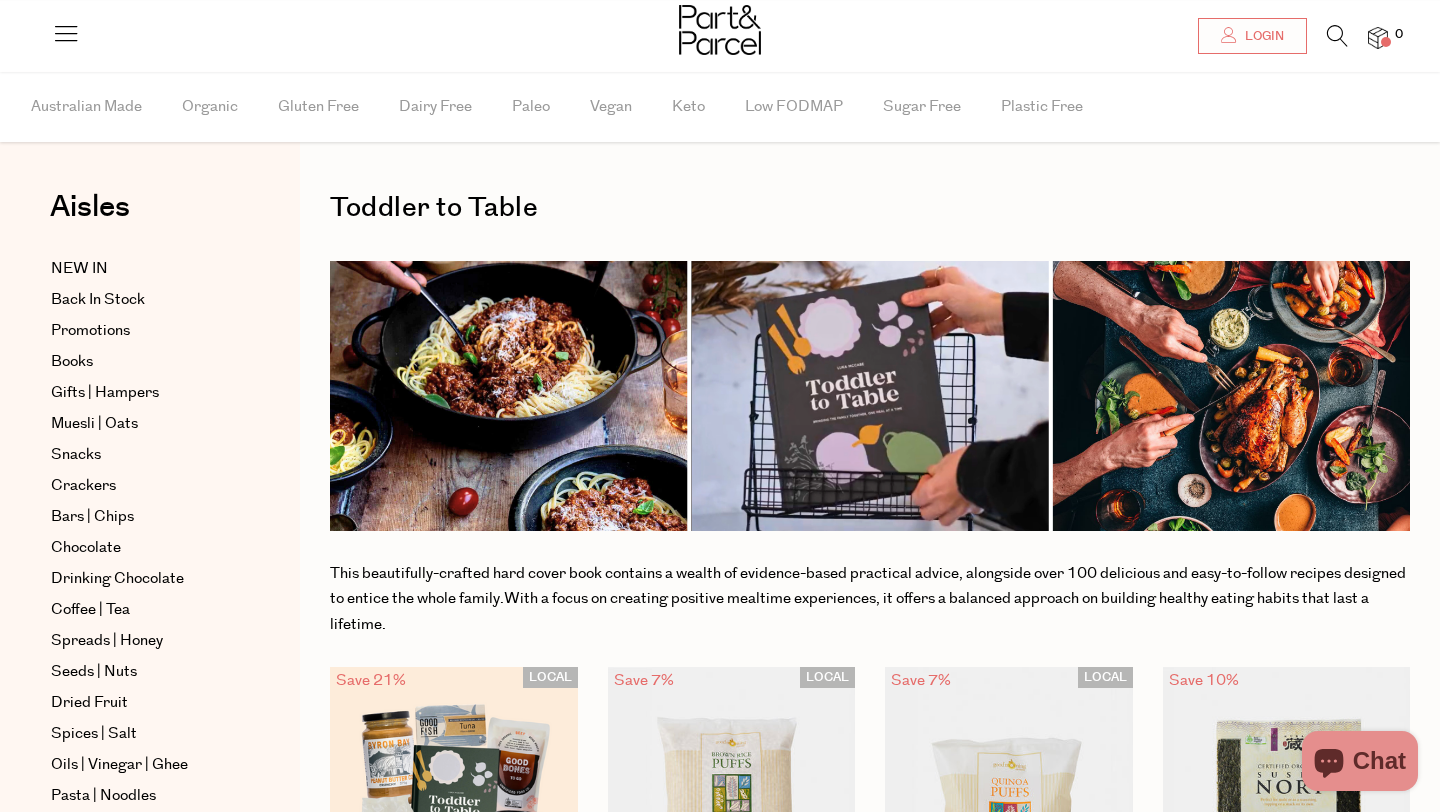 scroll, scrollTop: 196, scrollLeft: 0, axis: vertical 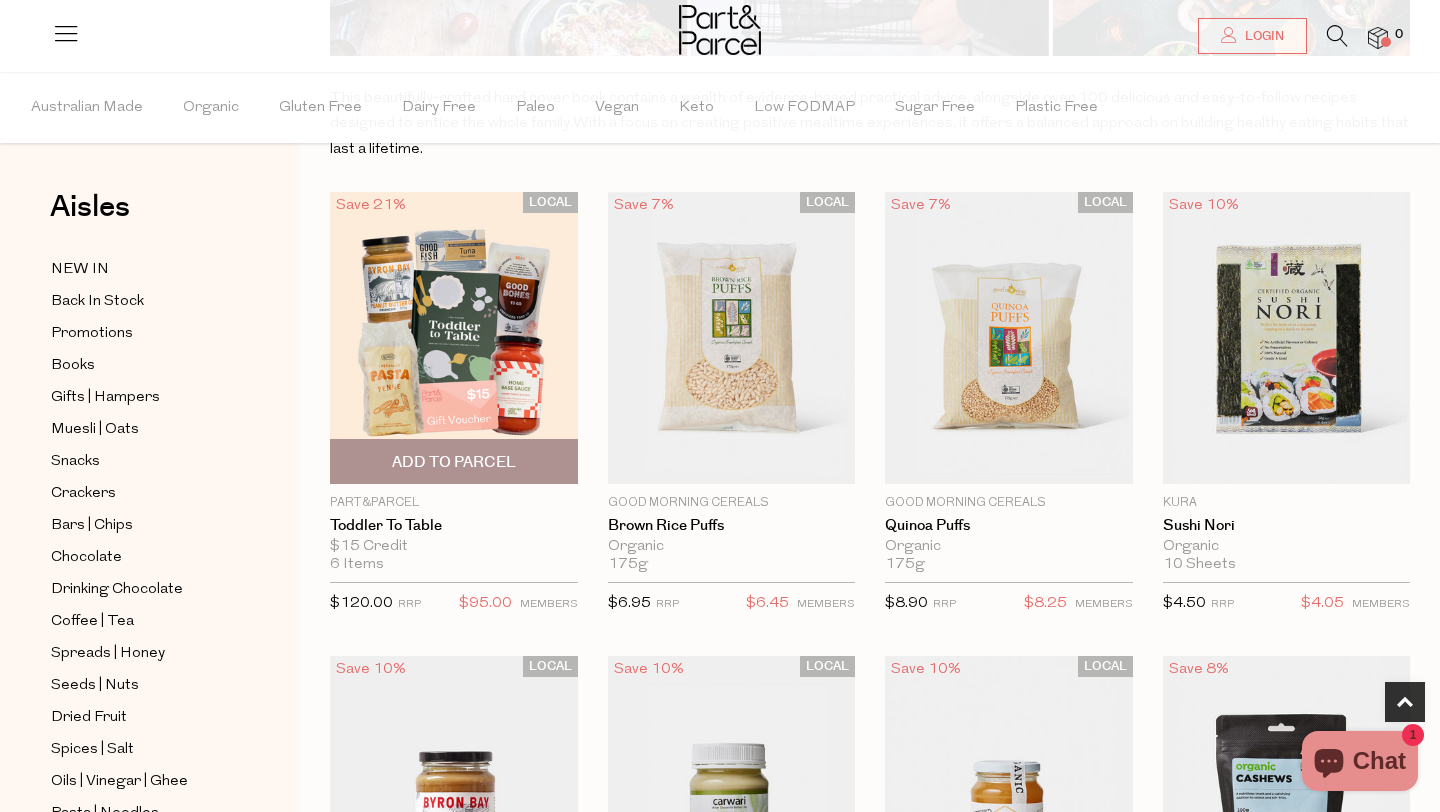 click at bounding box center [454, 338] 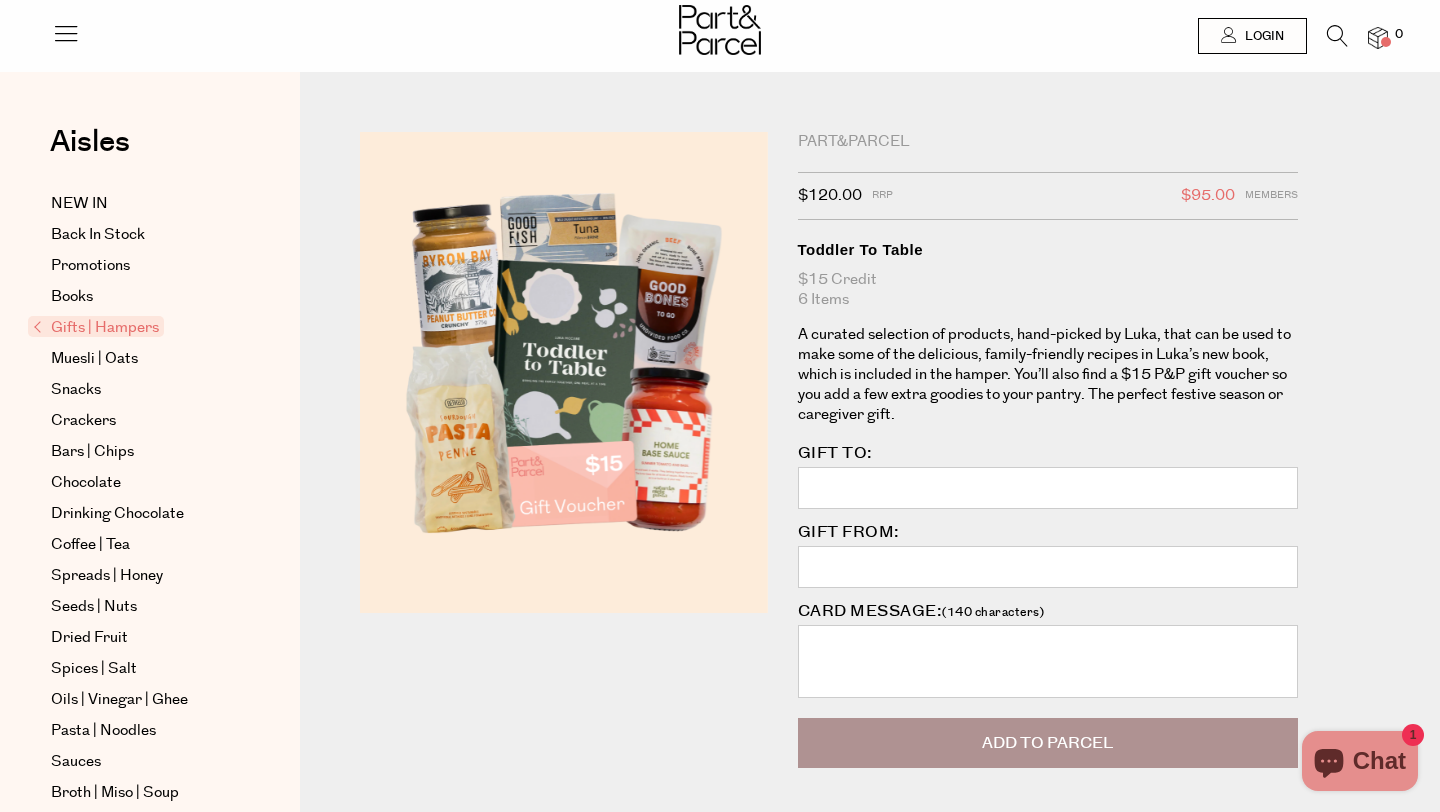 scroll, scrollTop: 0, scrollLeft: 0, axis: both 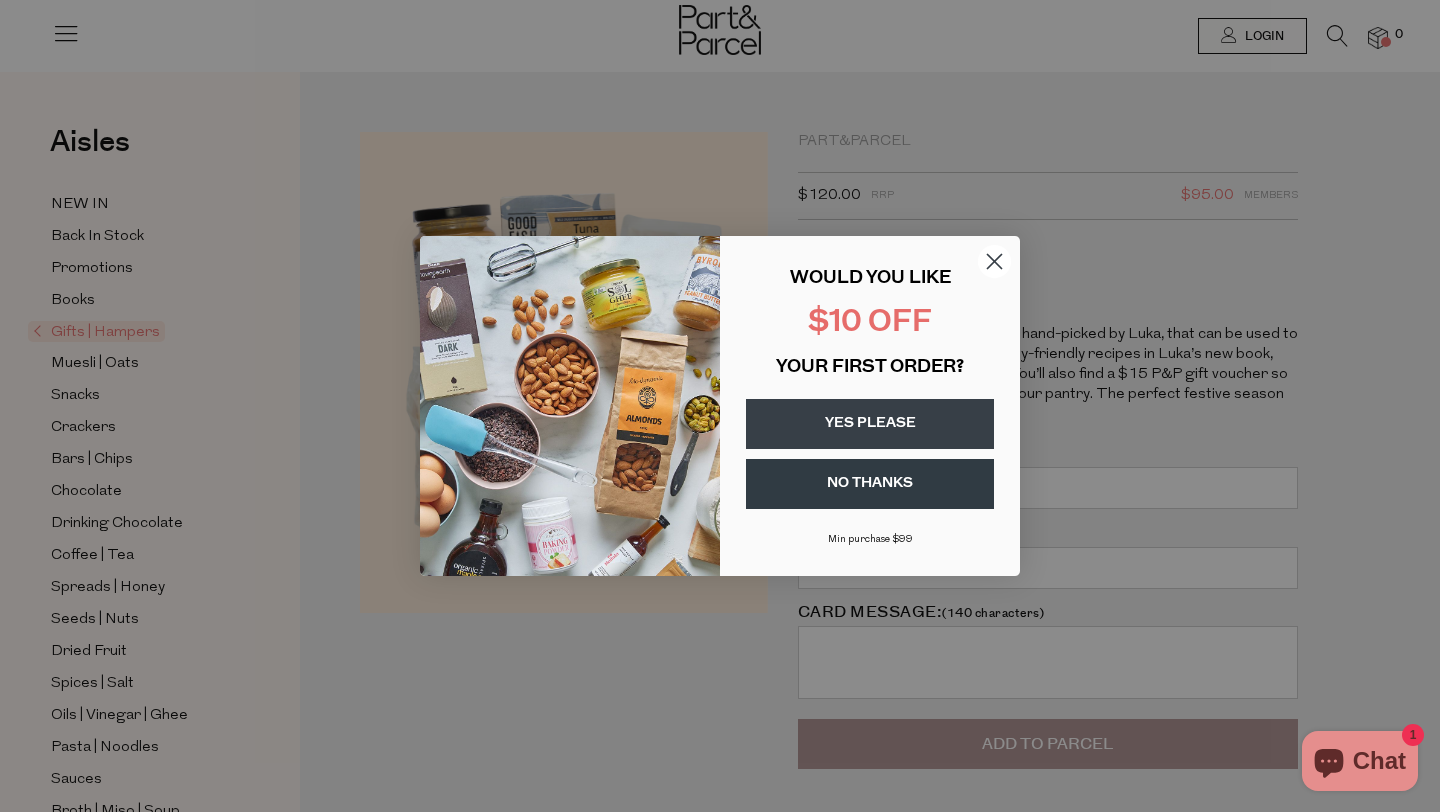 click on "YES PLEASE" at bounding box center (870, 424) 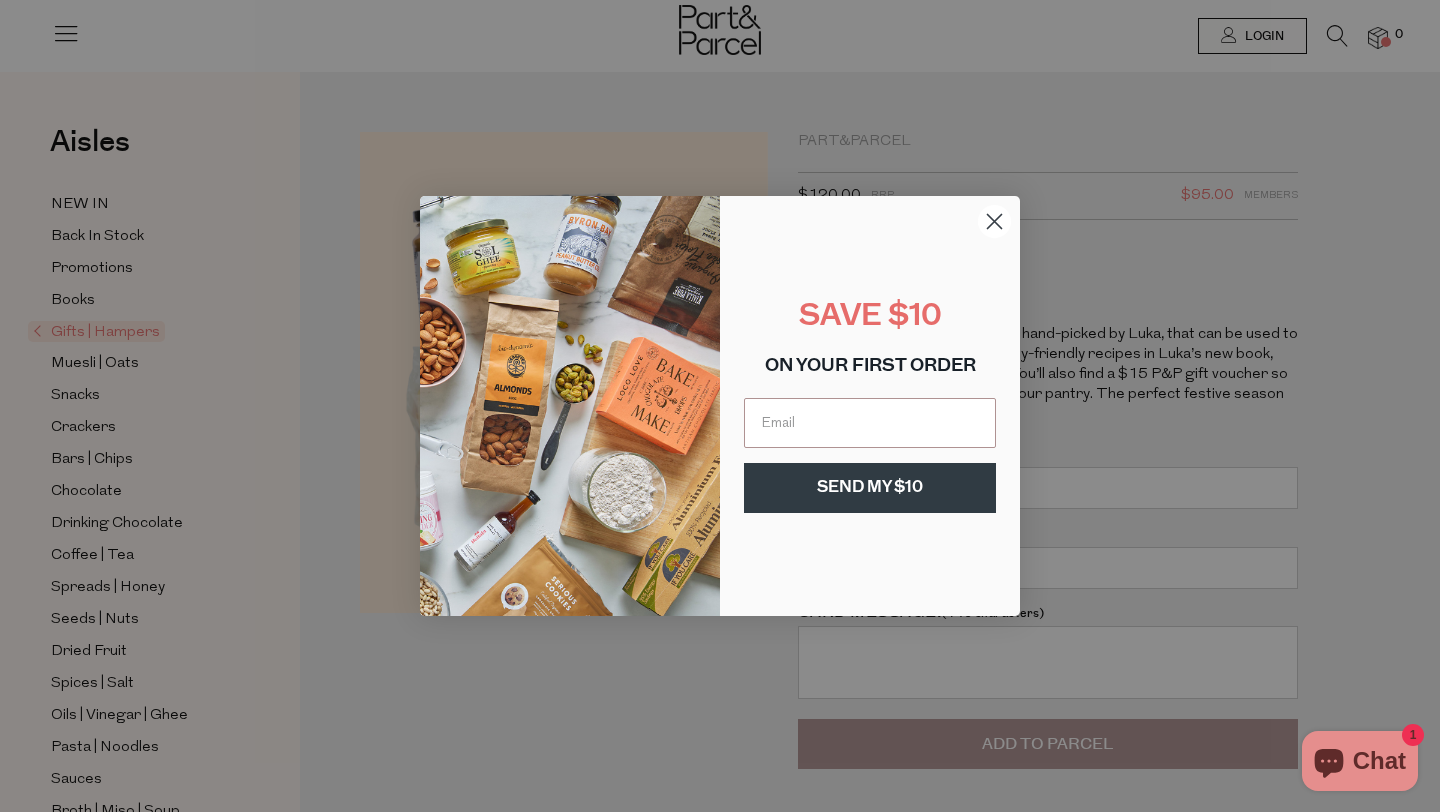click at bounding box center (870, 423) 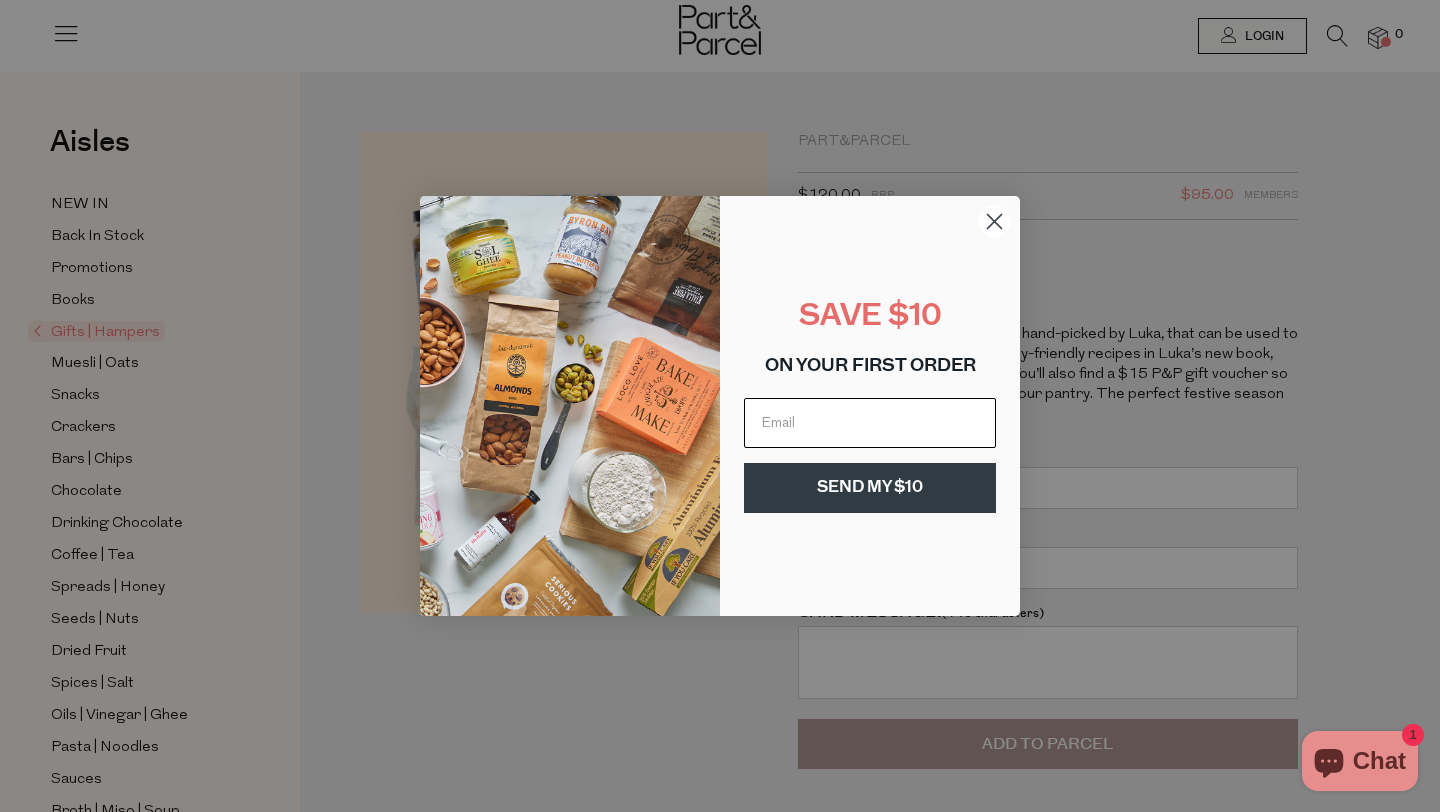 type on "[USERNAME]@[EXAMPLE.COM]" 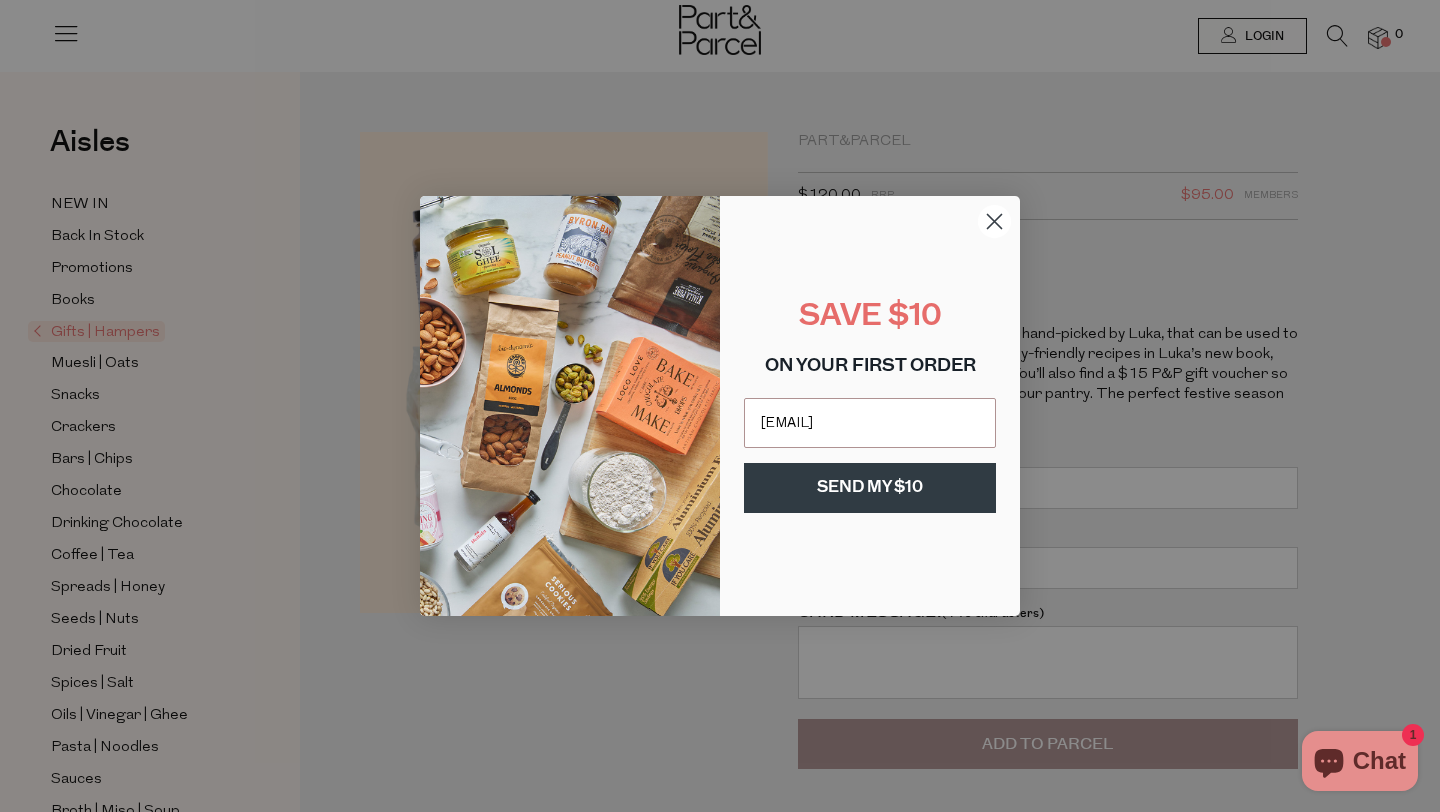 click on "SEND MY $10" at bounding box center (870, 488) 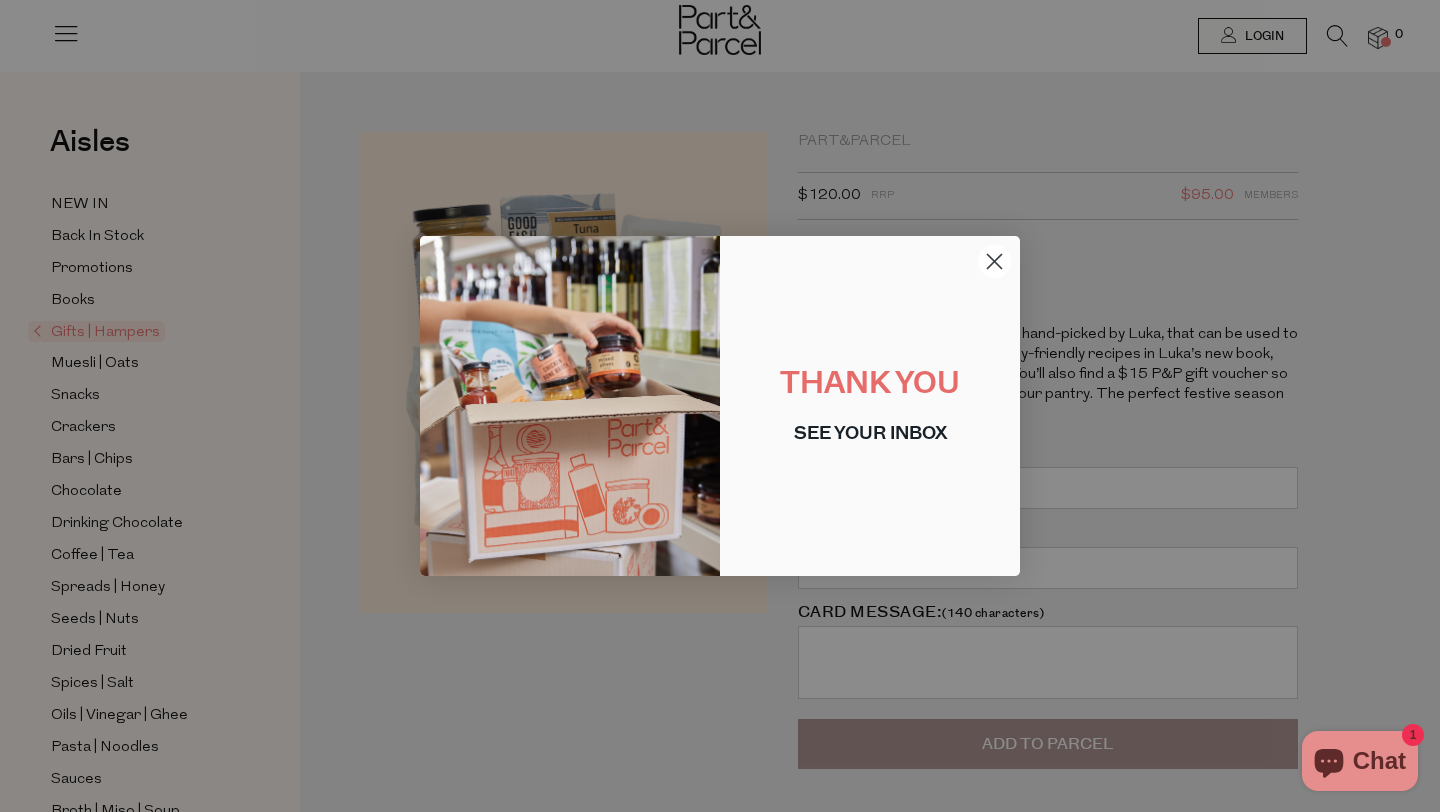 click 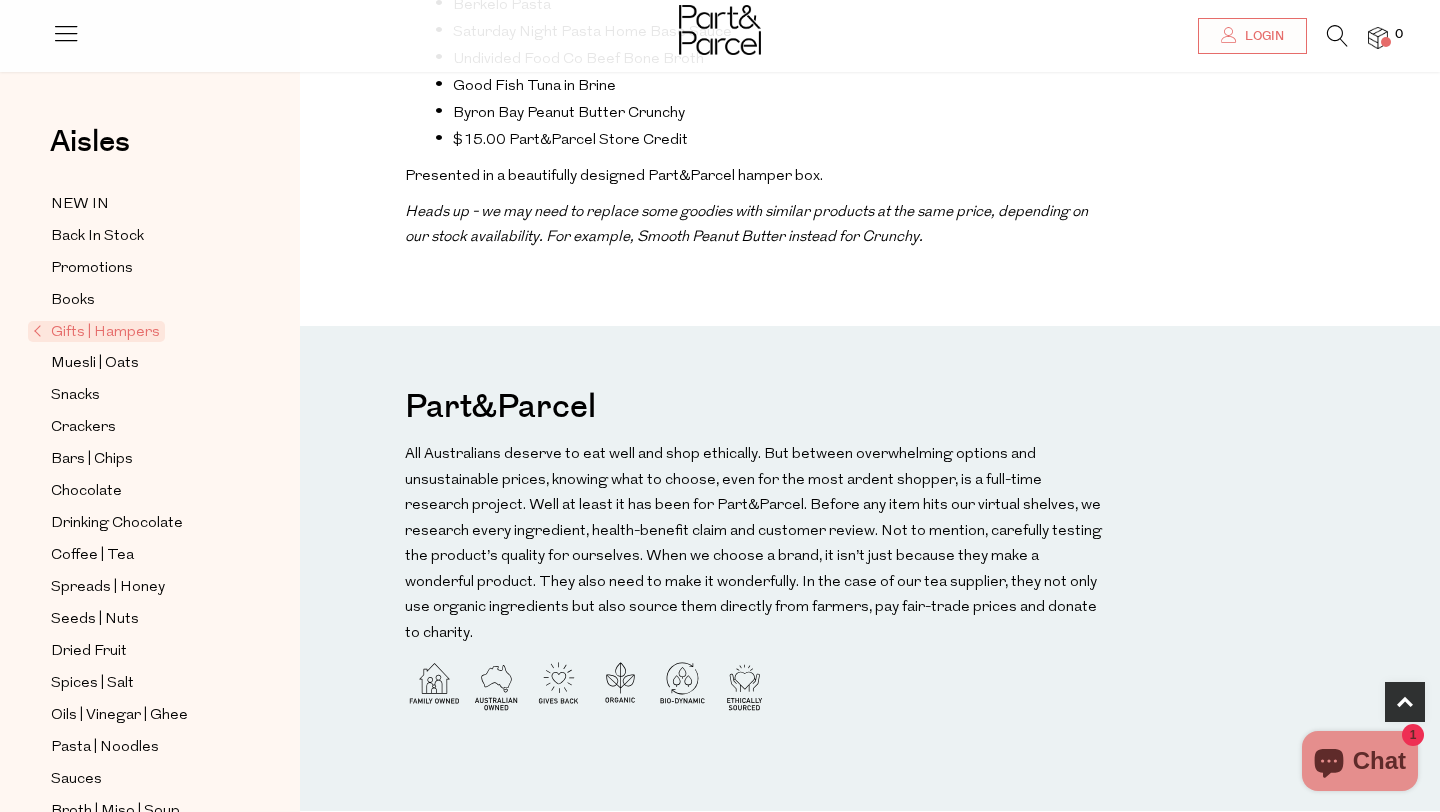 scroll, scrollTop: 1136, scrollLeft: 0, axis: vertical 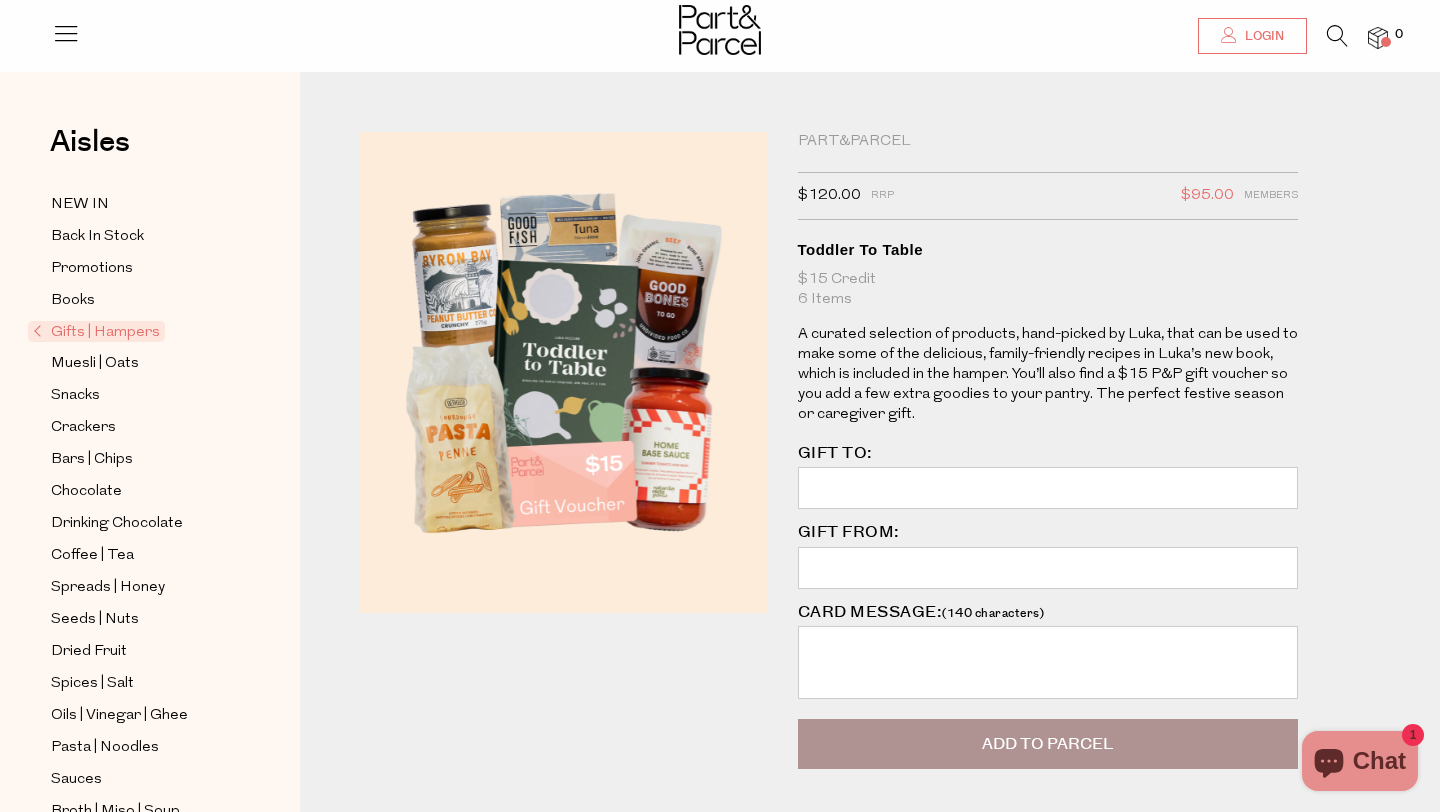 click on "Login" at bounding box center (1252, 36) 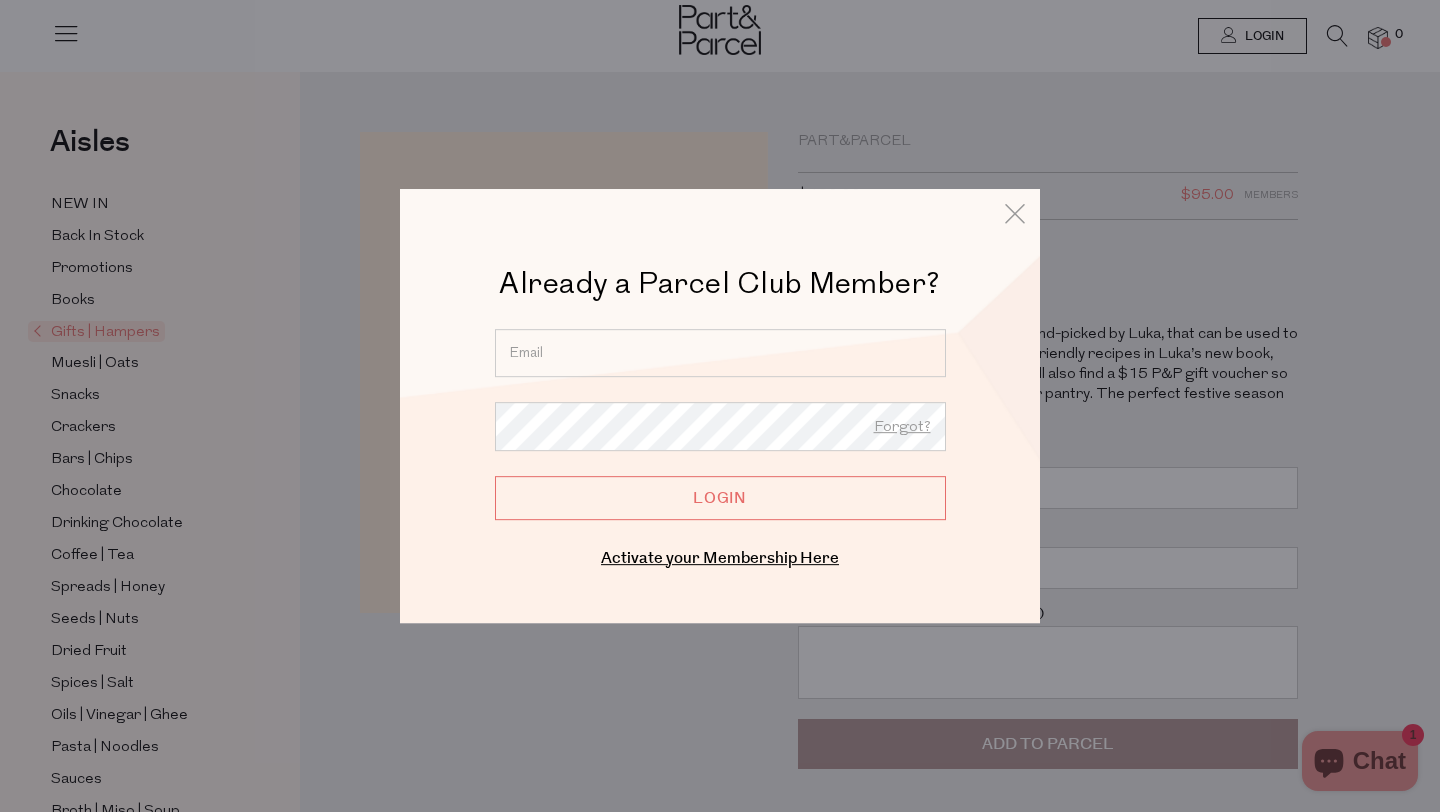 click at bounding box center [720, 353] 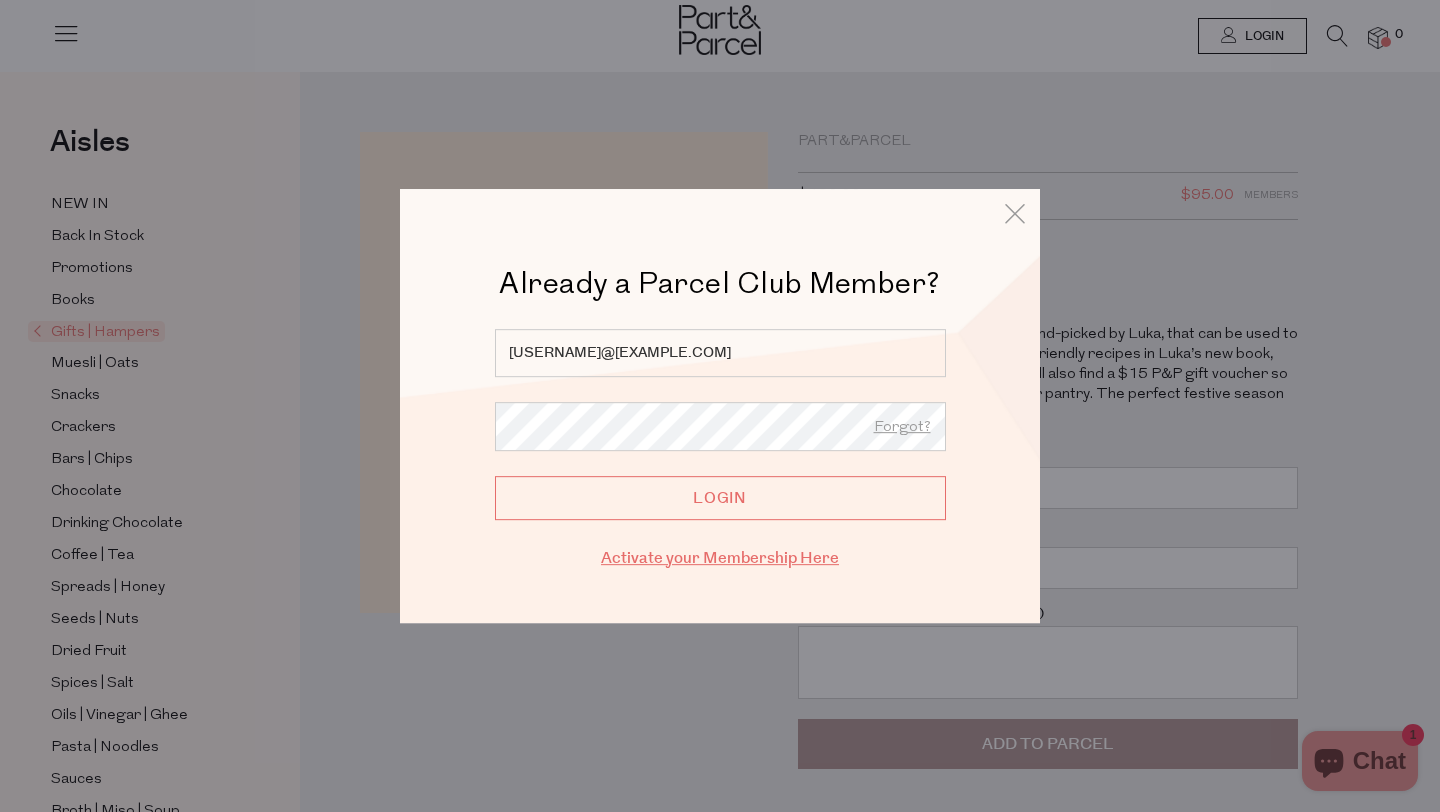 click on "Activate your Membership Here" at bounding box center [720, 558] 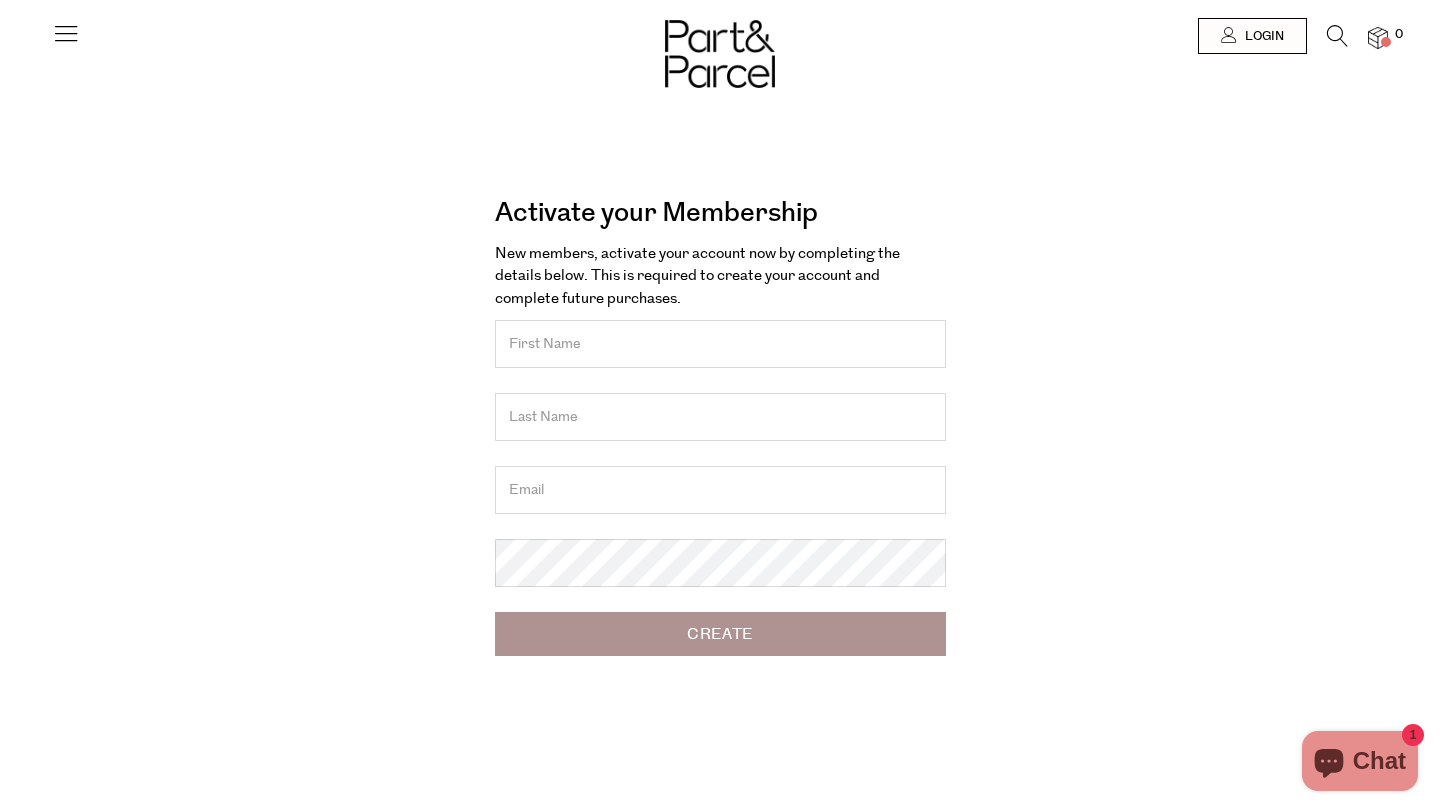 scroll, scrollTop: 0, scrollLeft: 0, axis: both 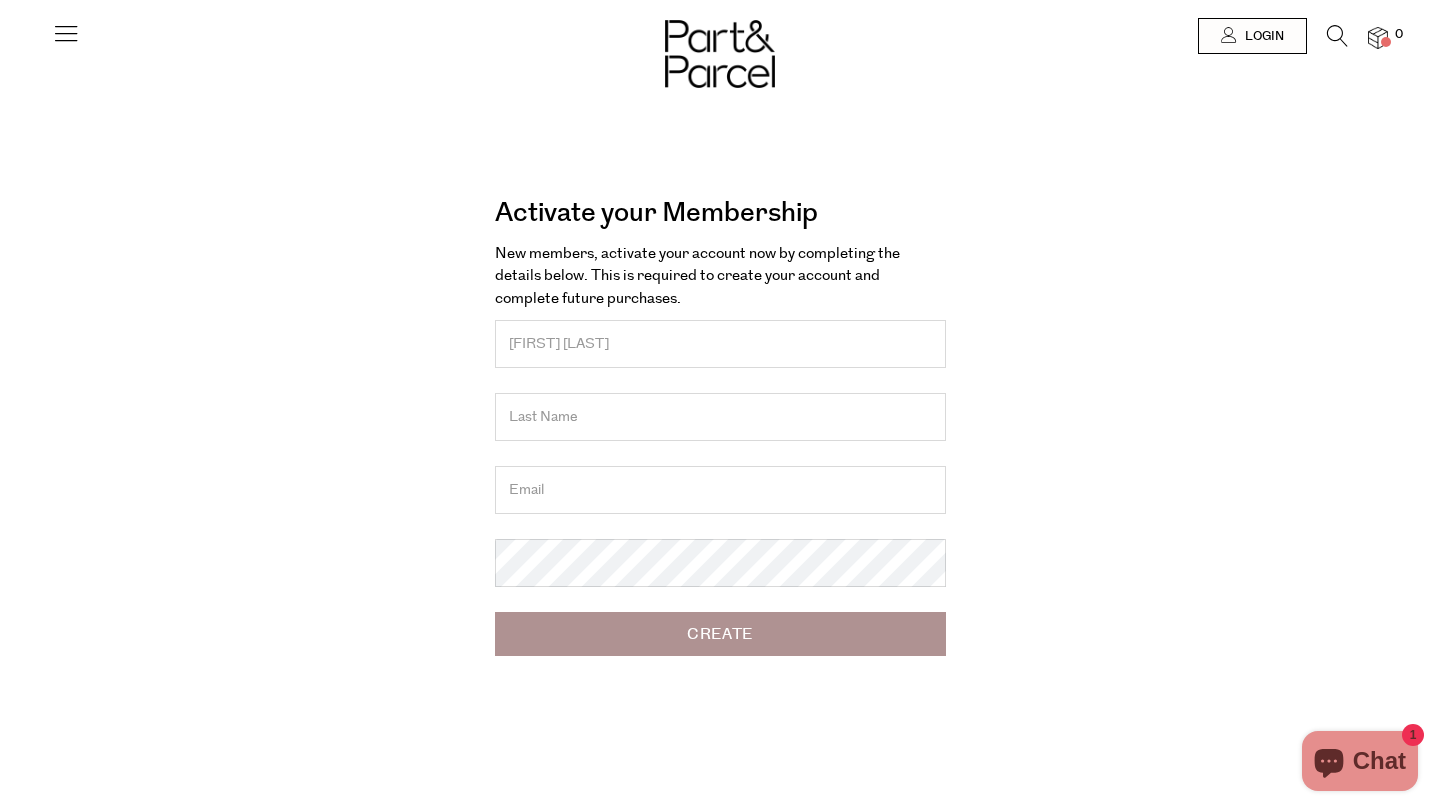type on "Ng" 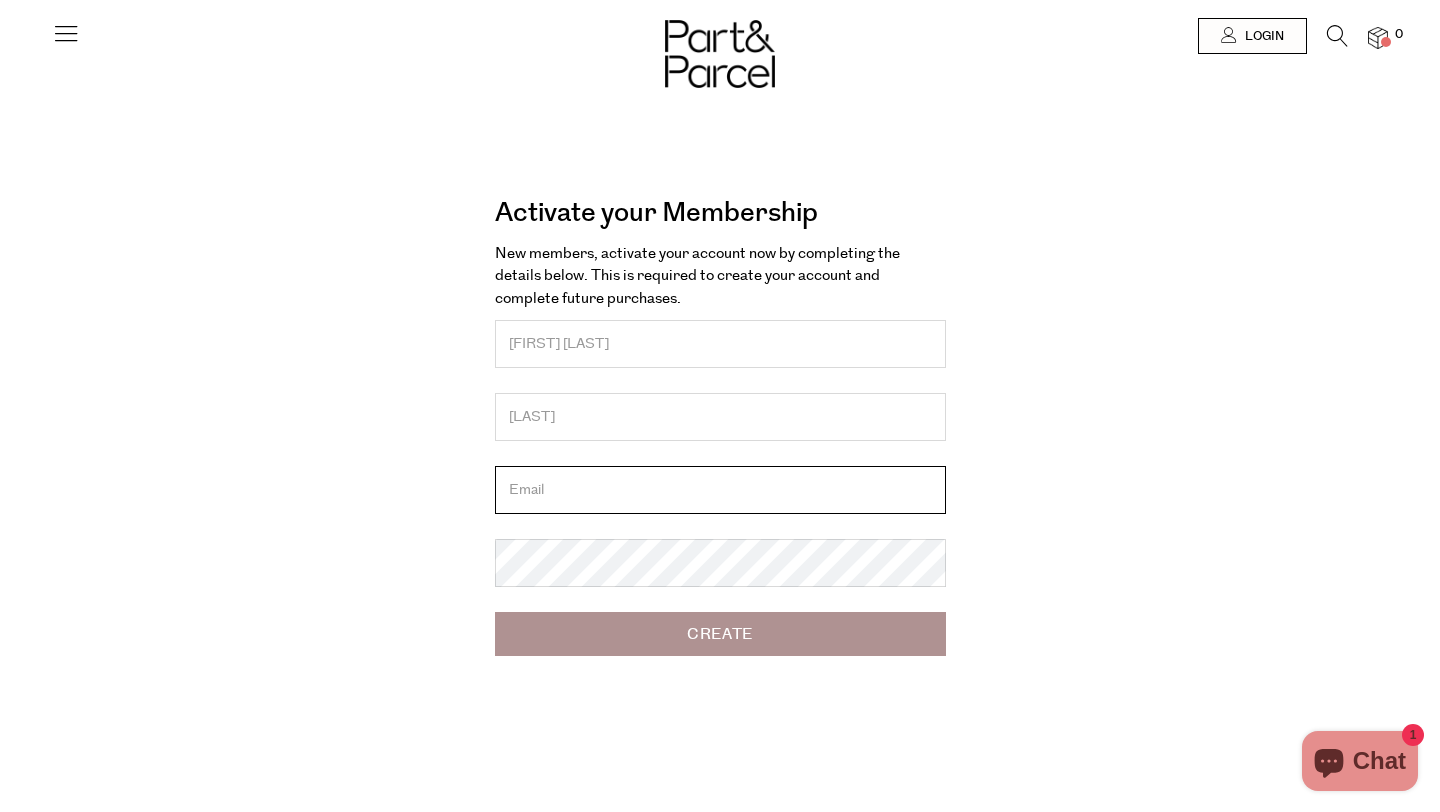 type on "[USERNAME]@[EXAMPLE.COM]" 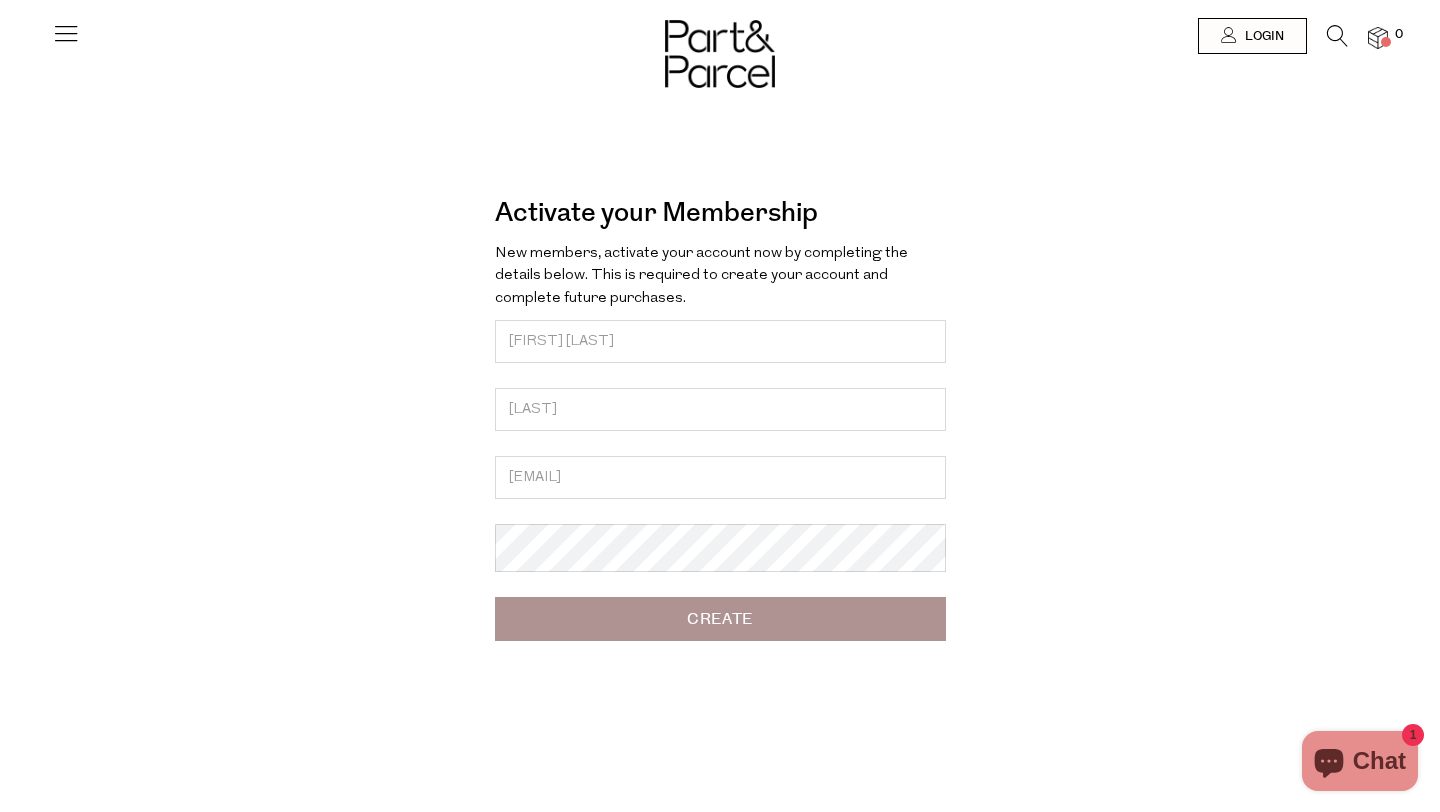 click on "New members, activate your account now by completing the details below. This is required to create your account and complete future purchases.
Hao Ning
Ng
natenhn95@gmail.com
Create" at bounding box center [720, 442] 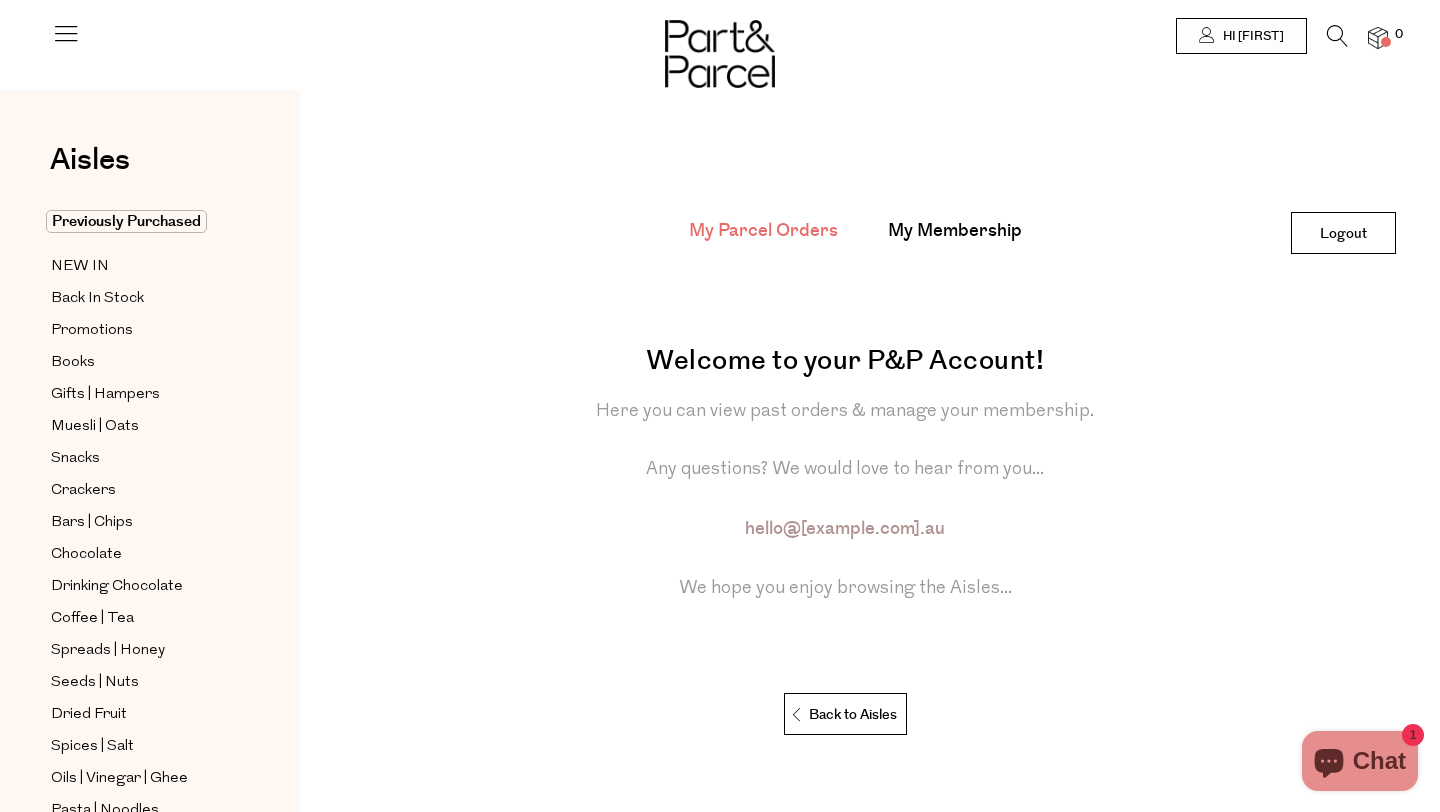 scroll, scrollTop: 0, scrollLeft: 0, axis: both 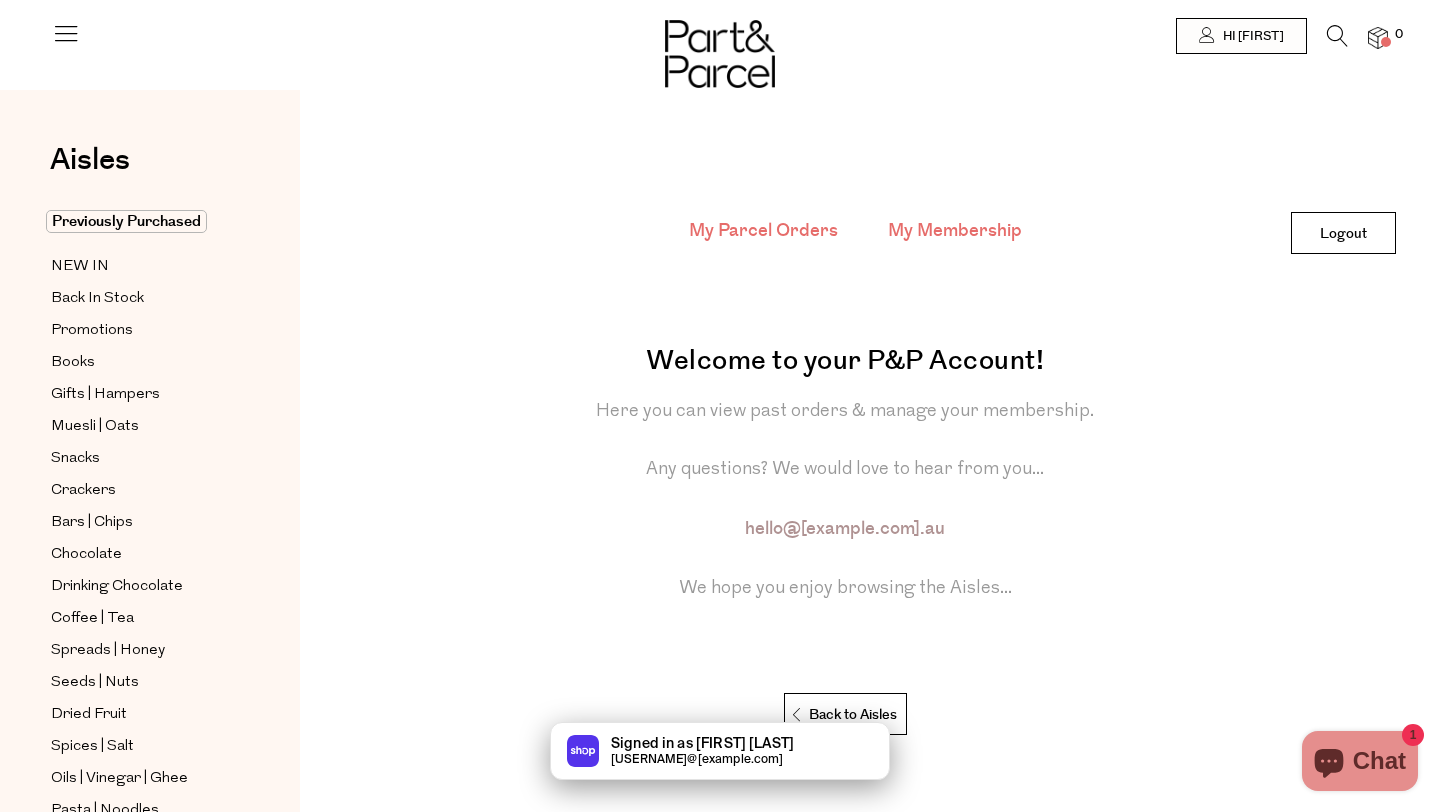 click on "My Membership" at bounding box center [955, 231] 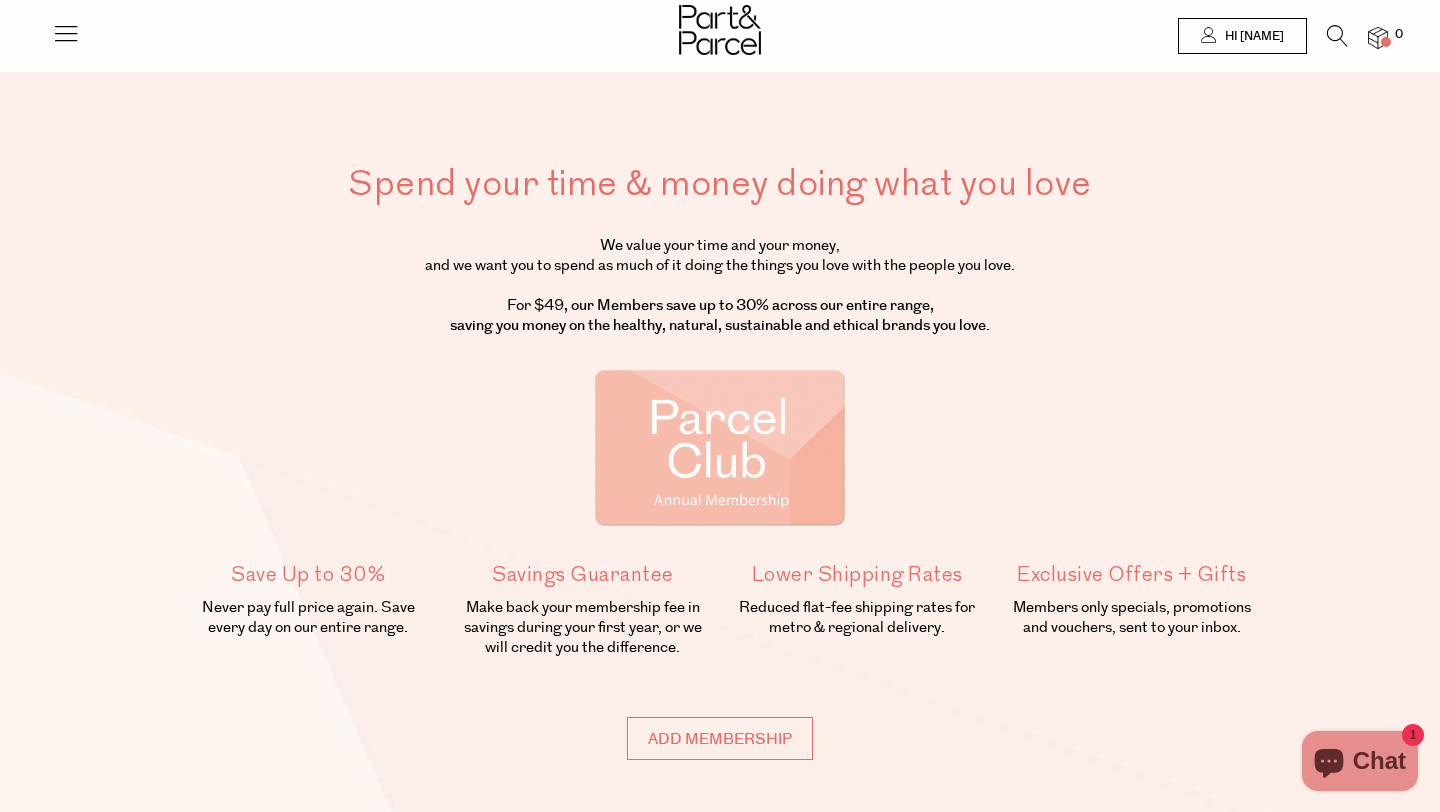scroll, scrollTop: 0, scrollLeft: 0, axis: both 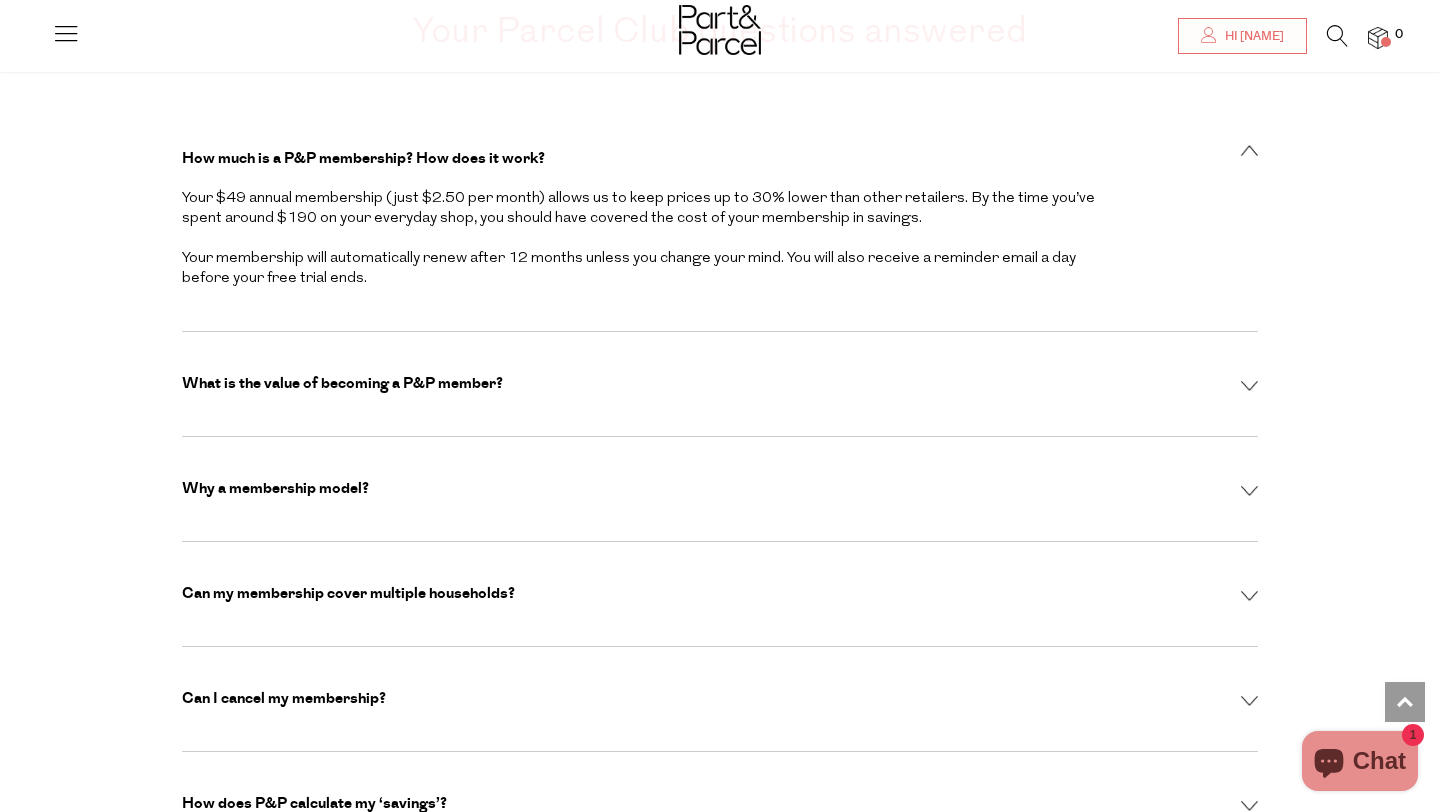 click on "Why a membership model?
Our membership model allows us to deliver the highest quality products at the lowest possible price. Why? We sustain our business on membership revenue and not solely on product margins, unlike conventional retail.
In turn, our products are curated solely on their merits, not their margins, and you can rely on the integrity of our product selection." at bounding box center [720, 489] 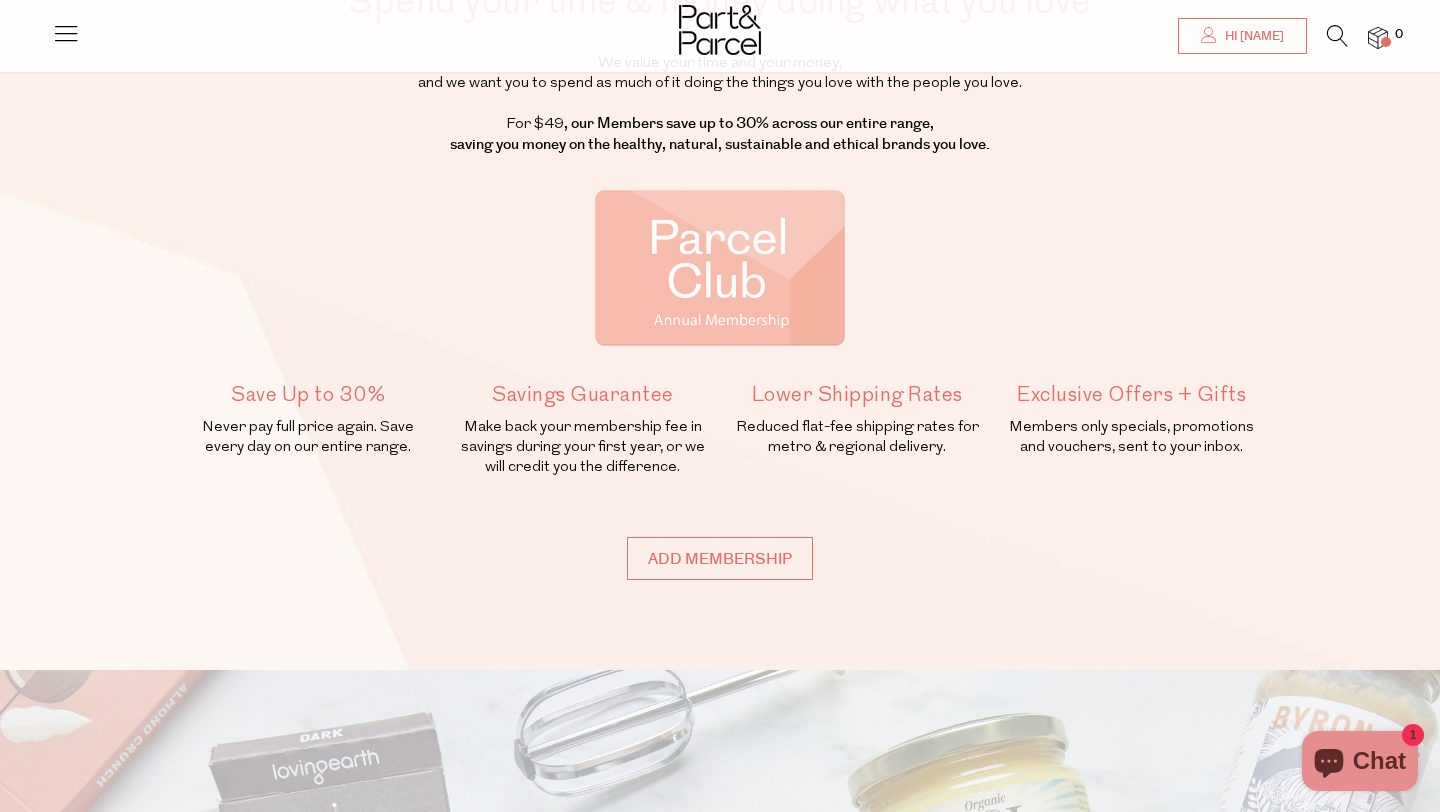 scroll, scrollTop: 151, scrollLeft: 0, axis: vertical 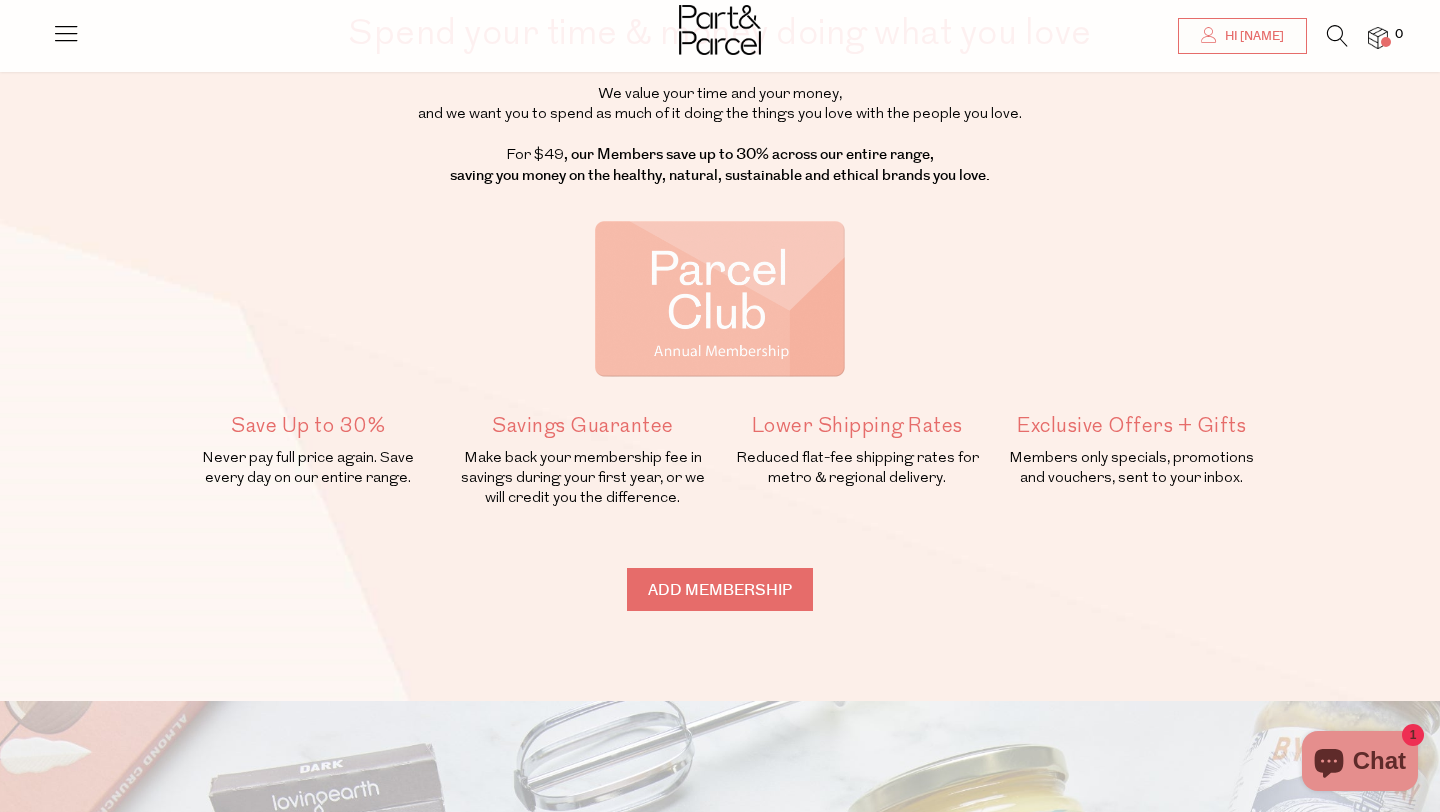 click on "Add membership" at bounding box center [720, 589] 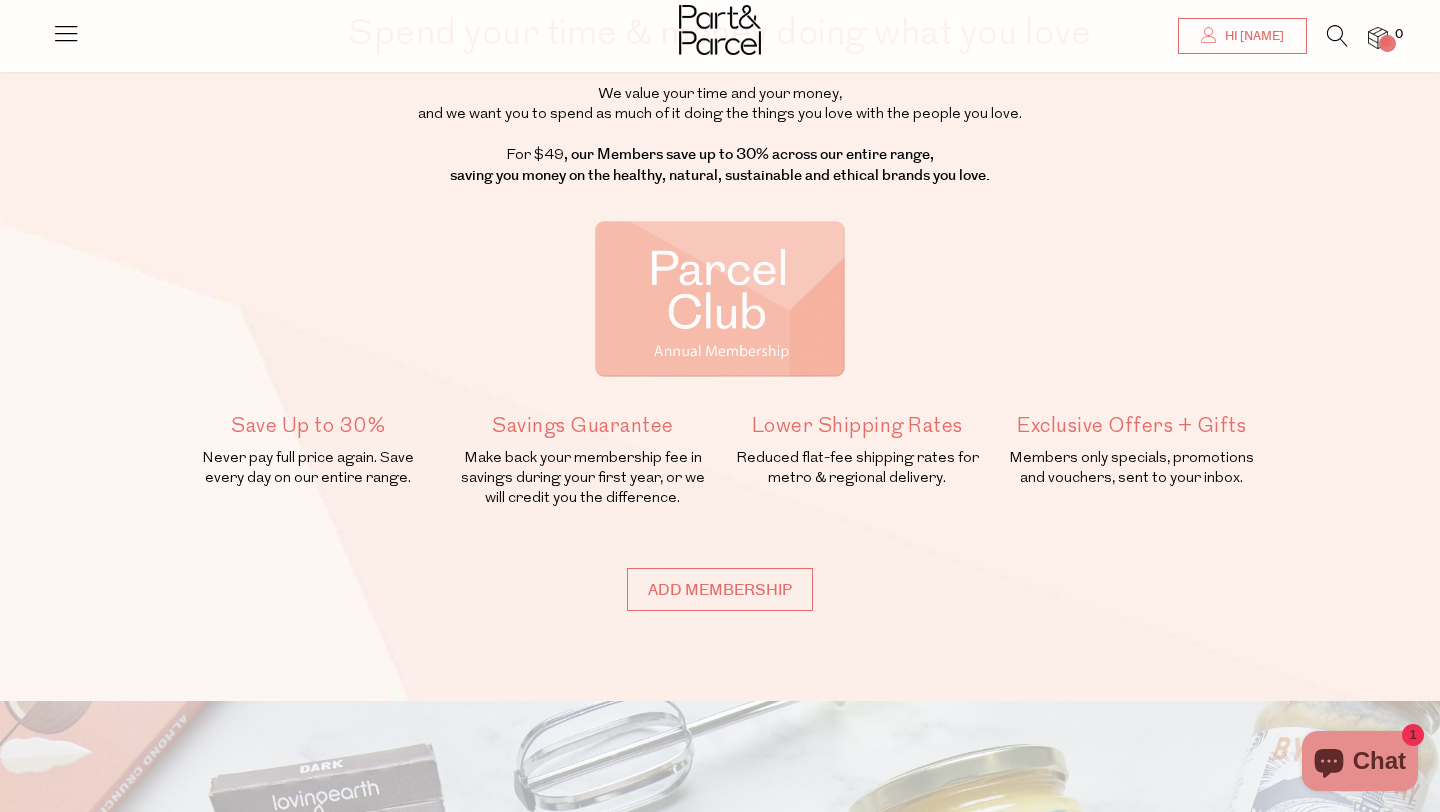 type on "ADDED" 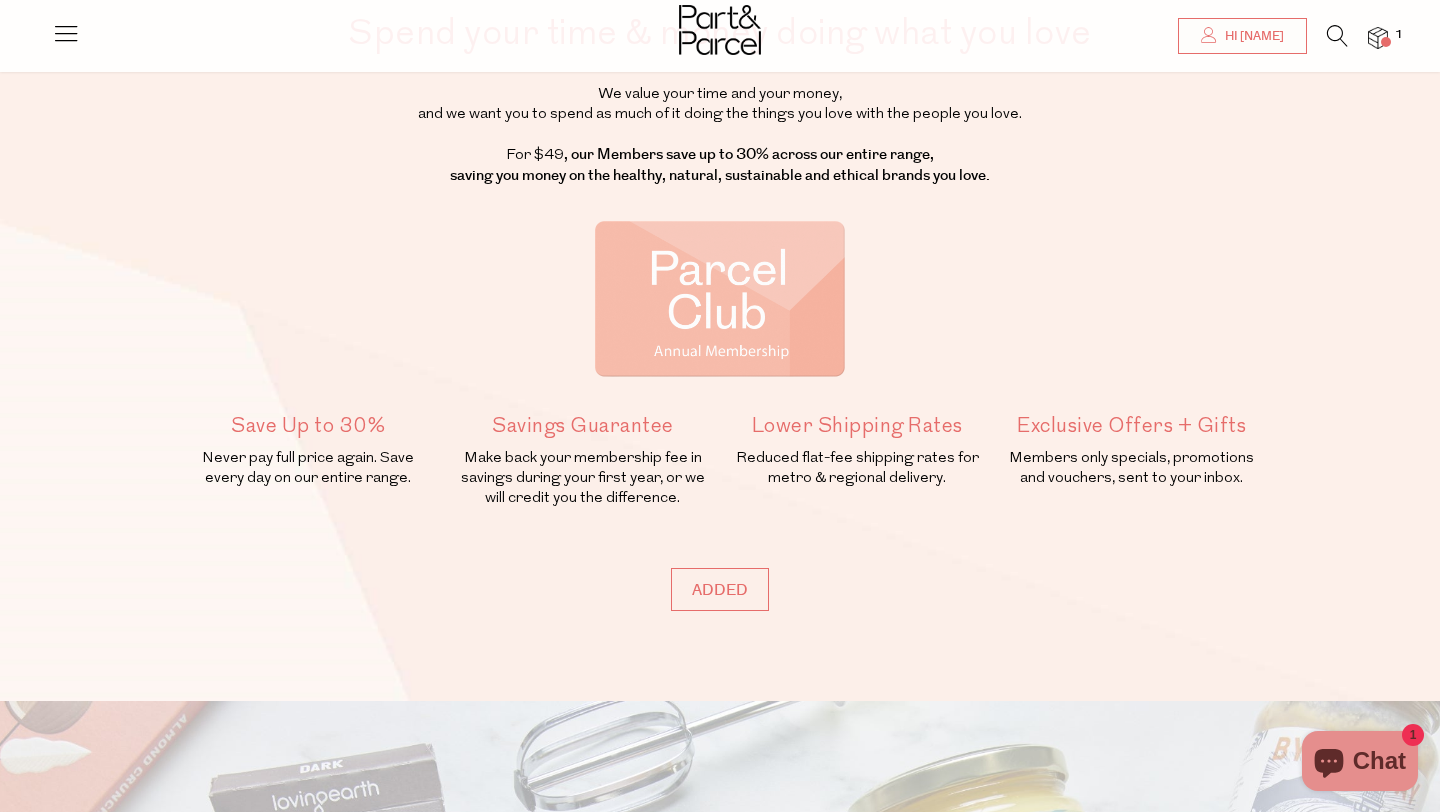 click at bounding box center [1386, 42] 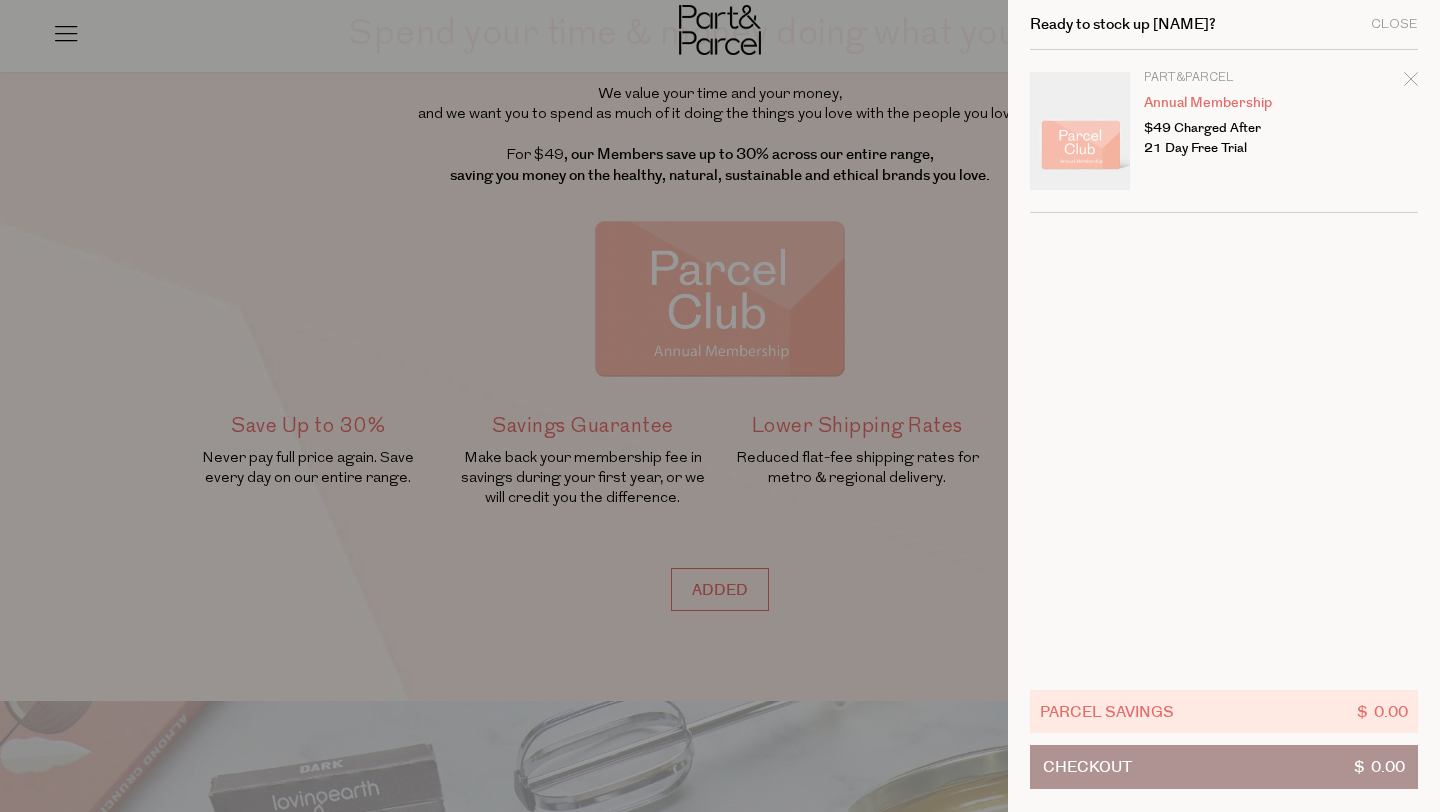 click at bounding box center (720, 406) 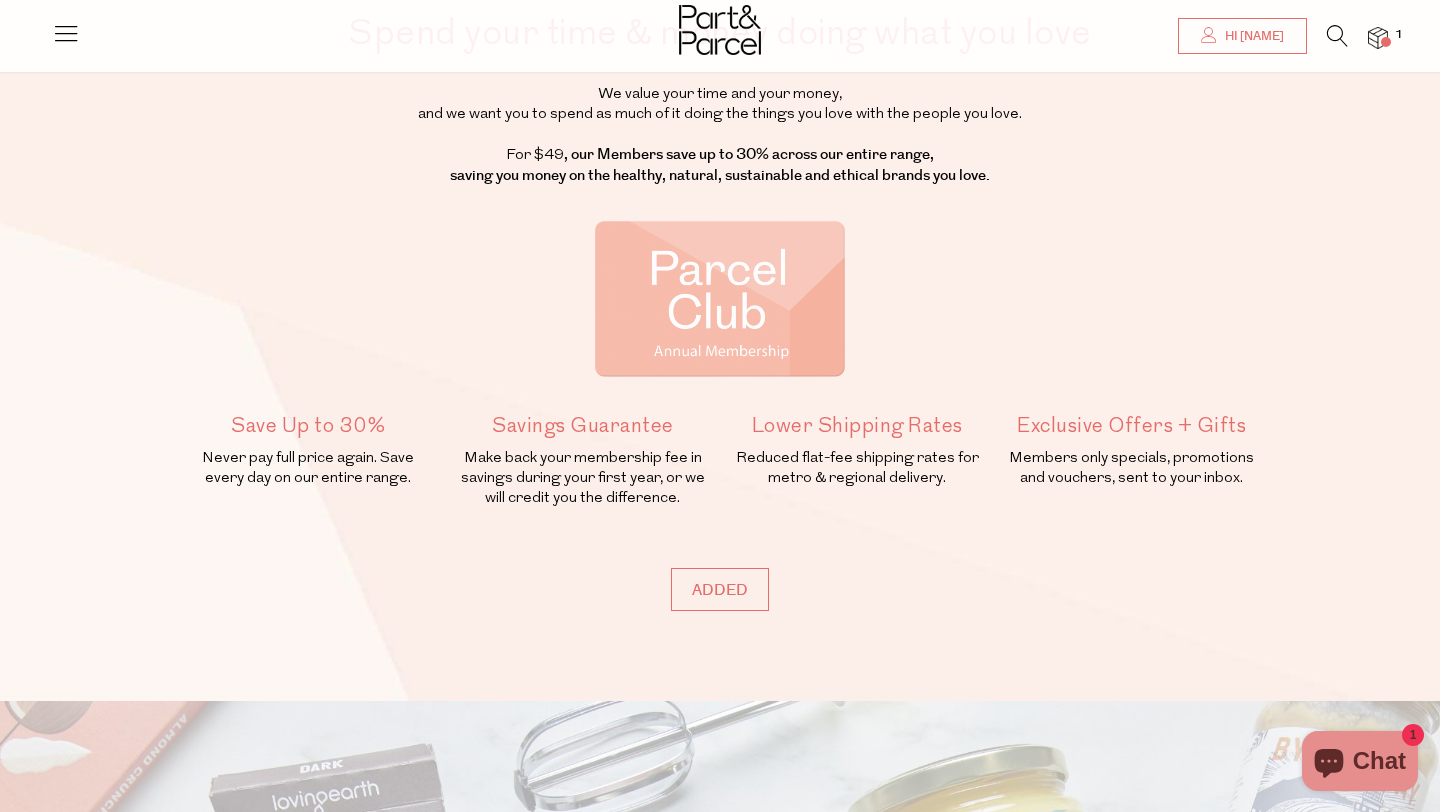click at bounding box center (720, 30) 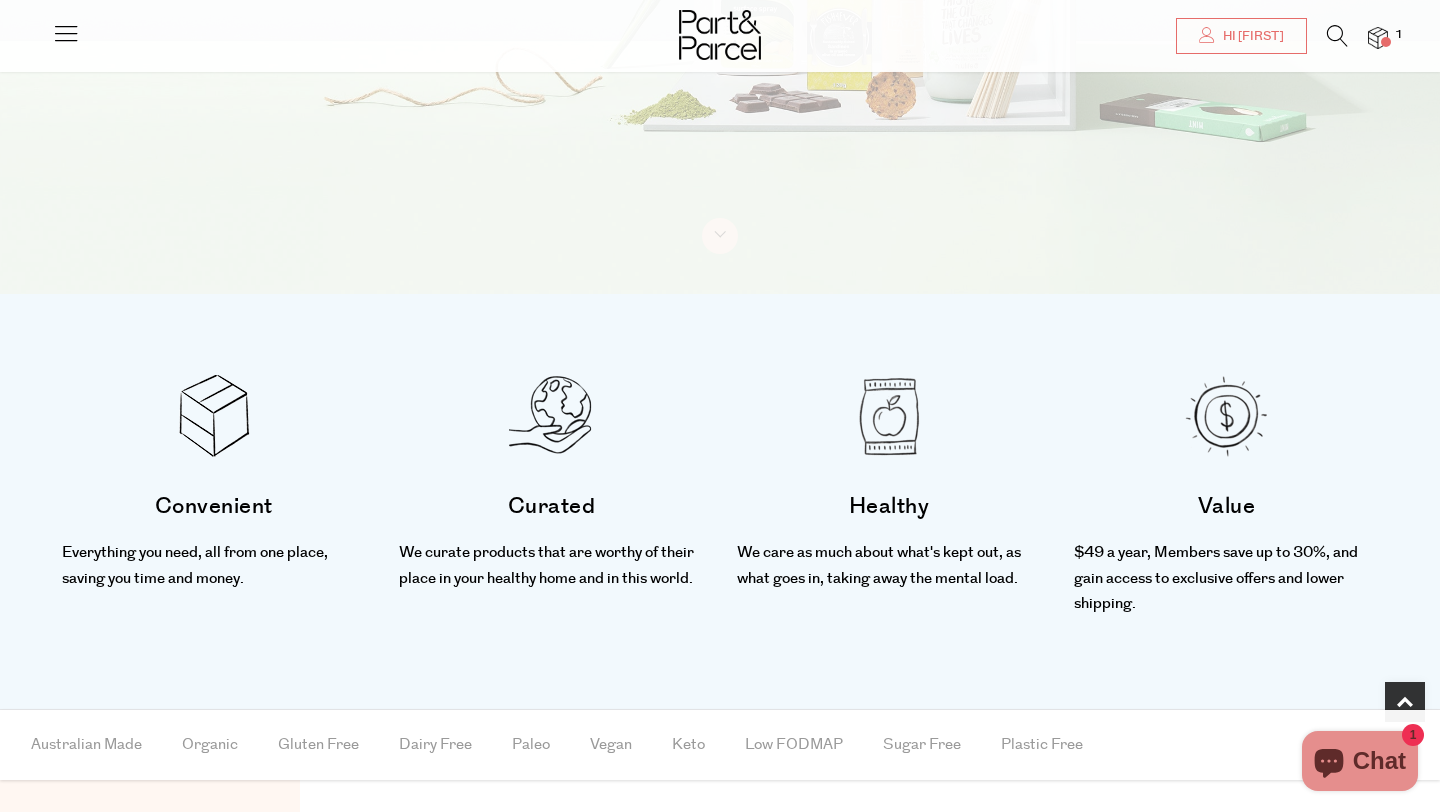 scroll, scrollTop: 518, scrollLeft: 0, axis: vertical 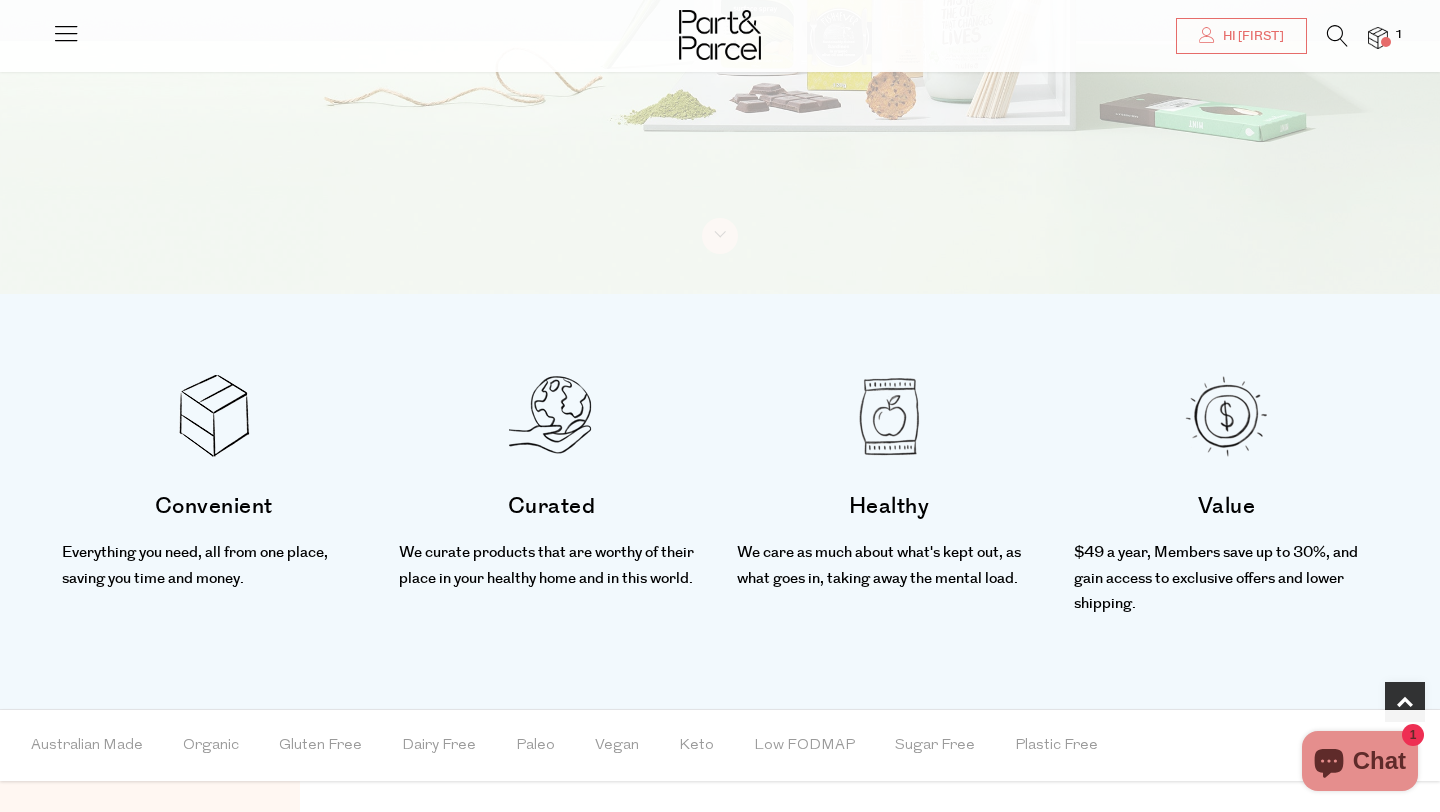click at bounding box center (66, 33) 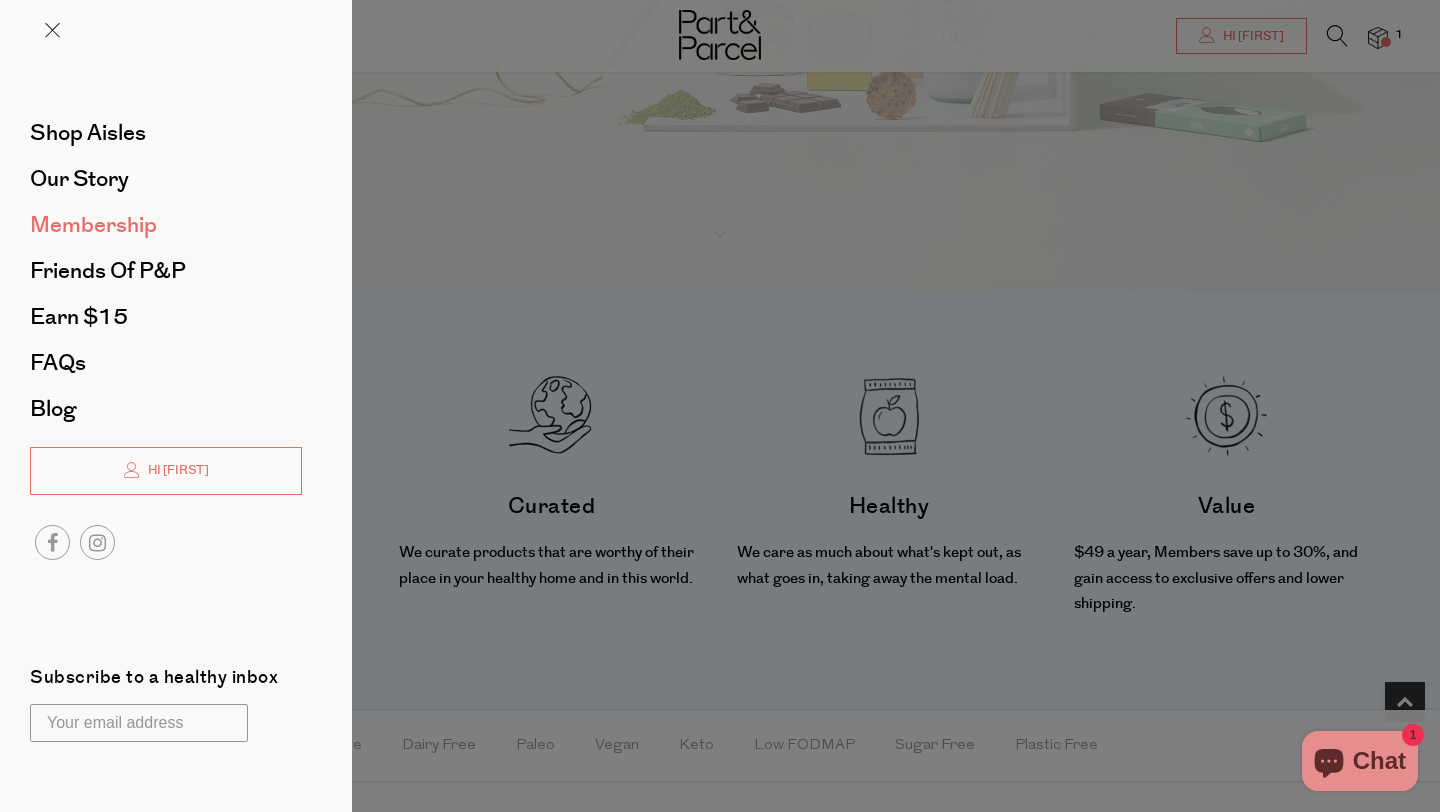 click on "Membership" at bounding box center (93, 225) 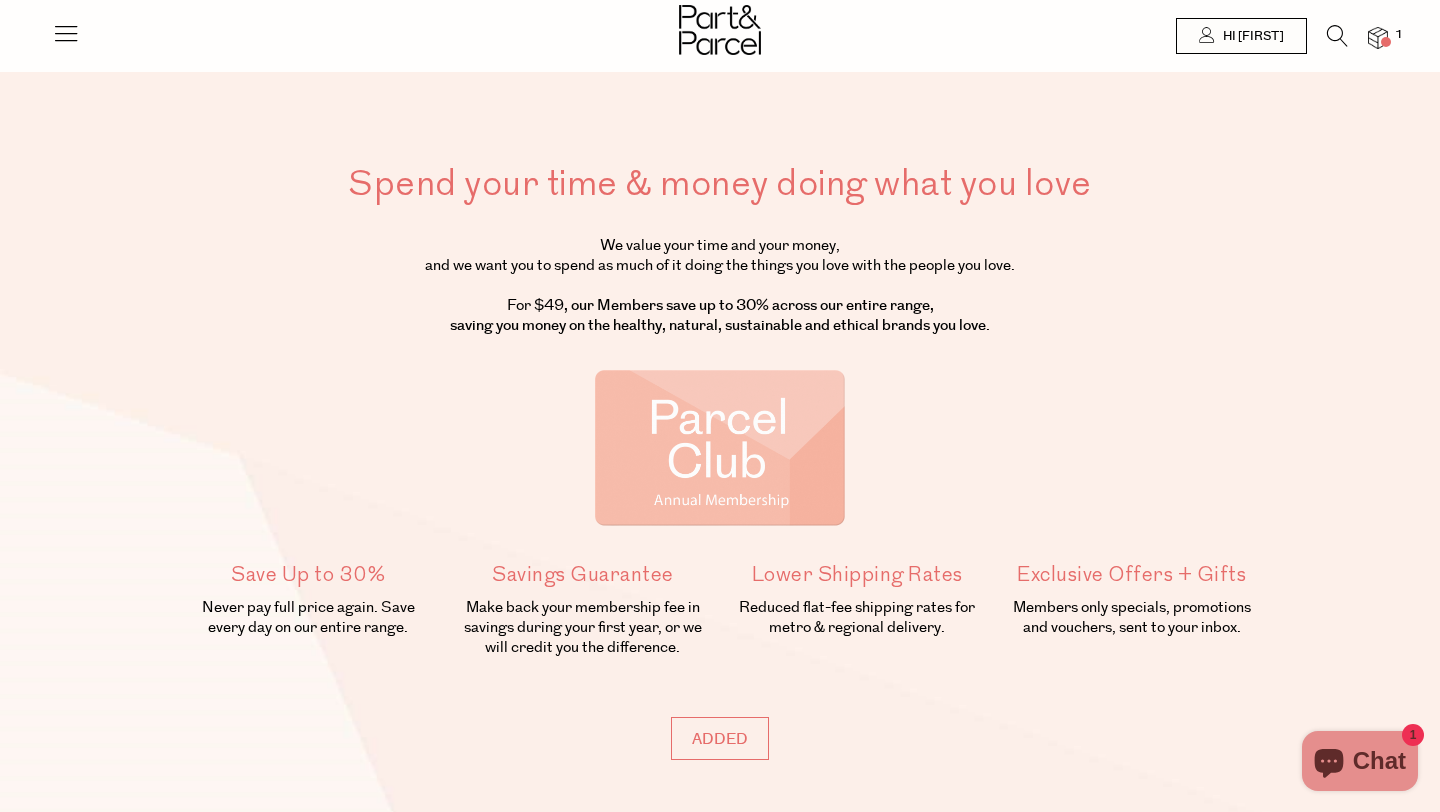 scroll, scrollTop: 0, scrollLeft: 0, axis: both 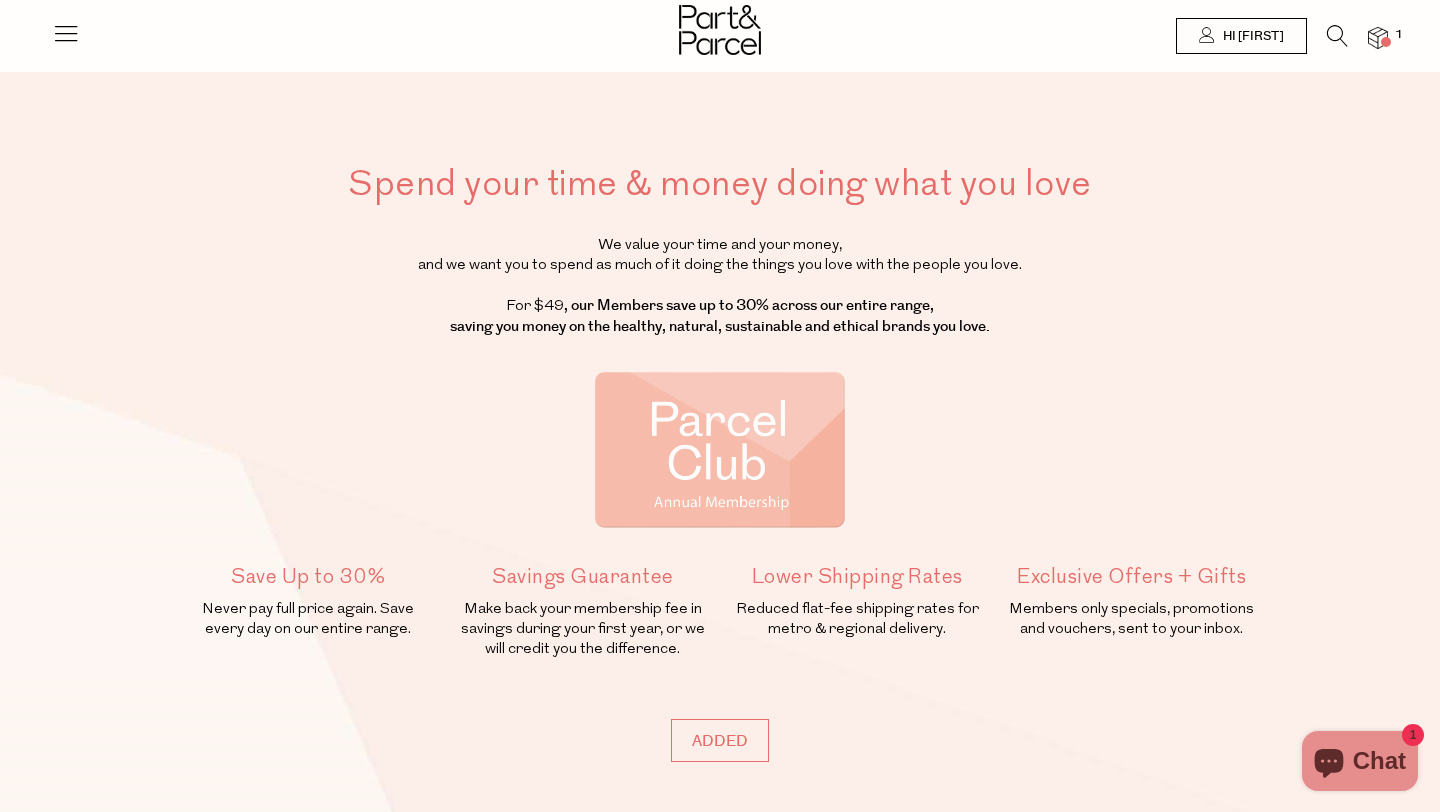 click at bounding box center (720, 32) 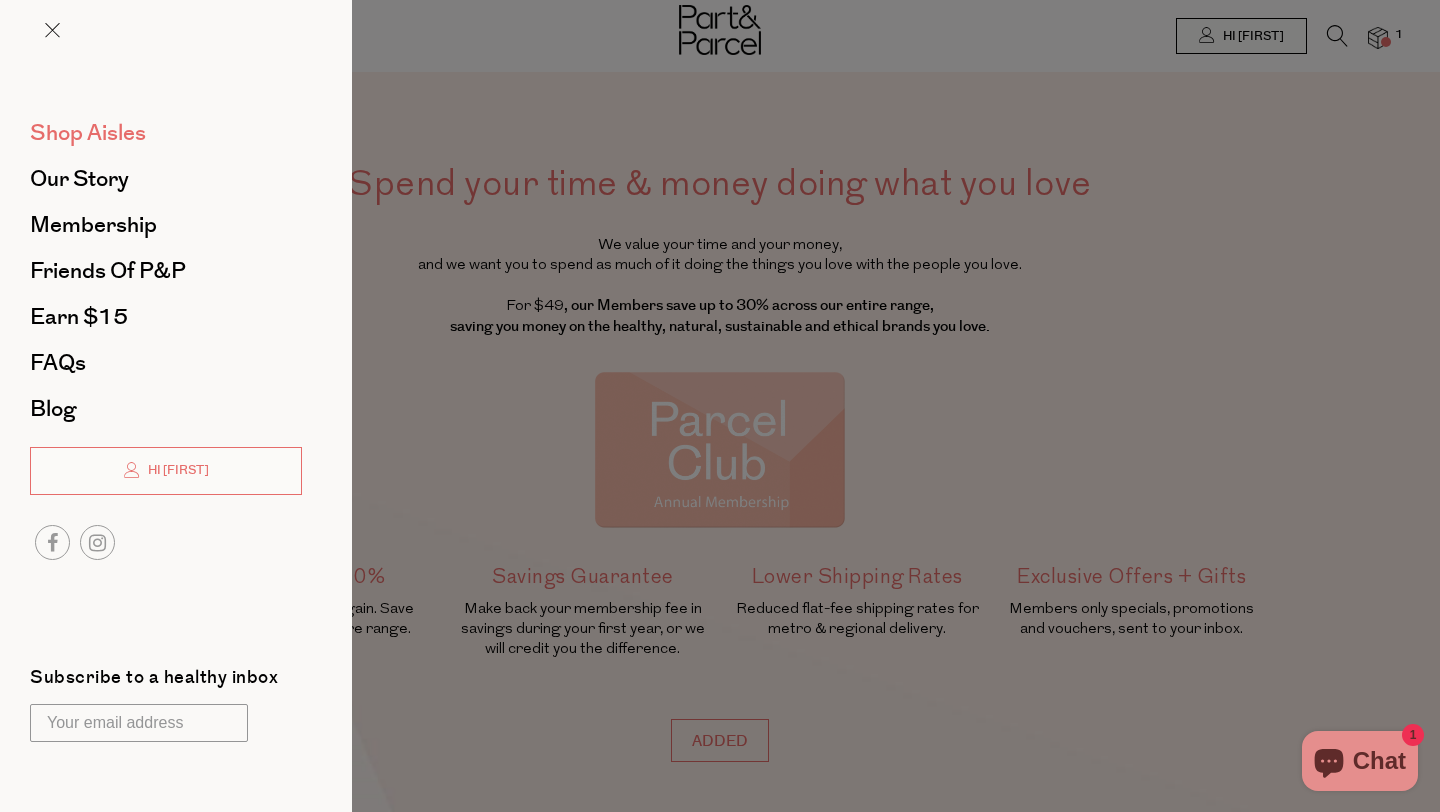 click on "Shop Aisles" at bounding box center (88, 133) 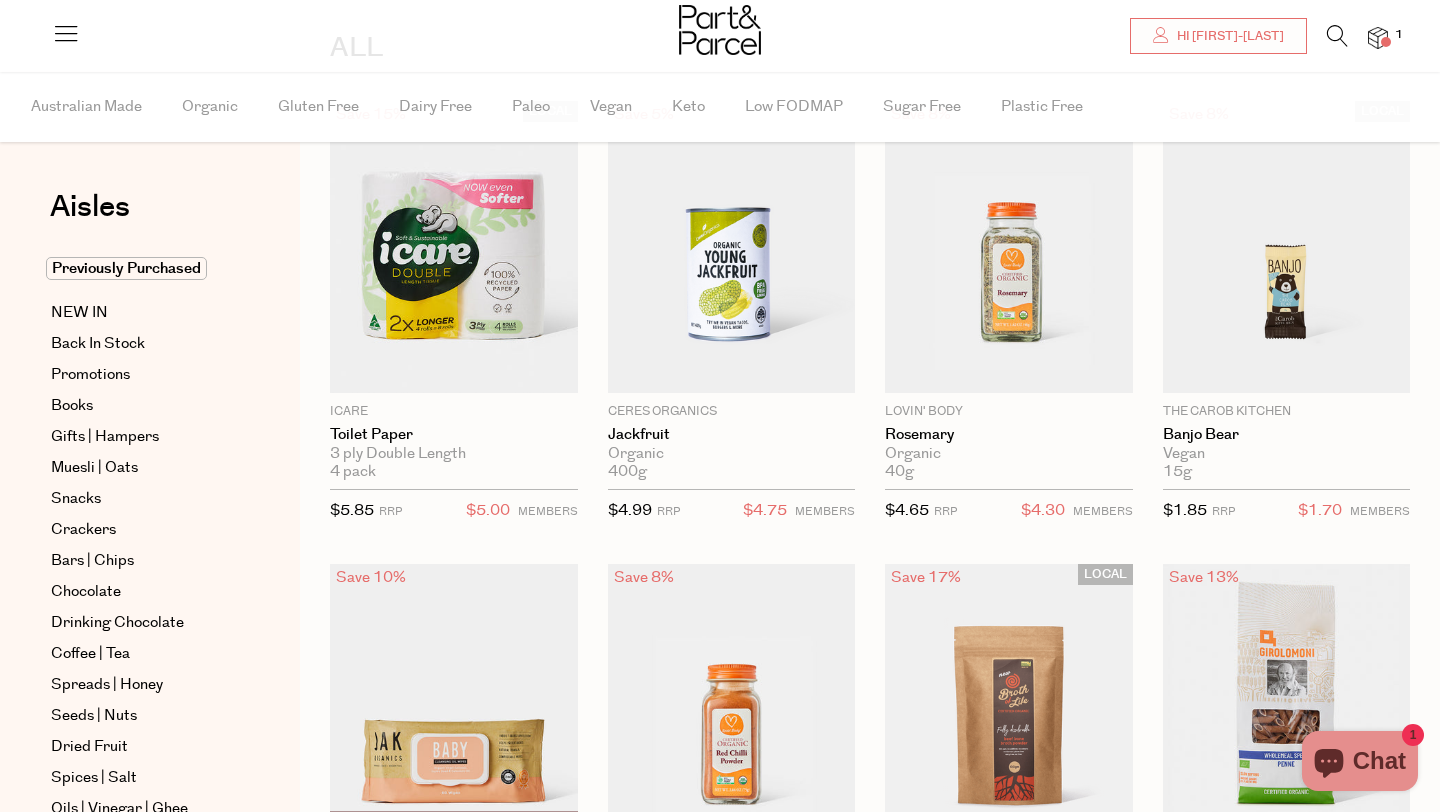 scroll, scrollTop: 0, scrollLeft: 0, axis: both 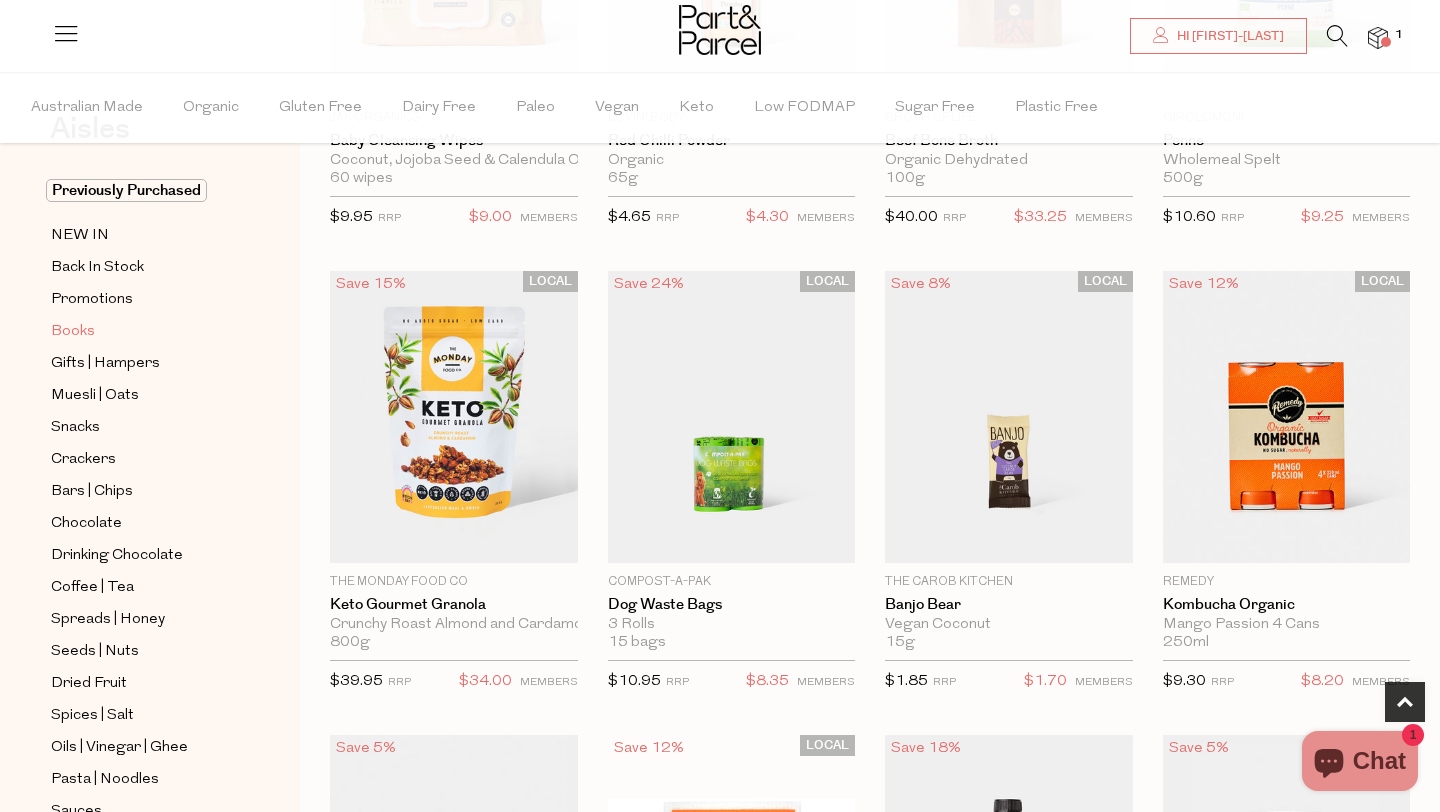 click on "Books" at bounding box center [73, 332] 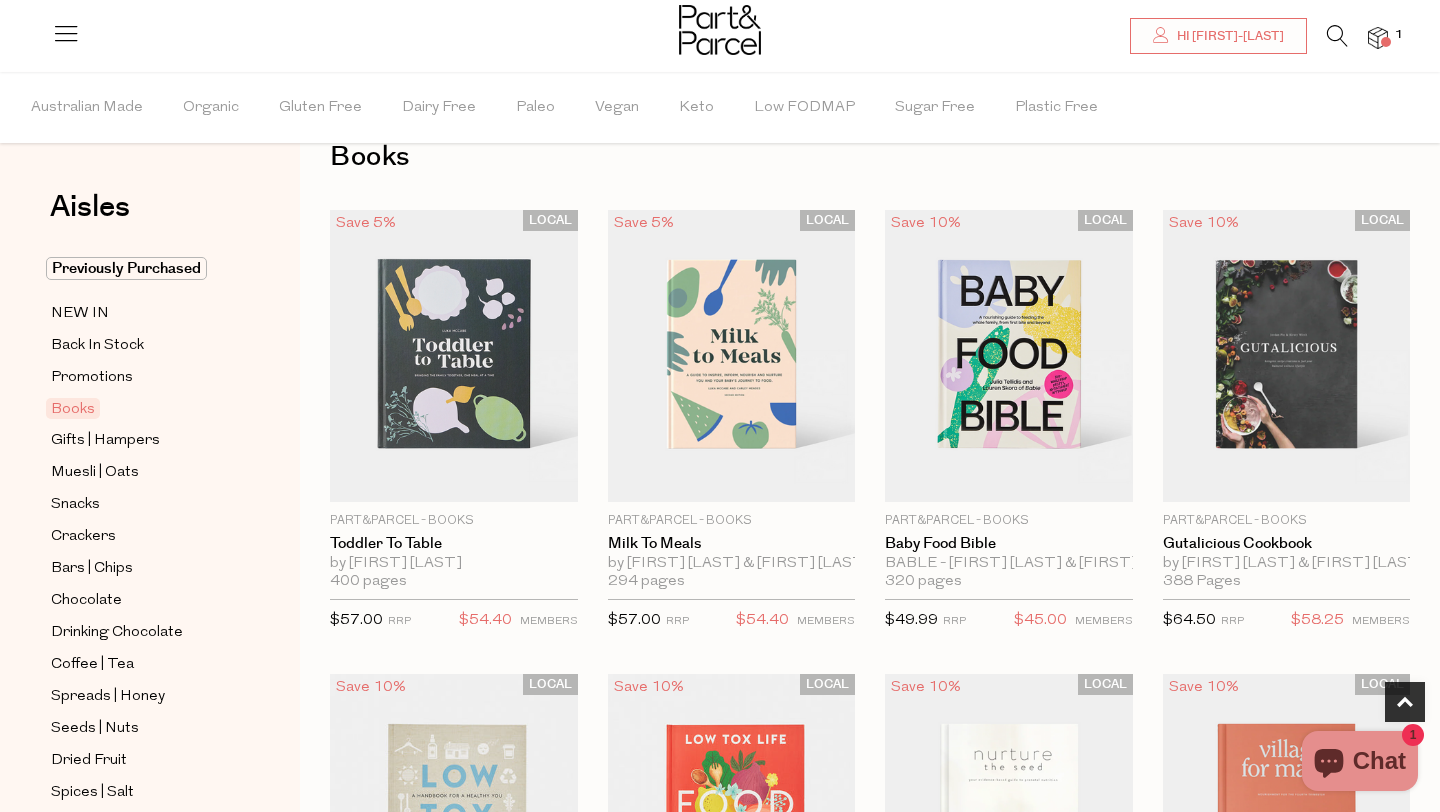 scroll, scrollTop: 0, scrollLeft: 0, axis: both 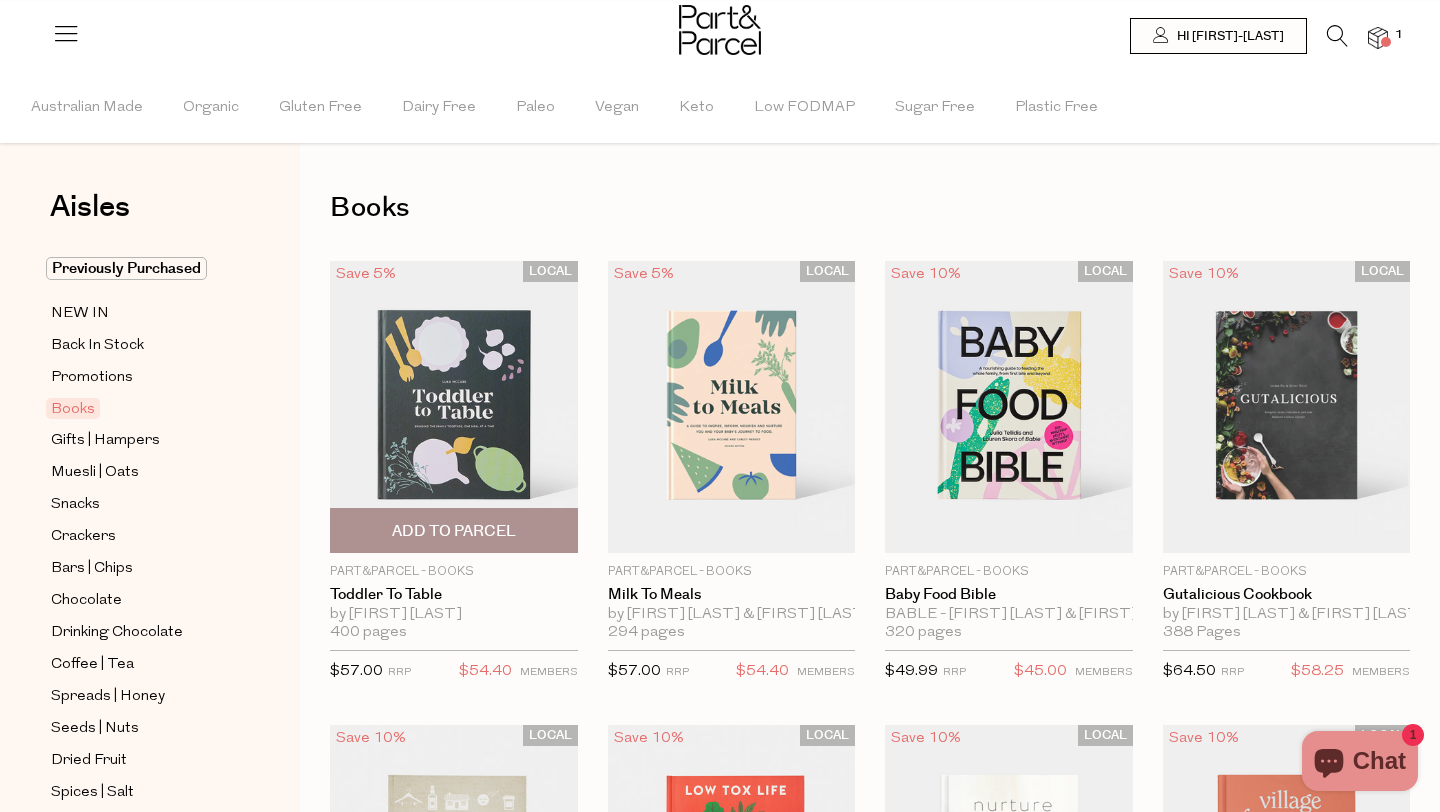 click at bounding box center (454, 407) 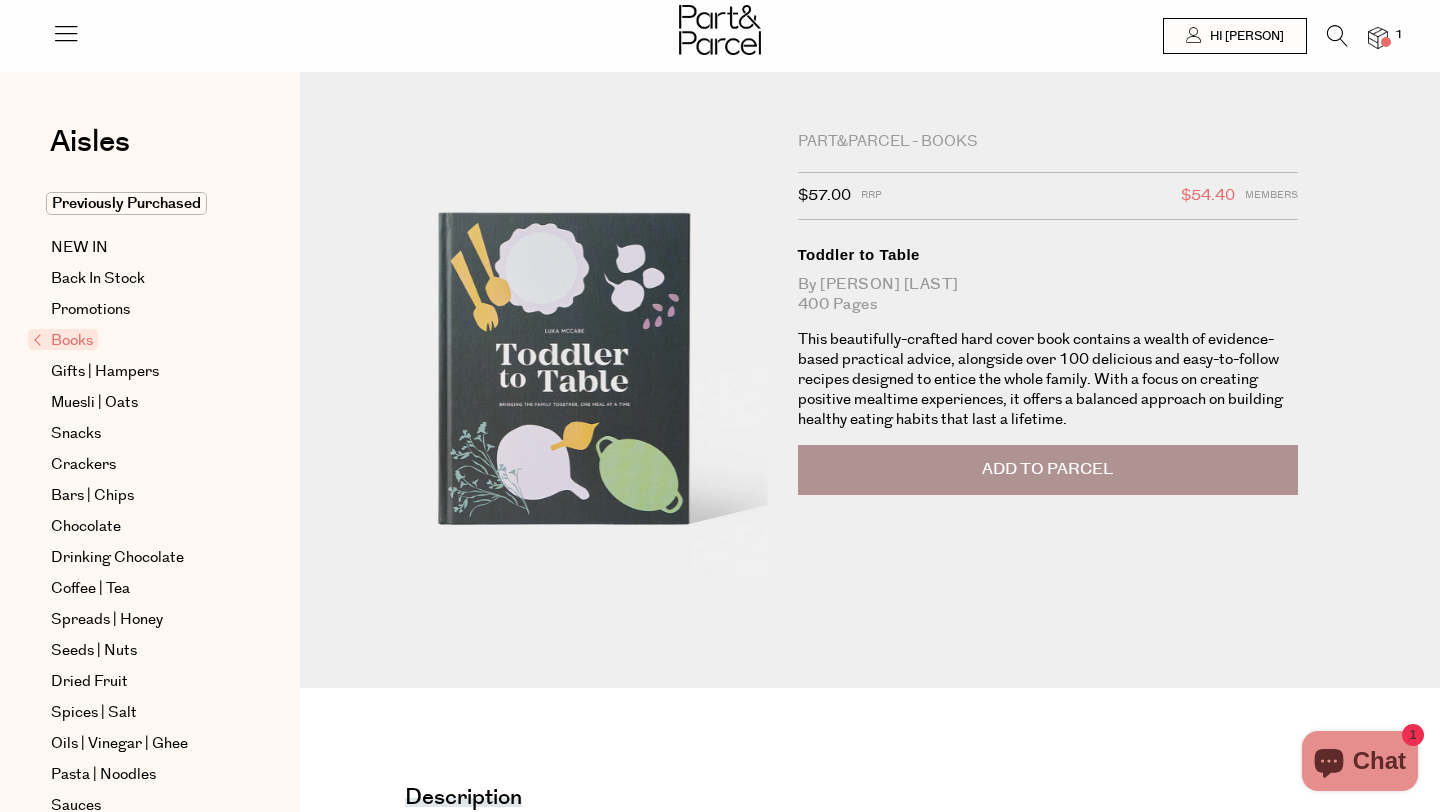 scroll, scrollTop: 0, scrollLeft: 0, axis: both 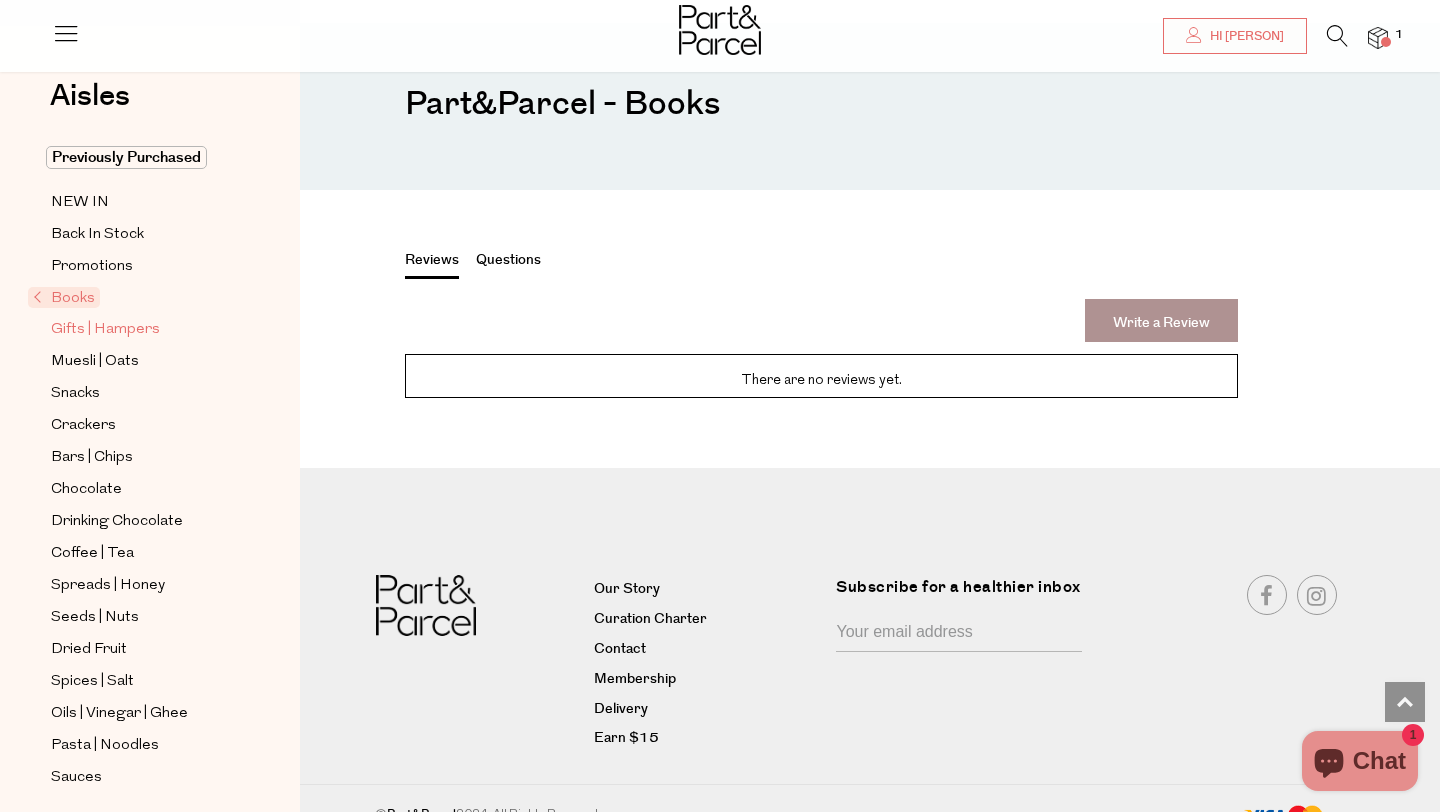 click on "Gifts | Hampers" at bounding box center (105, 330) 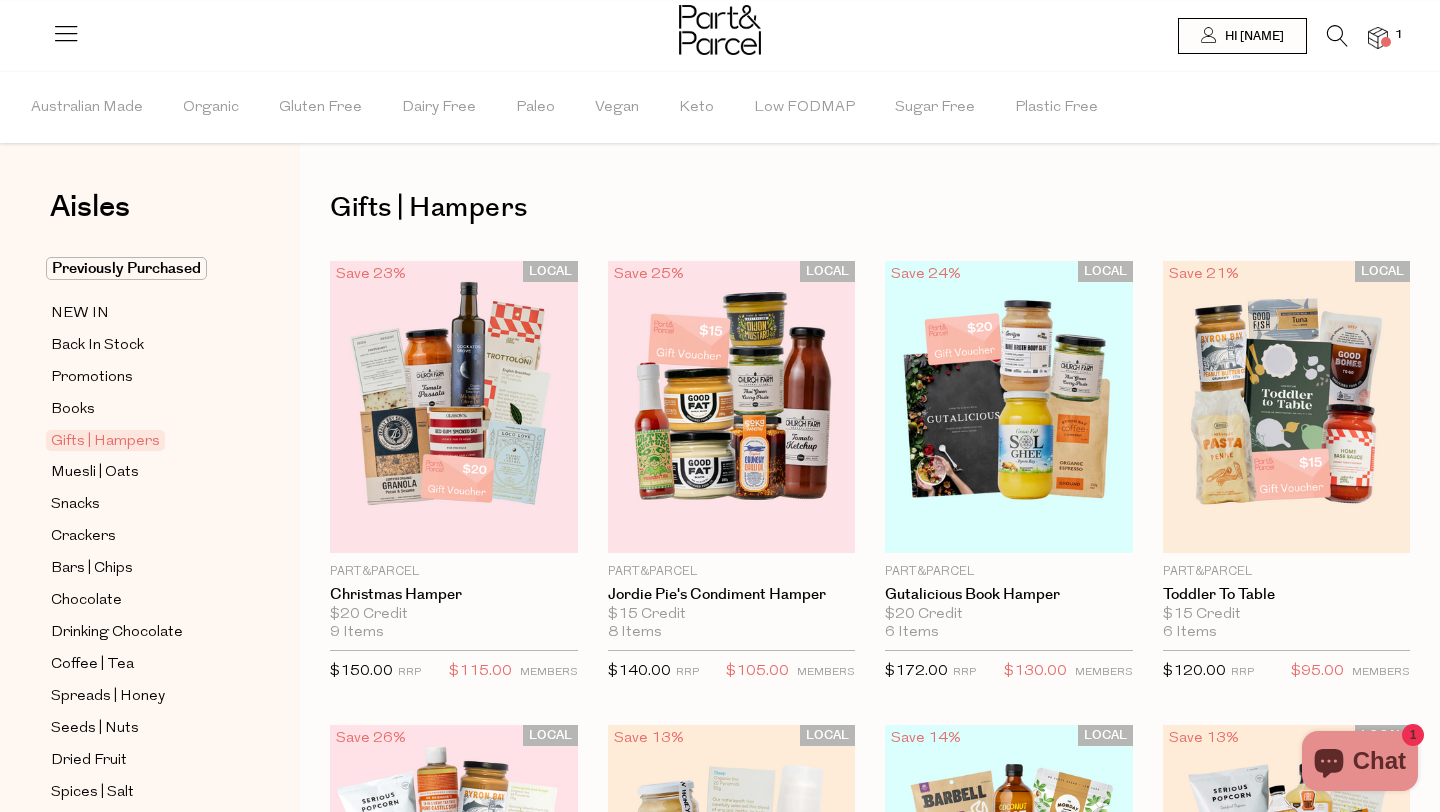 scroll, scrollTop: 0, scrollLeft: 0, axis: both 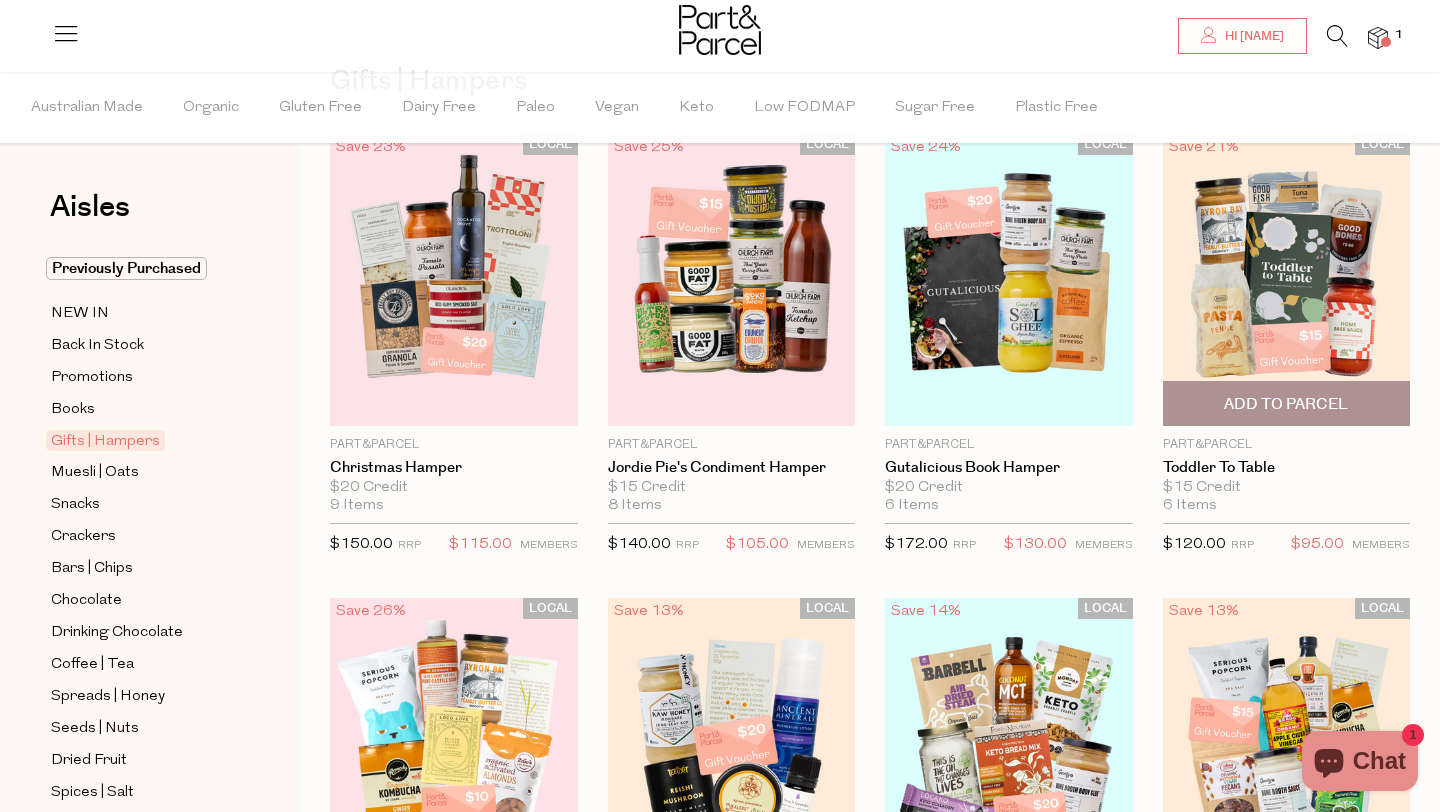 click on "Add To Parcel" at bounding box center [1287, 403] 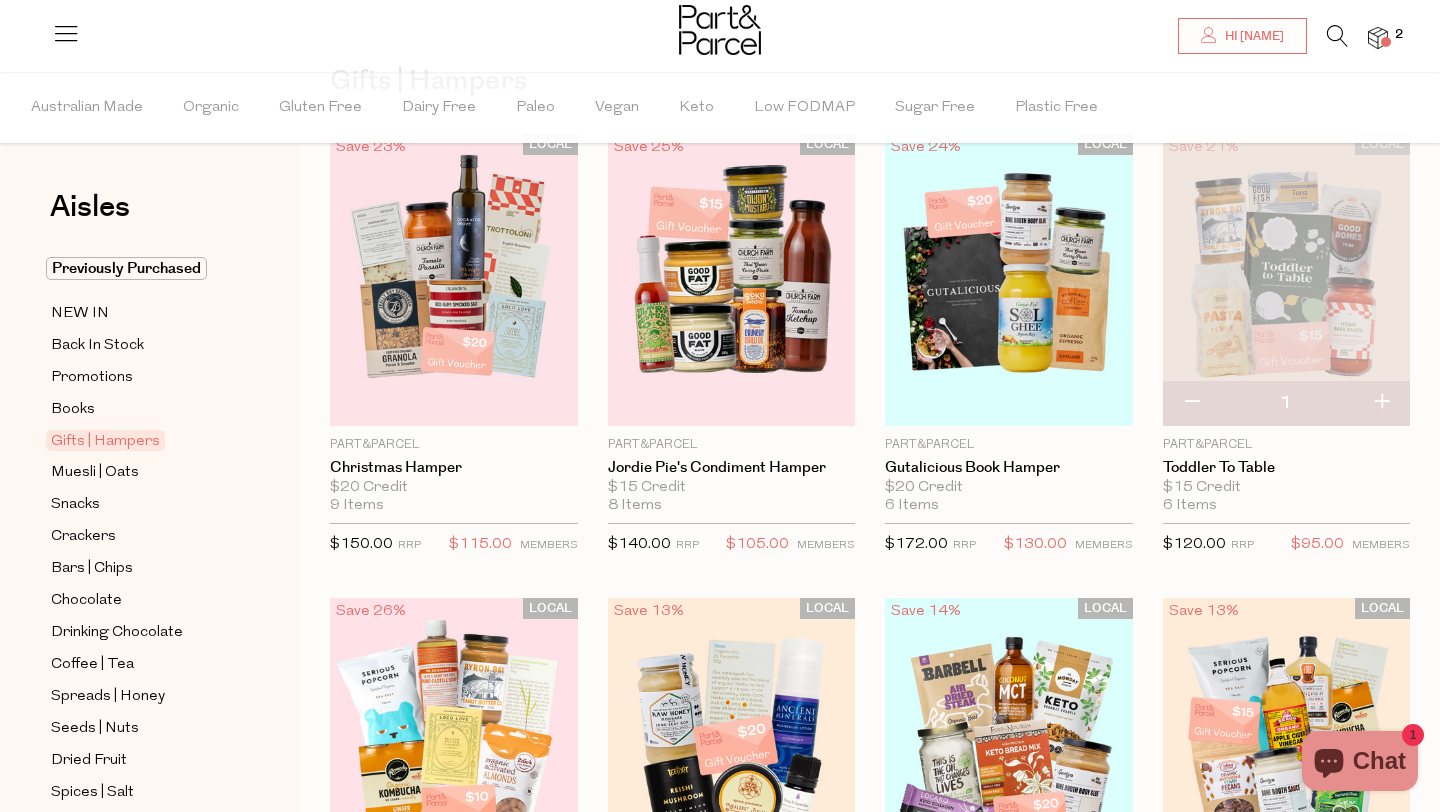 click at bounding box center (1378, 38) 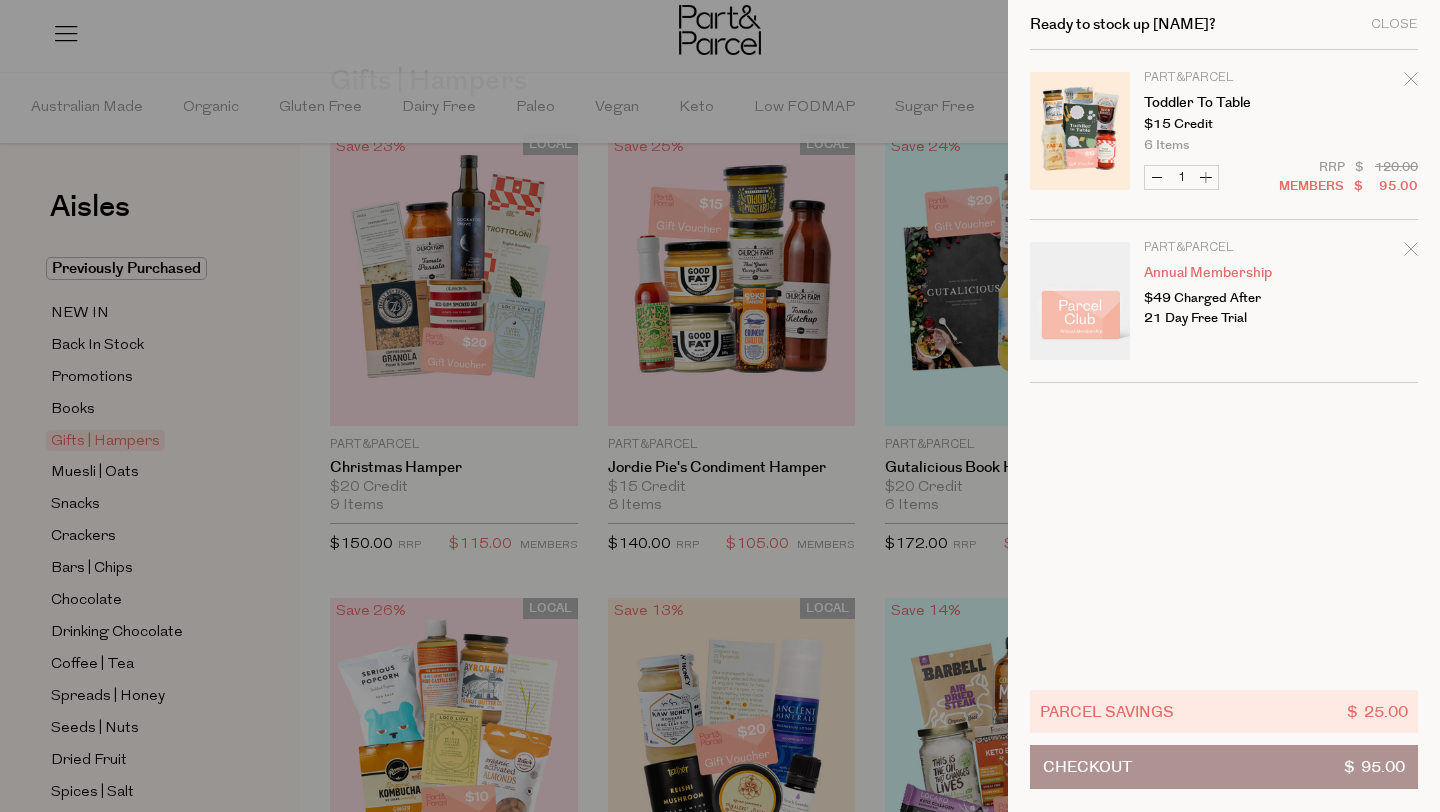 click at bounding box center (720, 406) 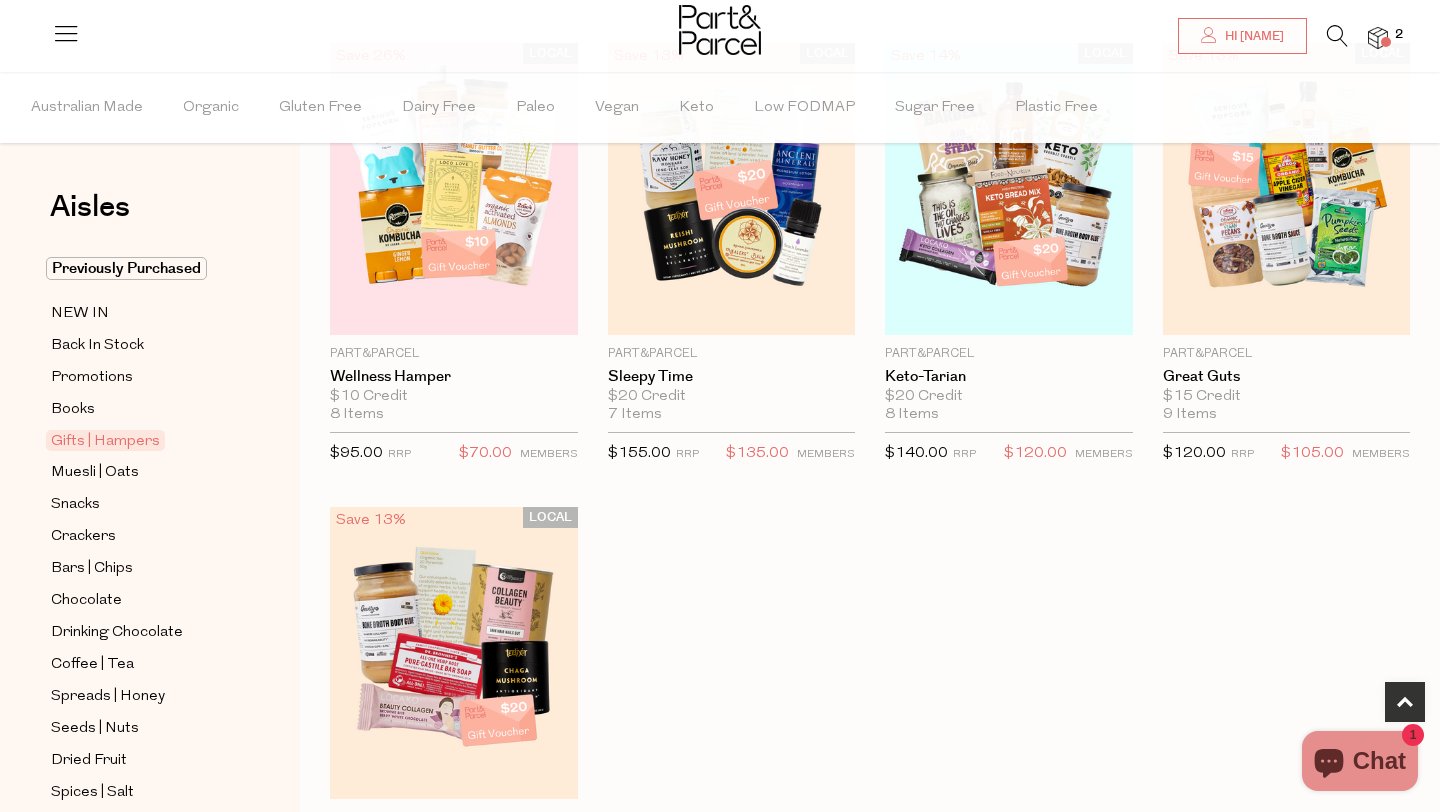 scroll, scrollTop: 742, scrollLeft: 0, axis: vertical 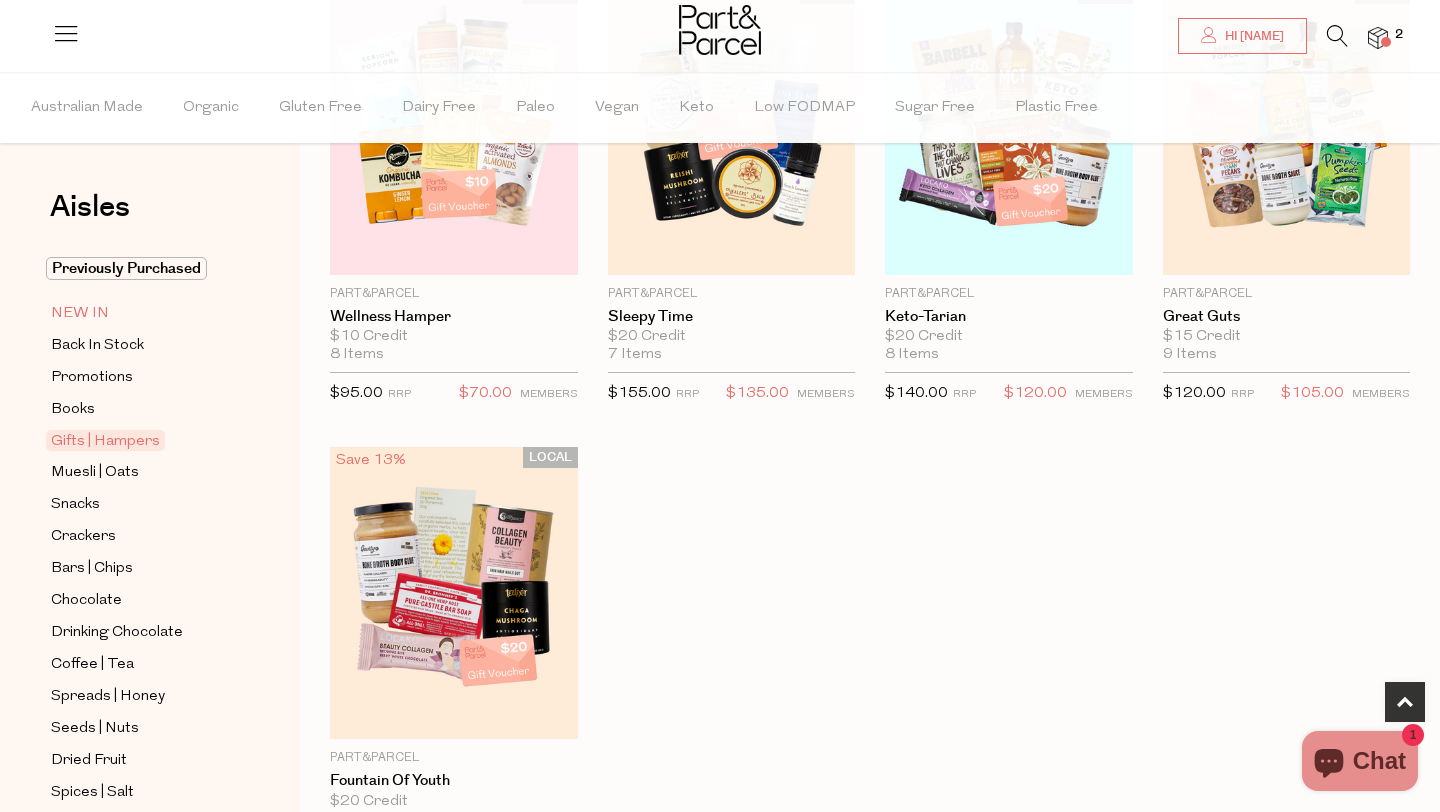 click on "NEW IN" at bounding box center [80, 314] 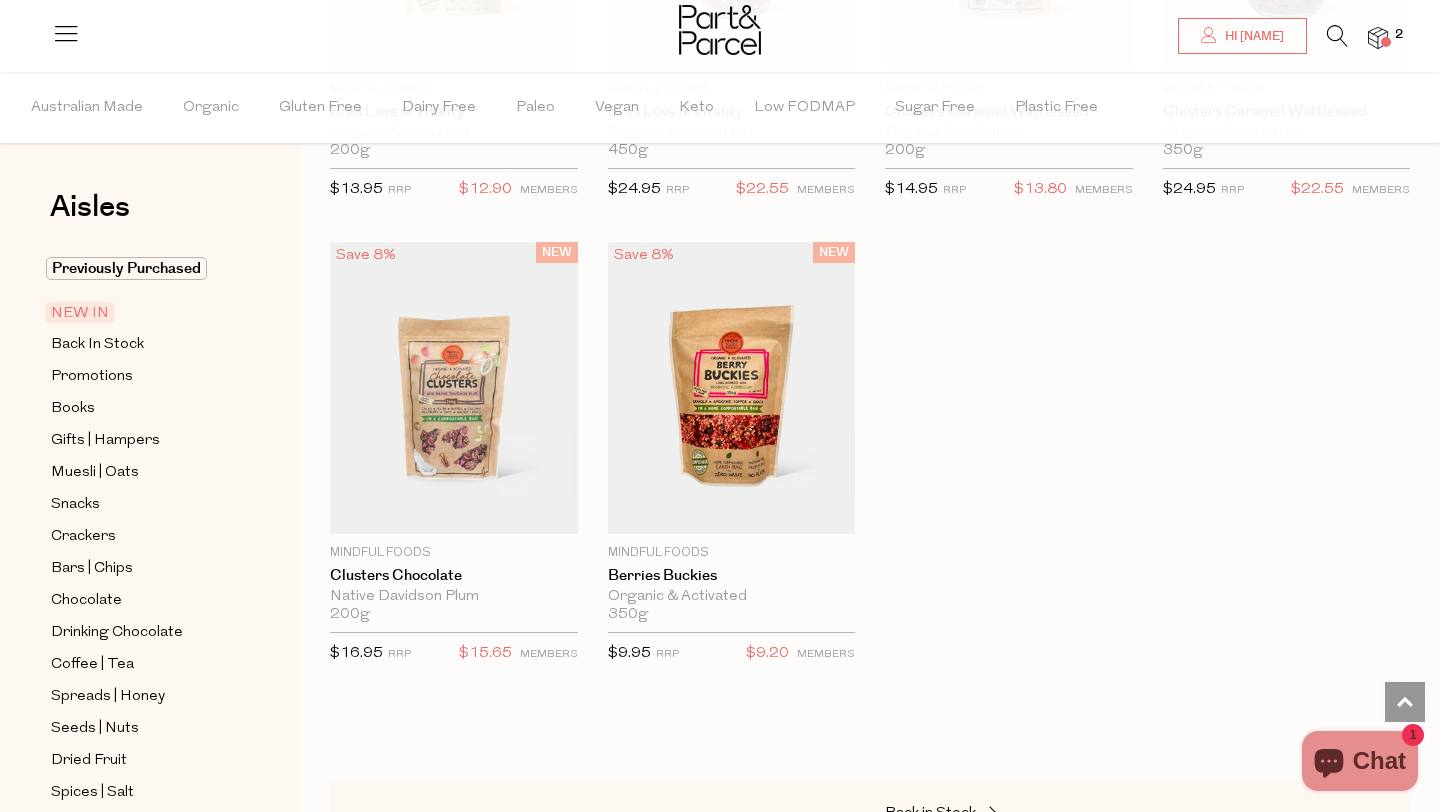 scroll, scrollTop: 2811, scrollLeft: 0, axis: vertical 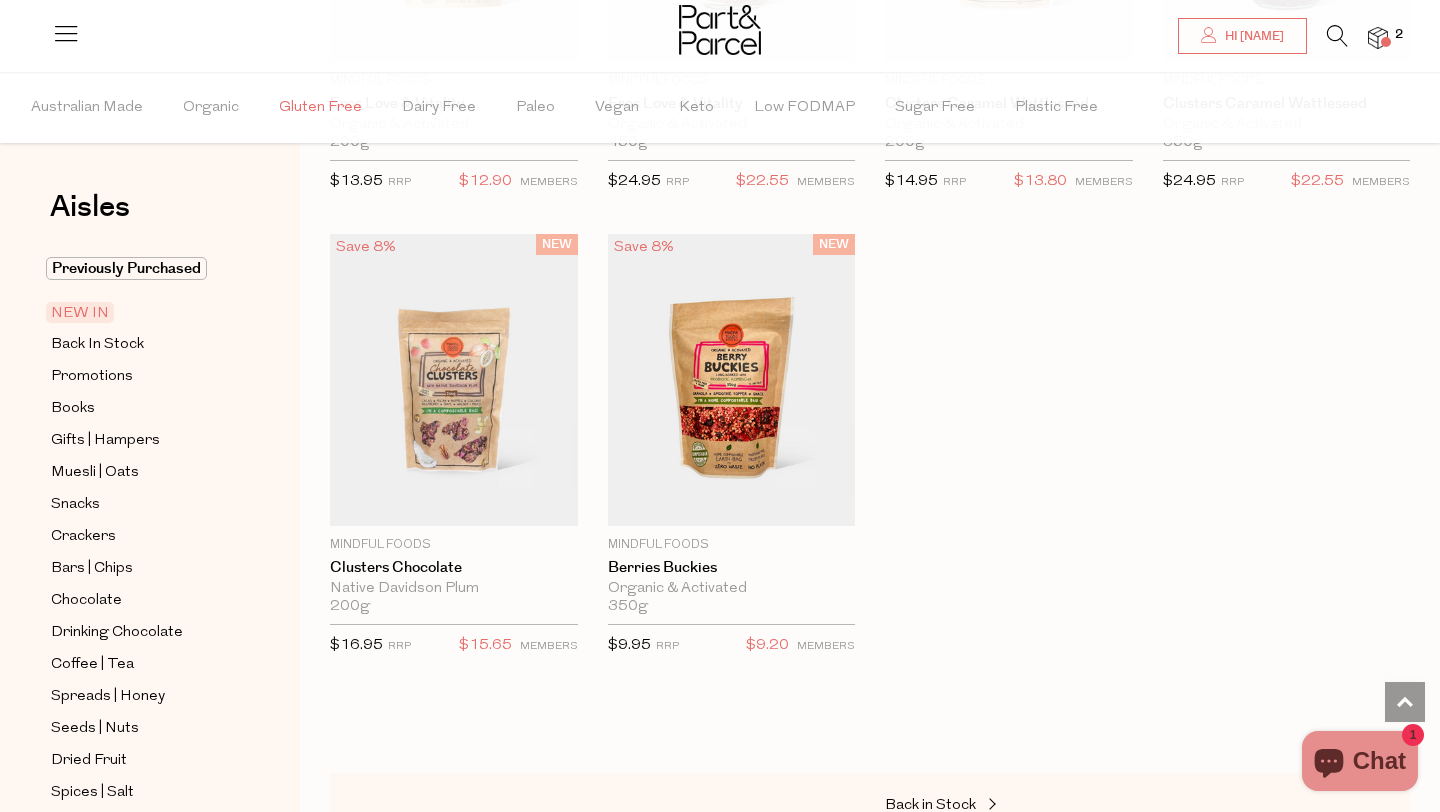 click on "Gluten Free" at bounding box center (320, 108) 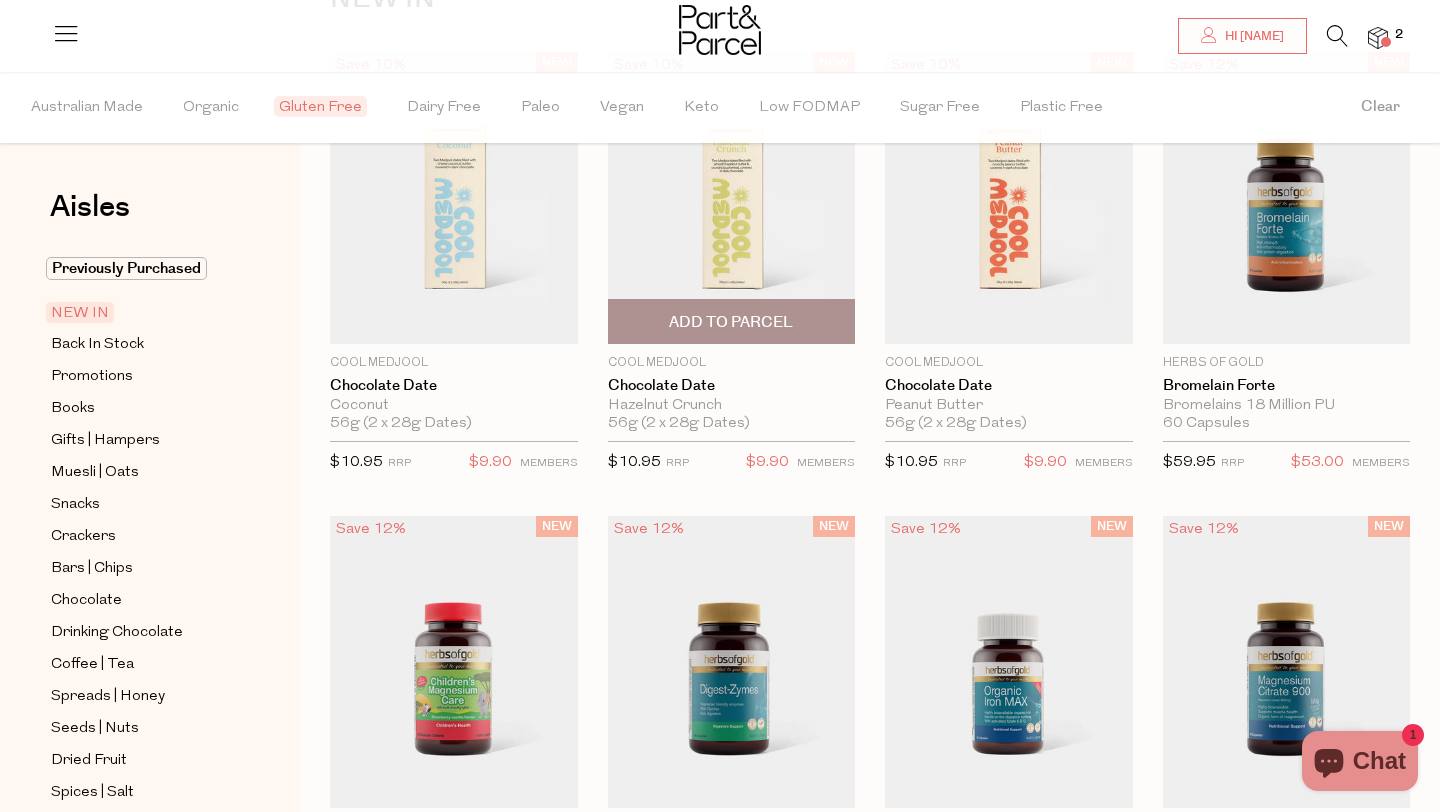 scroll, scrollTop: 208, scrollLeft: 0, axis: vertical 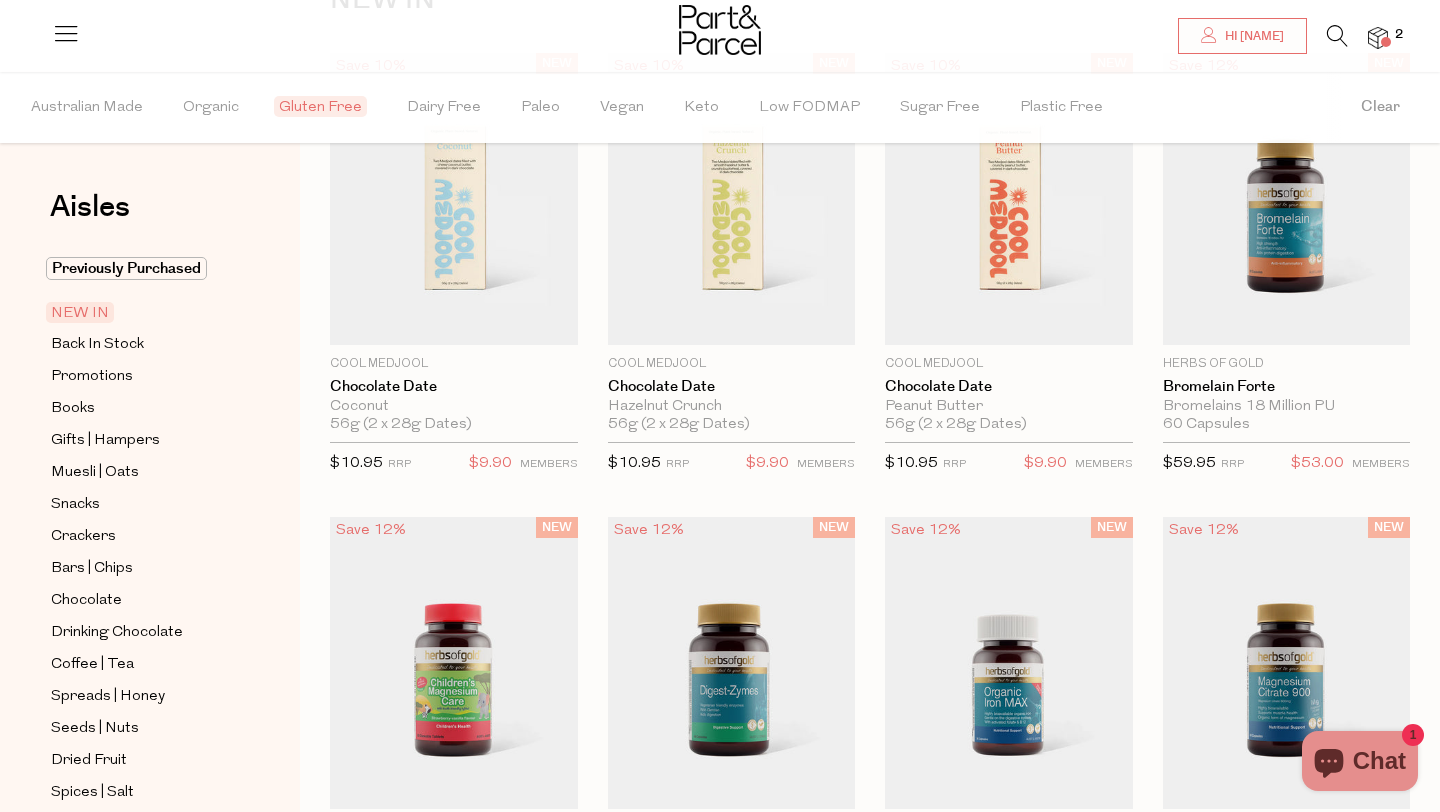 click at bounding box center (1378, 38) 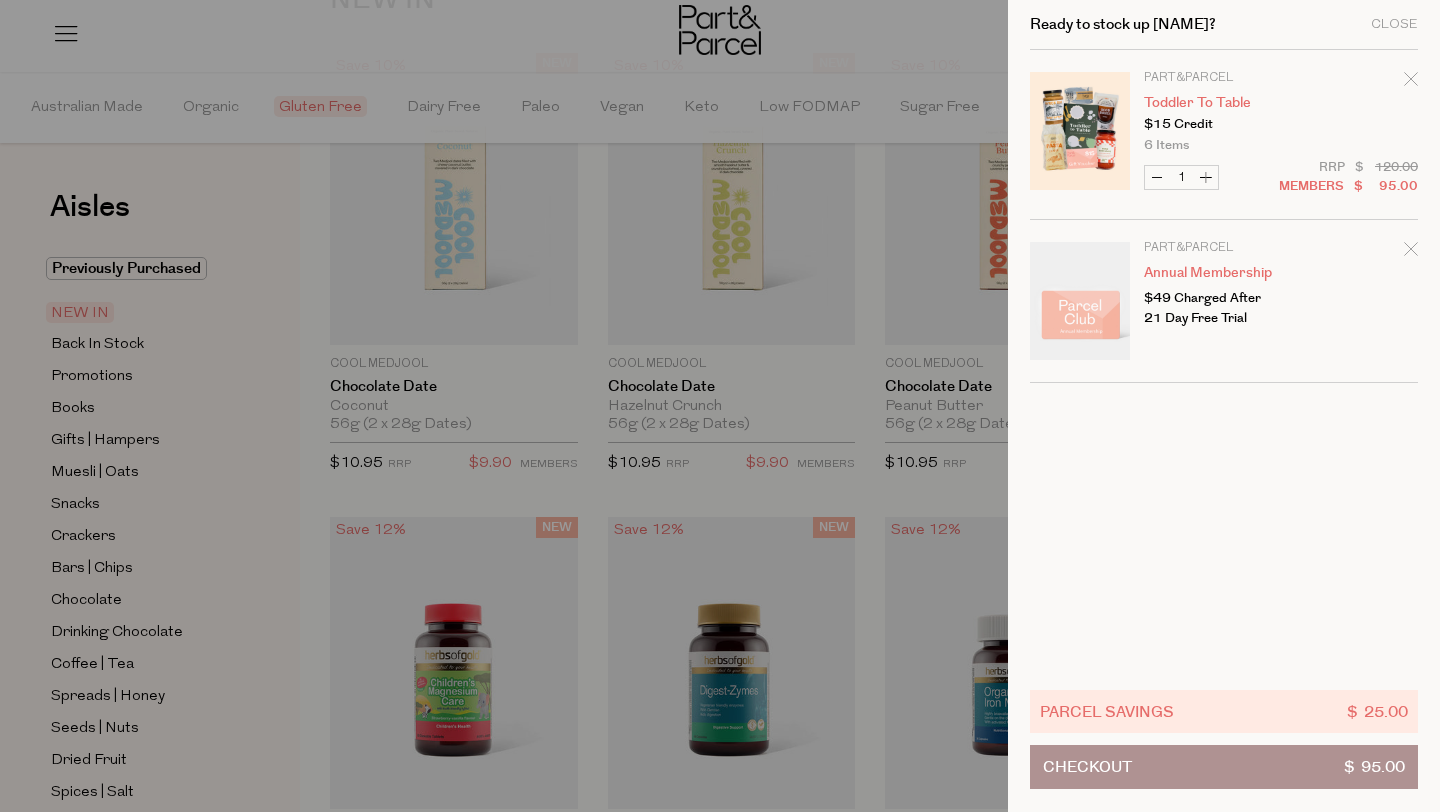 click on "Toddler To Table" at bounding box center (1221, 103) 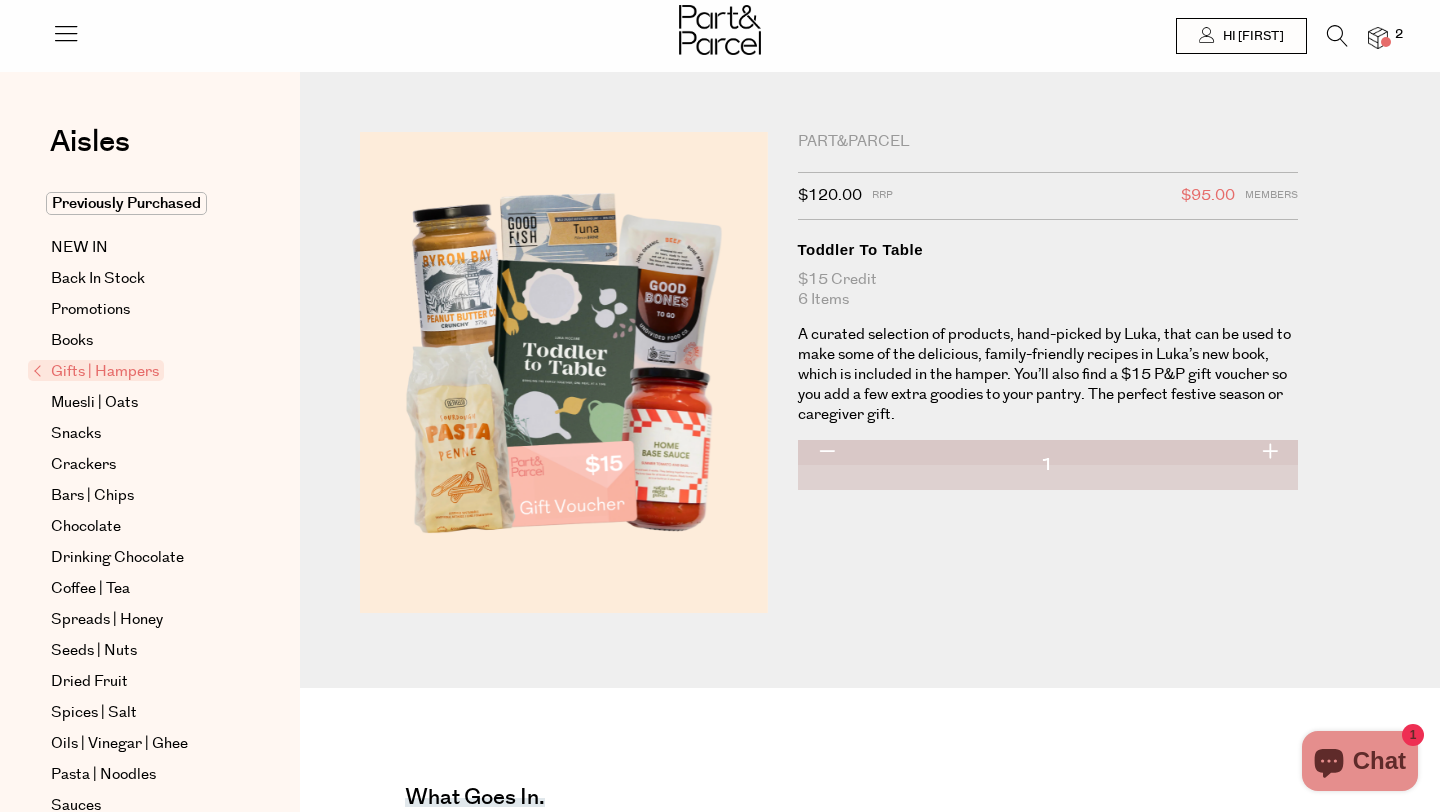 scroll, scrollTop: 0, scrollLeft: 0, axis: both 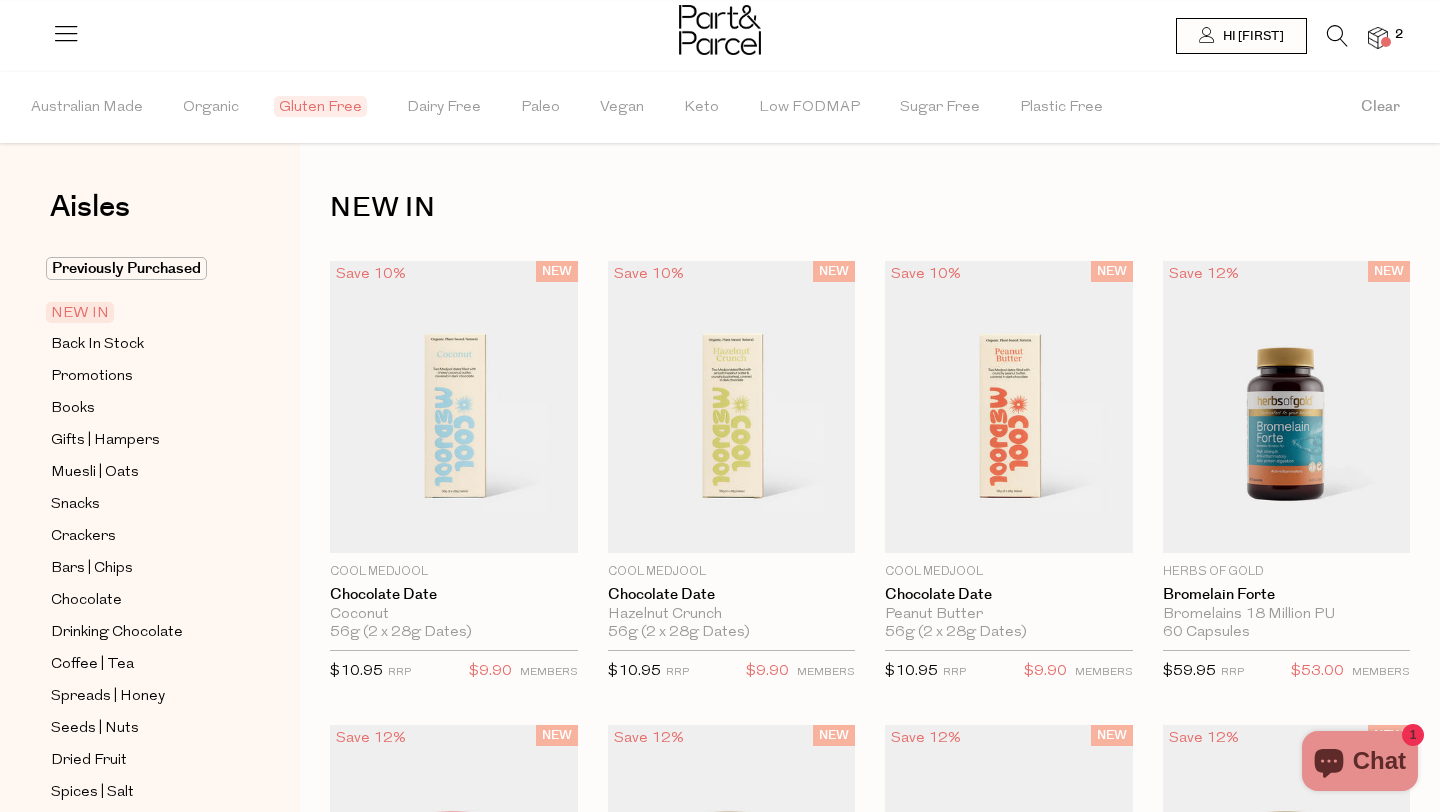 click on "Gluten Free" at bounding box center [320, 106] 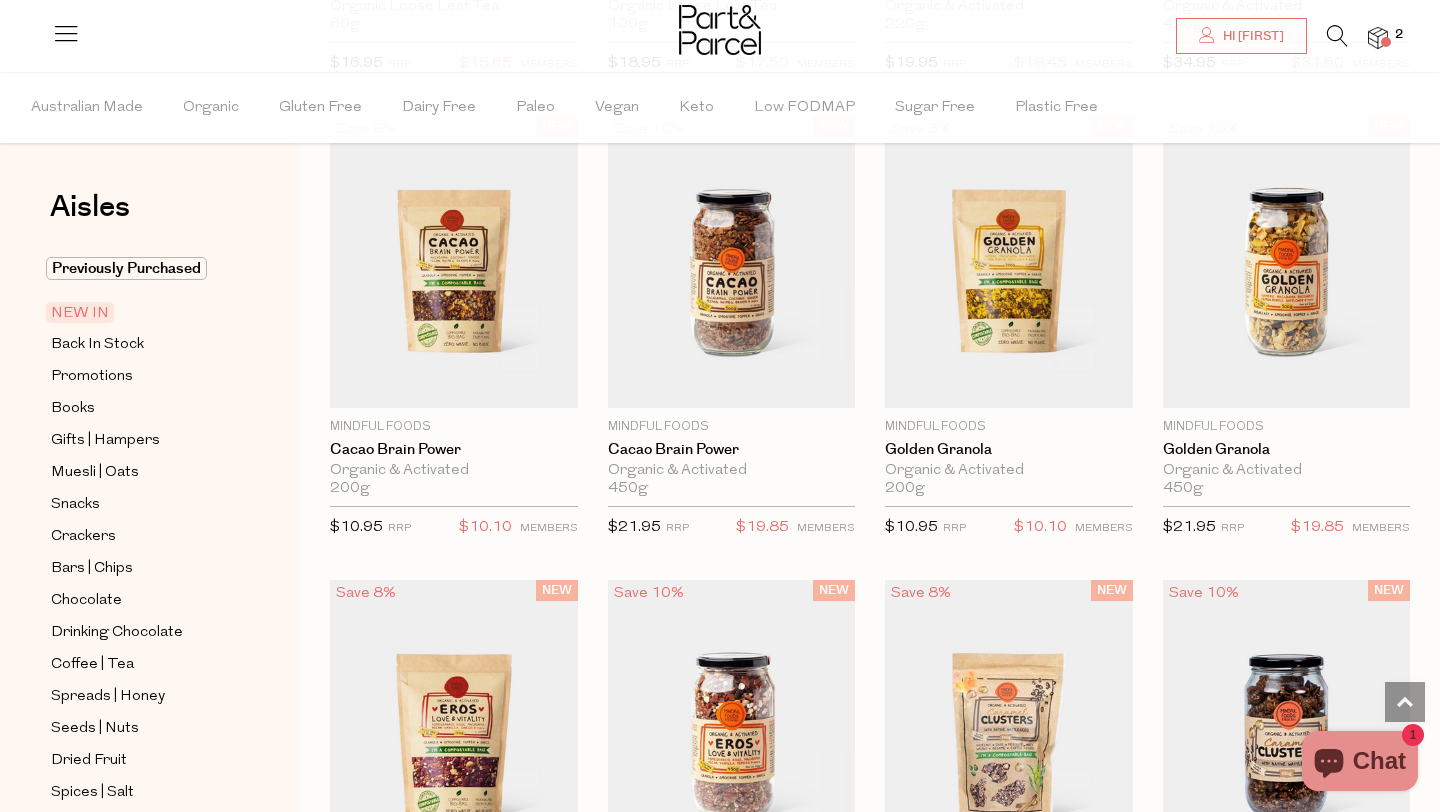 scroll, scrollTop: 1996, scrollLeft: 0, axis: vertical 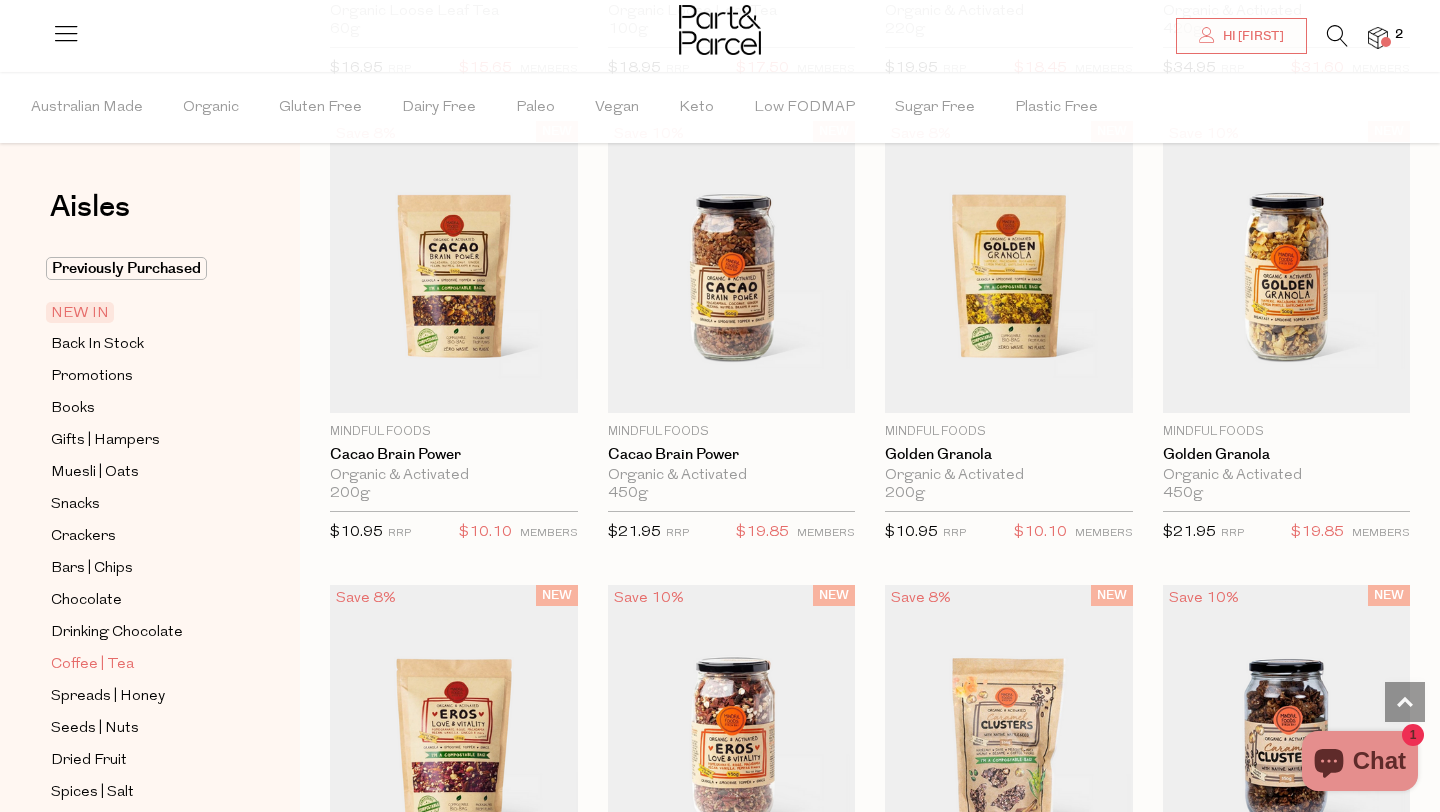 click on "Coffee | Tea" at bounding box center (92, 665) 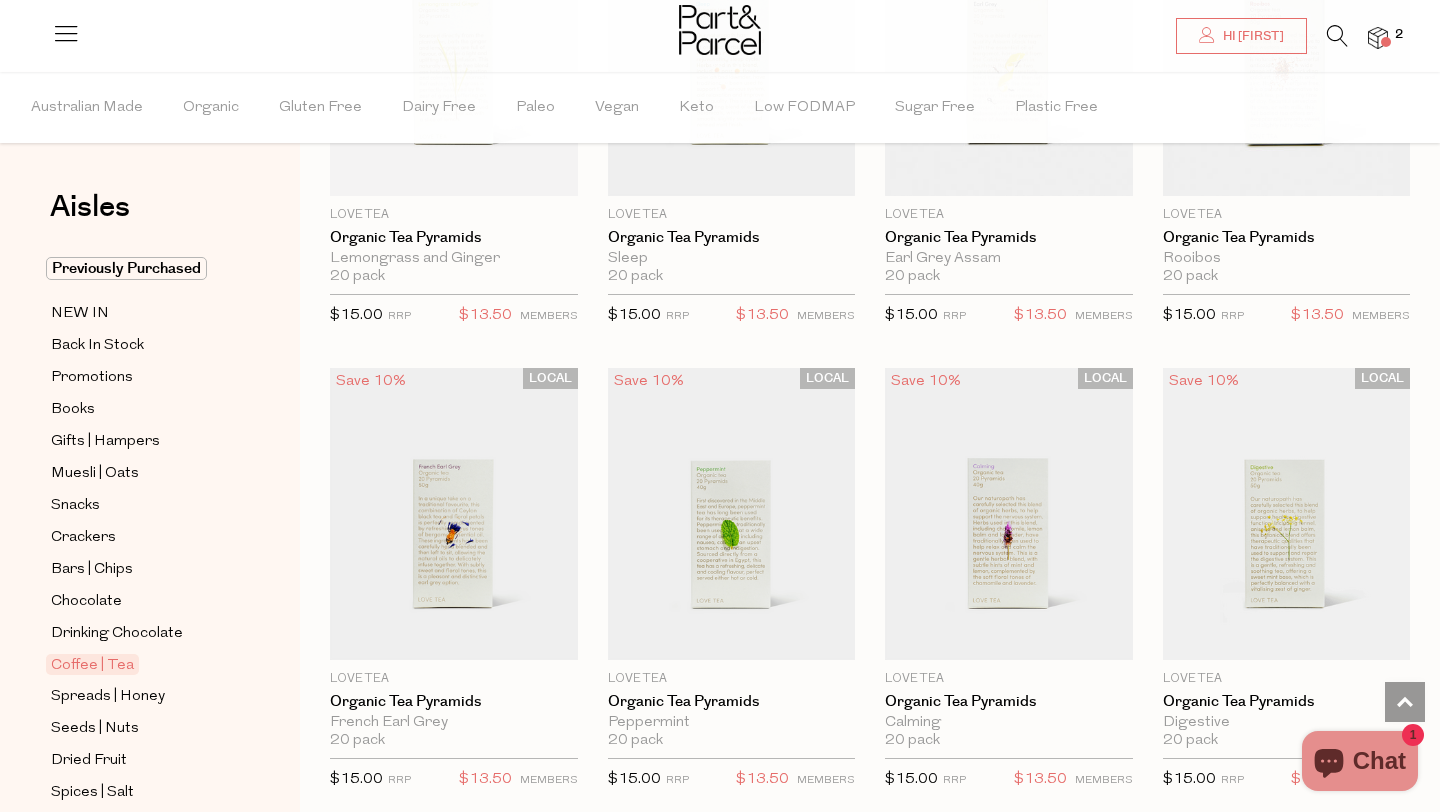 scroll, scrollTop: 2681, scrollLeft: 0, axis: vertical 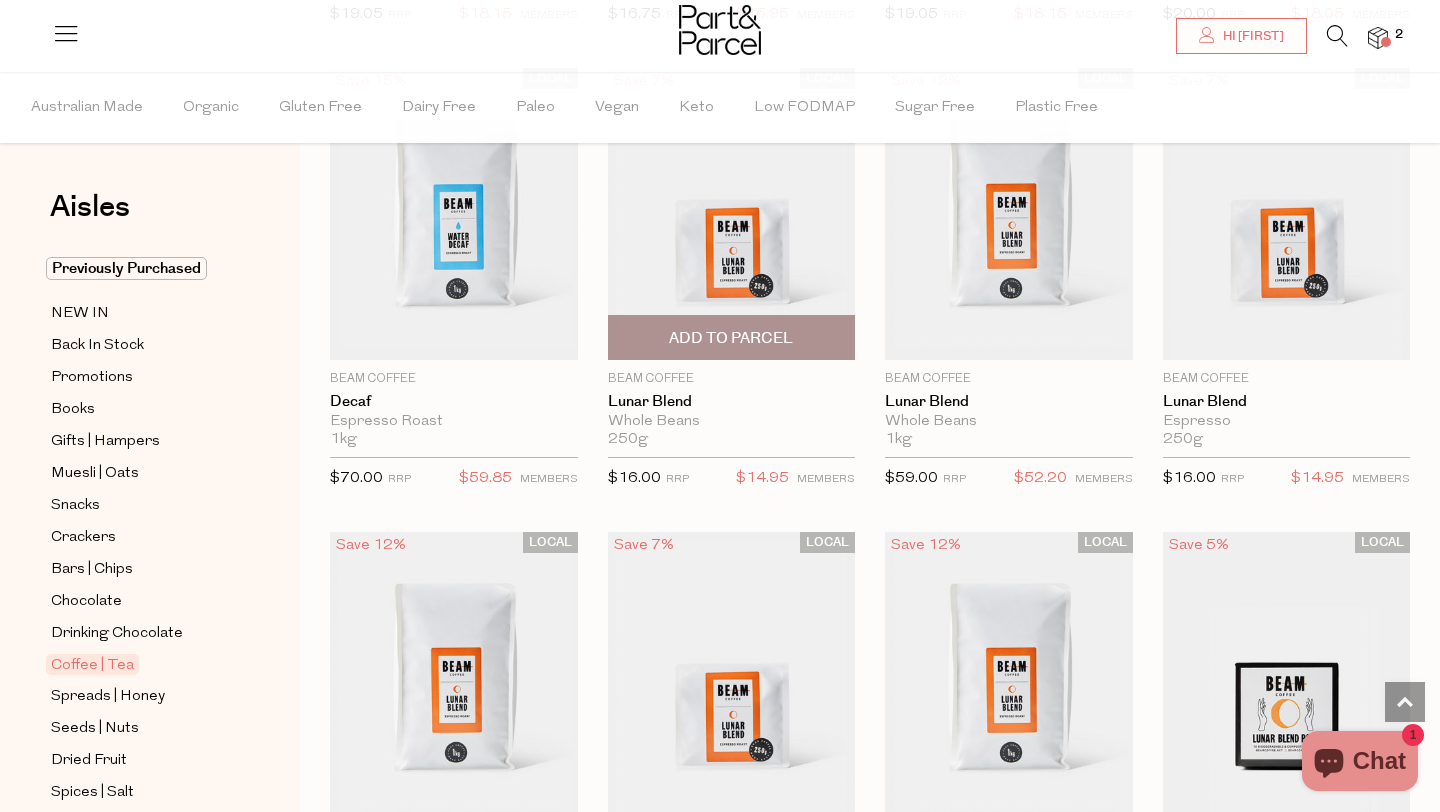 click on "Add To Parcel" at bounding box center (732, 337) 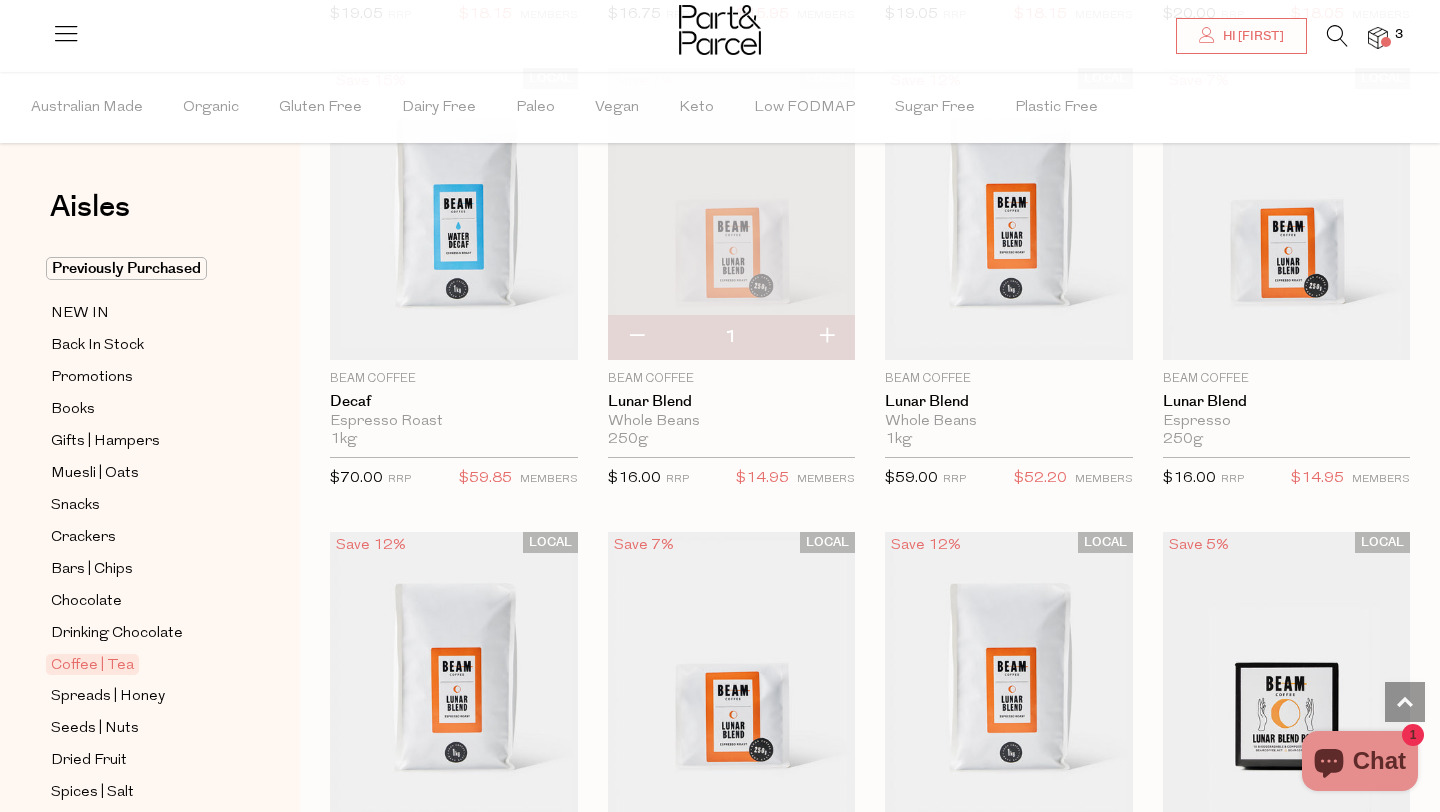 click at bounding box center (732, 214) 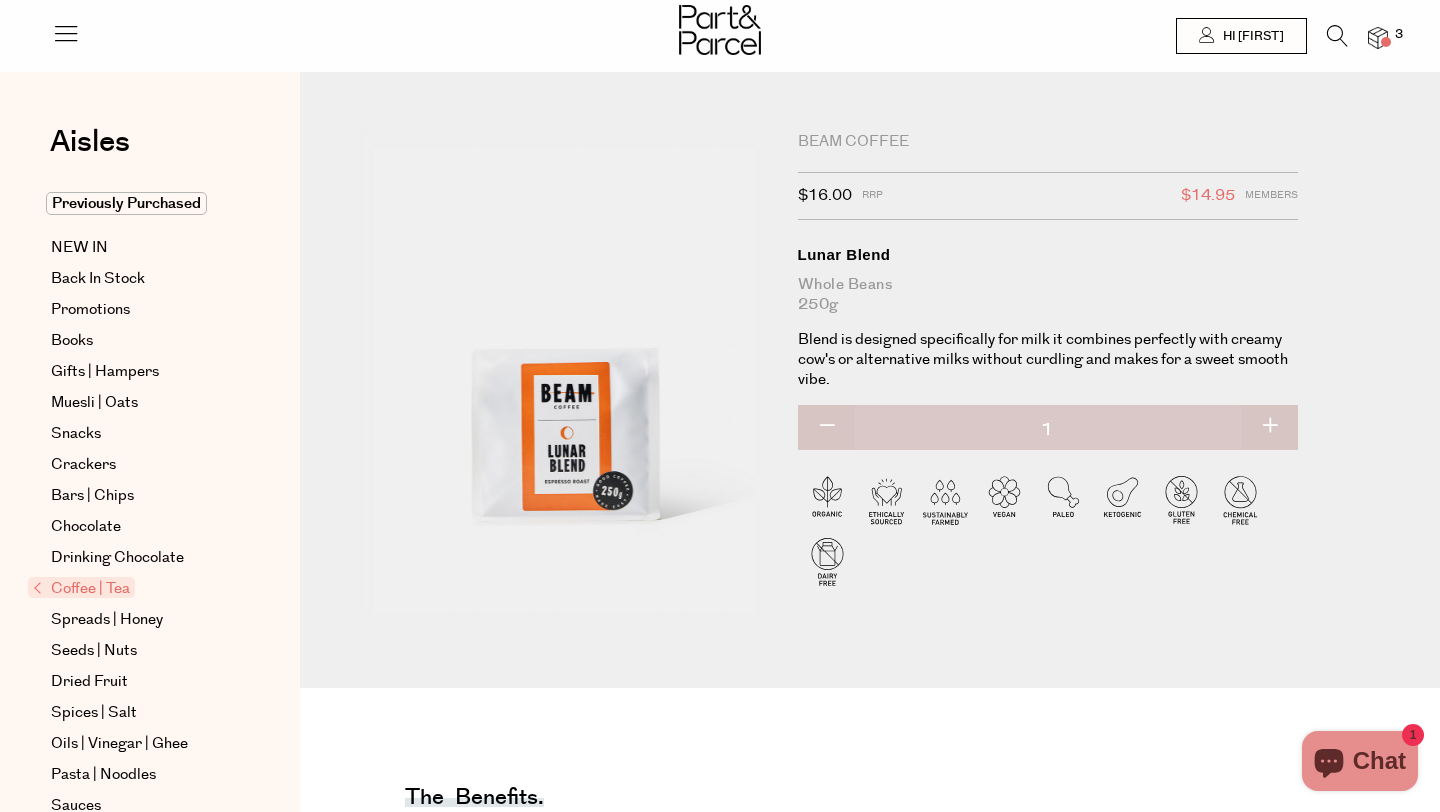scroll, scrollTop: 0, scrollLeft: 0, axis: both 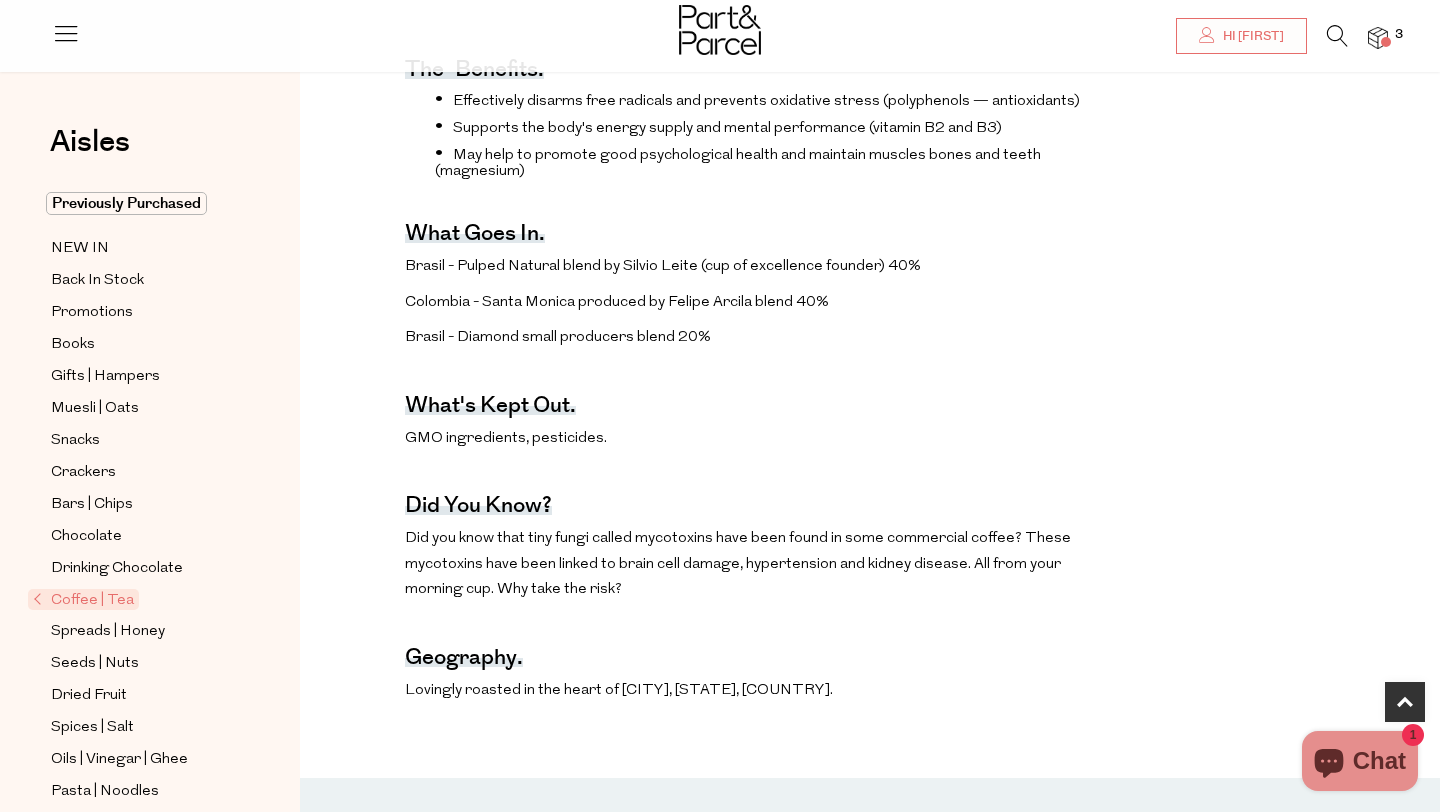 click on "Did you know that tiny fungi called mycotoxins have been found in some commercial coffee? These mycotoxins have been linked to brain cell damage, hypertension and kidney disease. All from your morning cup. Why take the risk?" at bounding box center (754, 564) 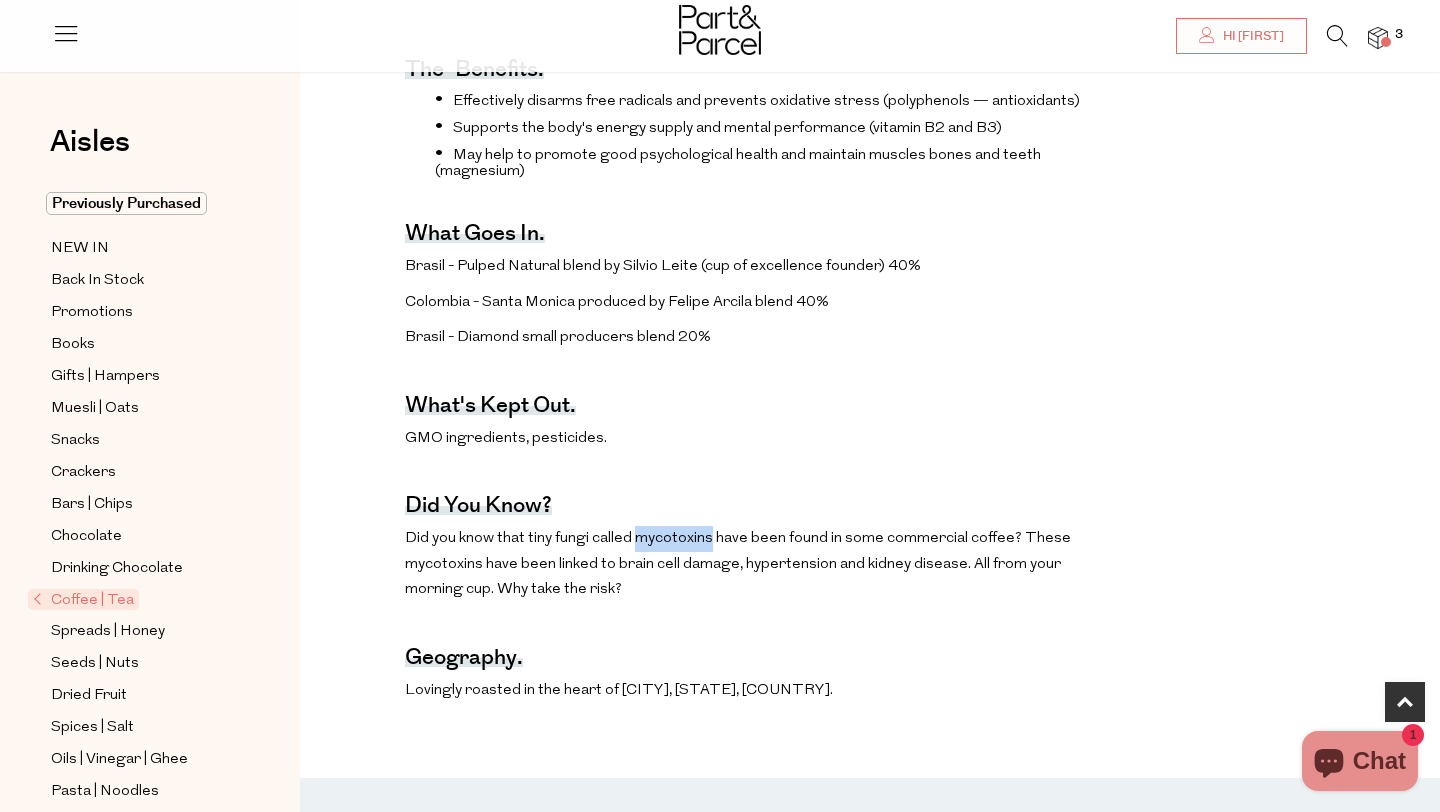 copy on "mycotoxins" 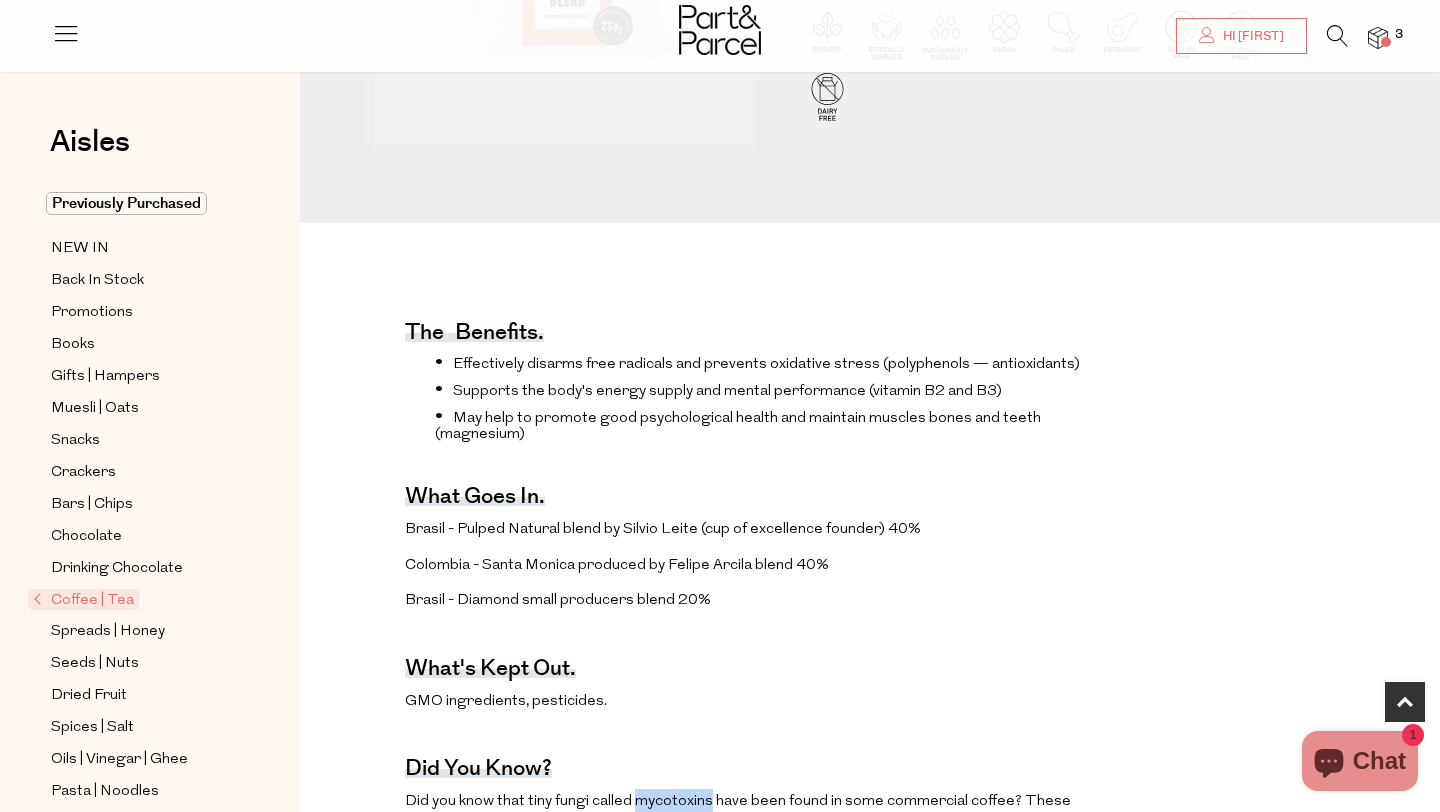 scroll, scrollTop: 0, scrollLeft: 0, axis: both 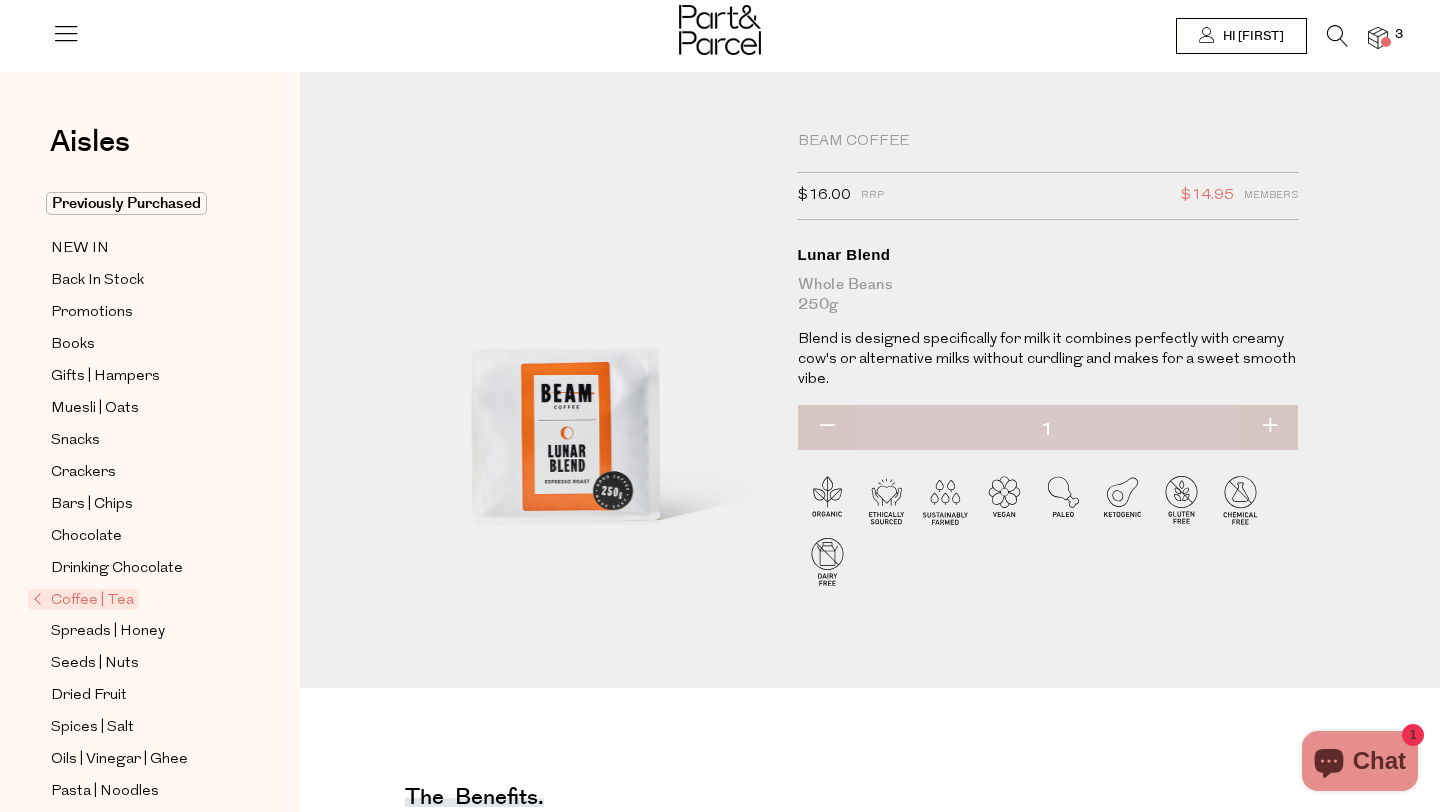 click at bounding box center (1378, 38) 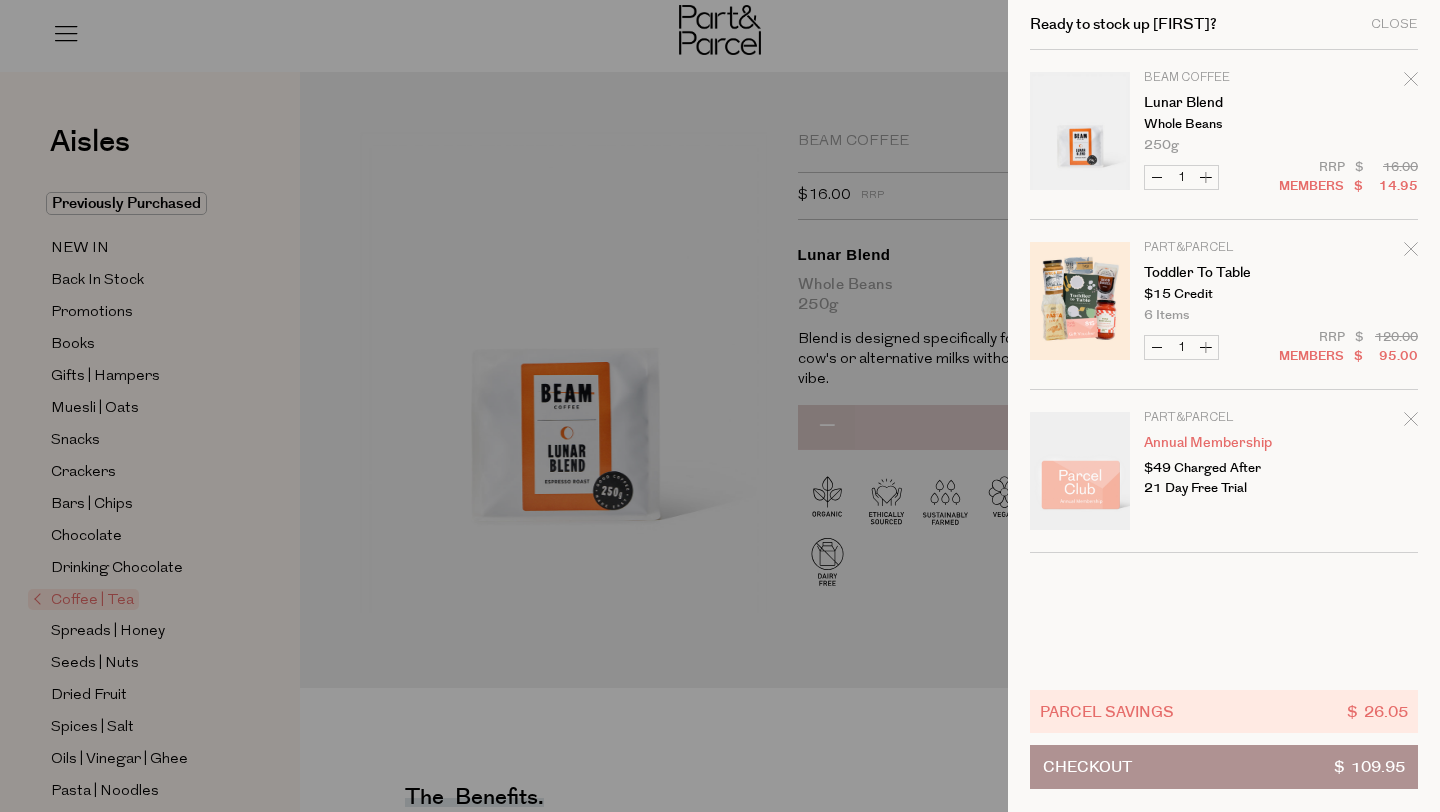 click on "Checkout" at bounding box center (1087, 767) 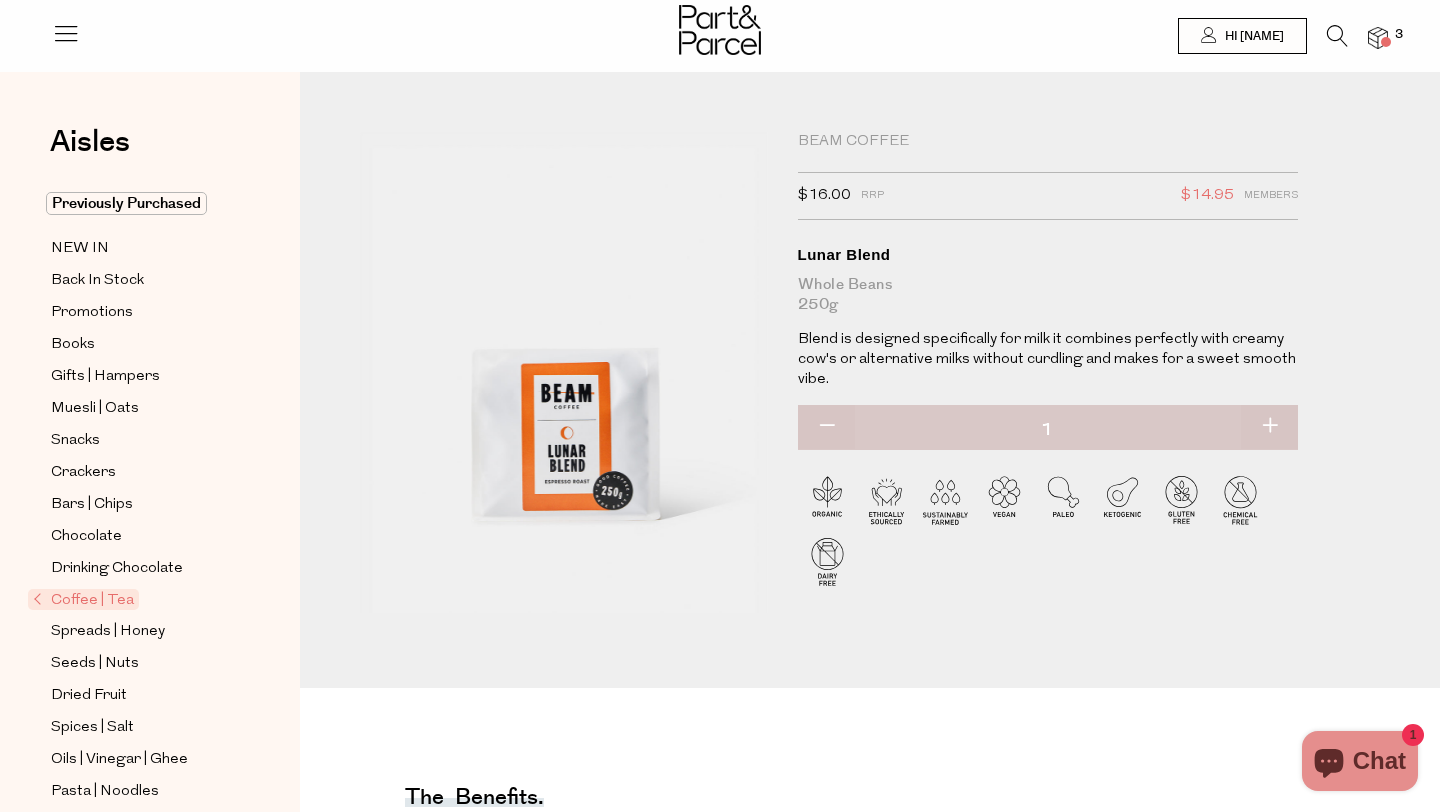 scroll, scrollTop: 0, scrollLeft: 0, axis: both 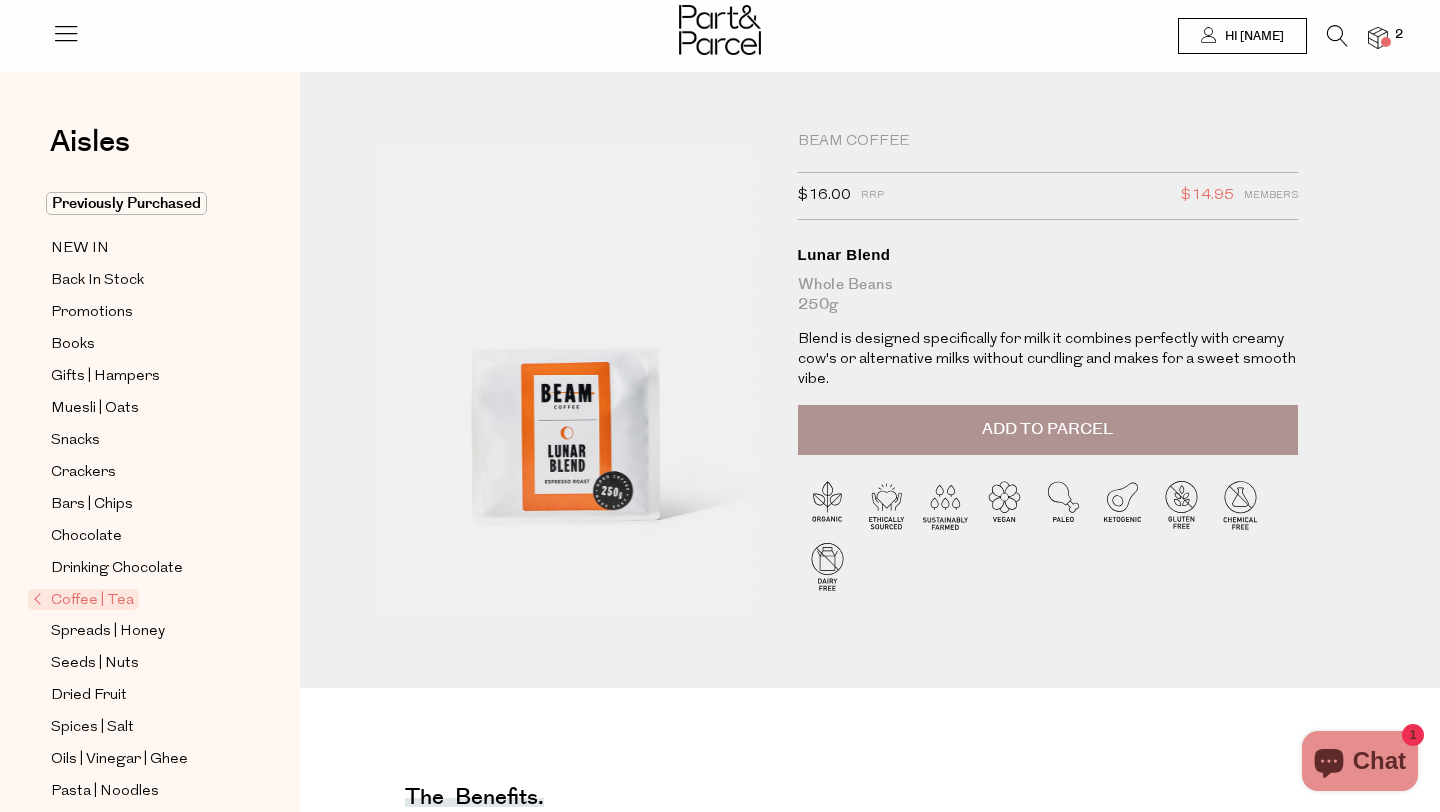 click at bounding box center [1378, 38] 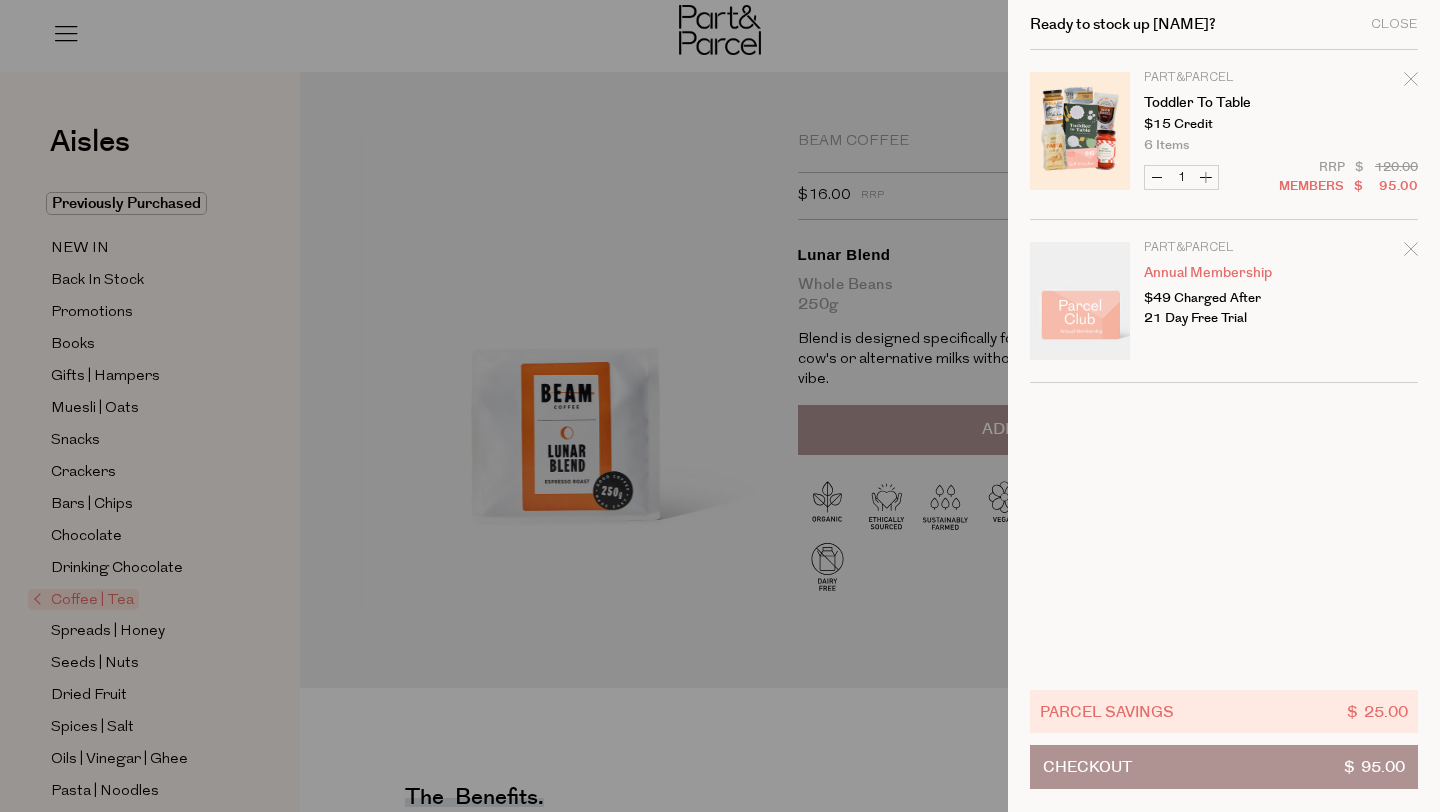 click on "Checkout $ 95.00" at bounding box center [1224, 767] 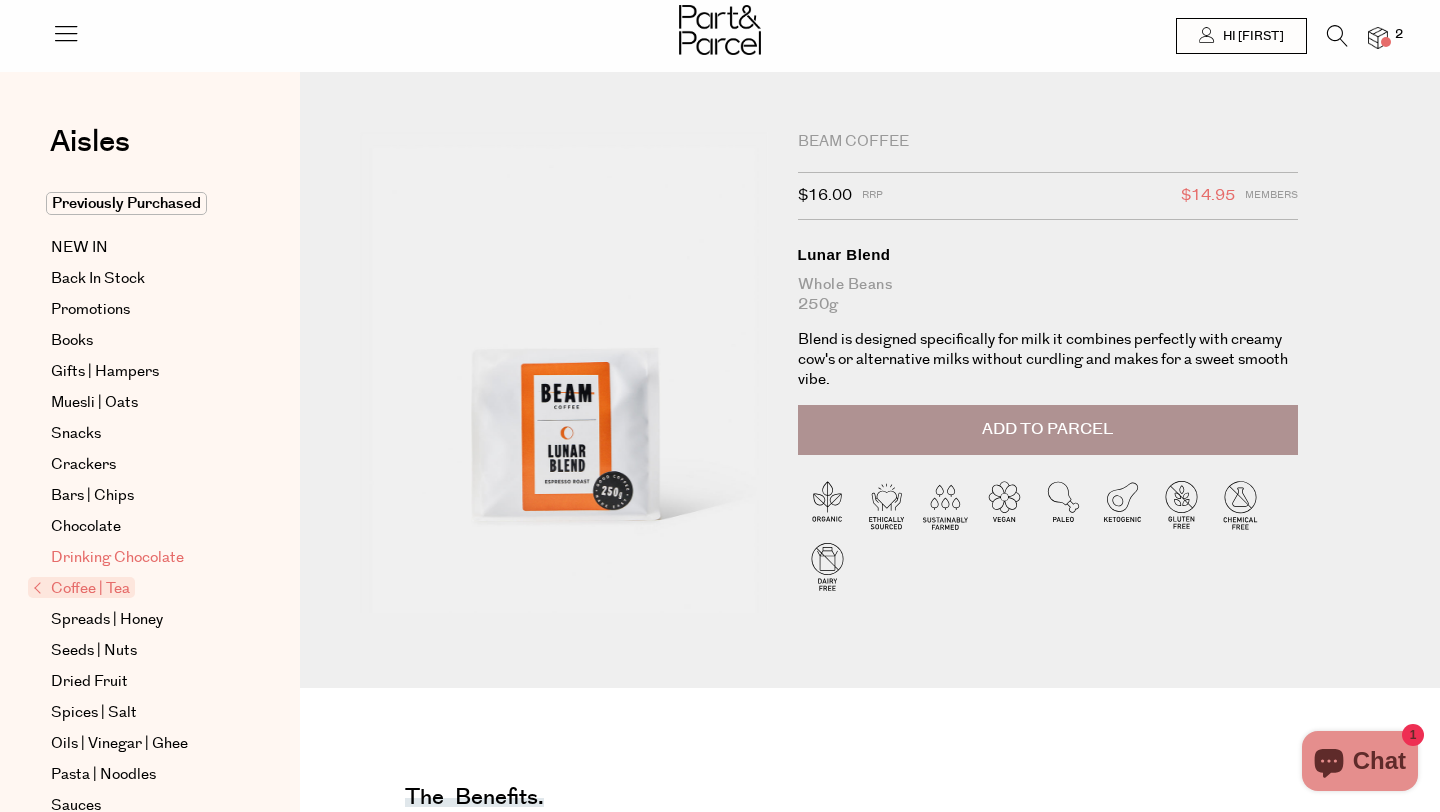 scroll, scrollTop: 0, scrollLeft: 0, axis: both 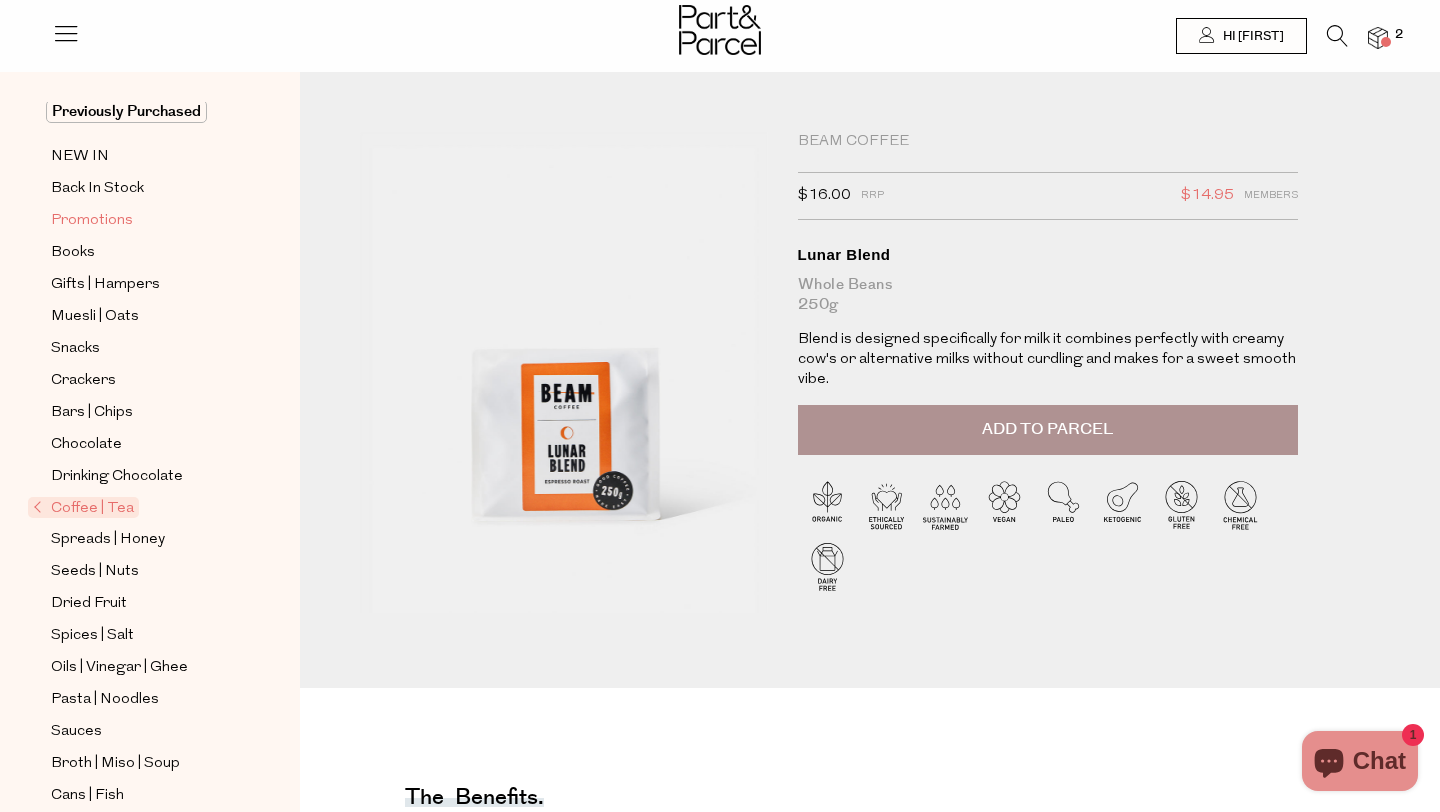 click on "Promotions" at bounding box center (92, 221) 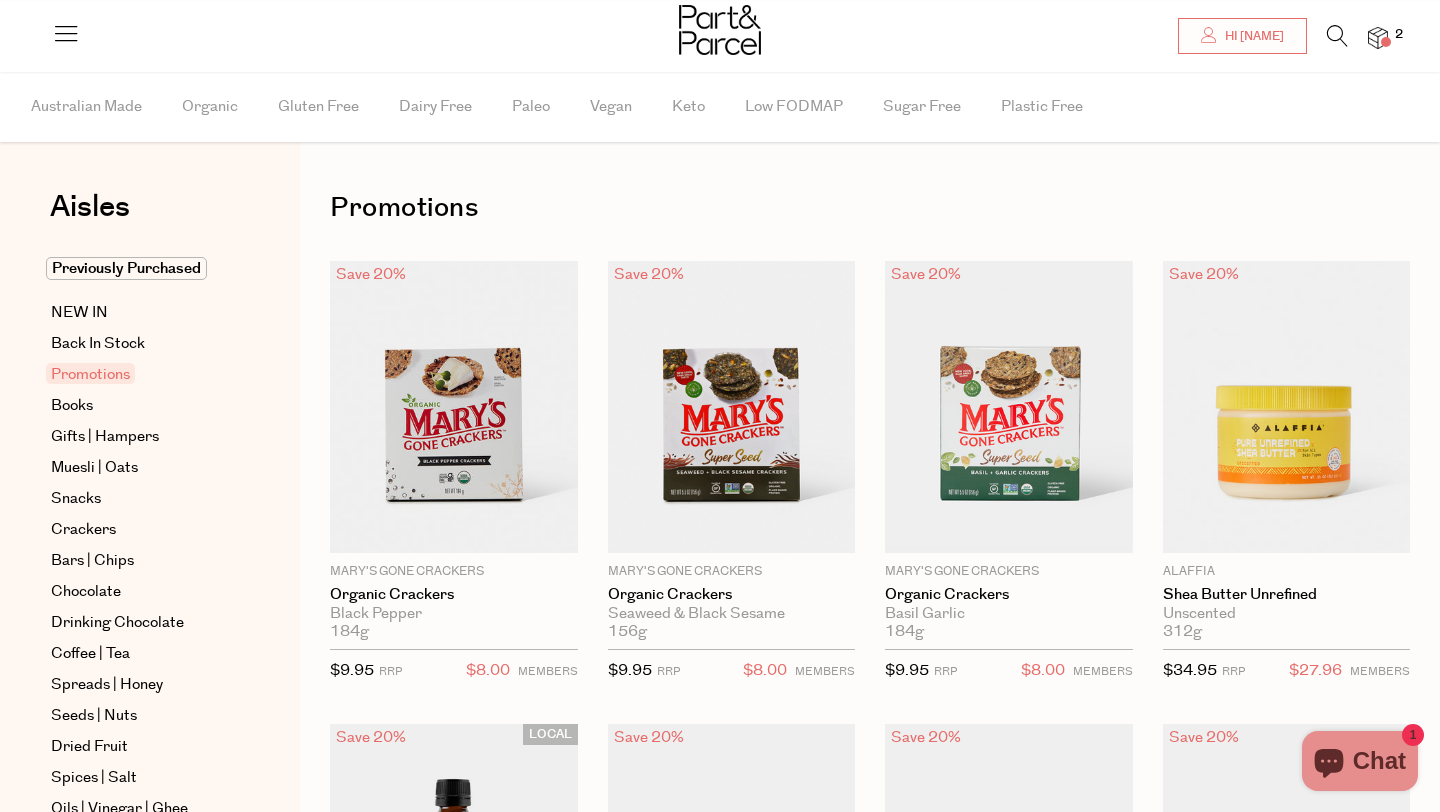 scroll, scrollTop: 222, scrollLeft: 0, axis: vertical 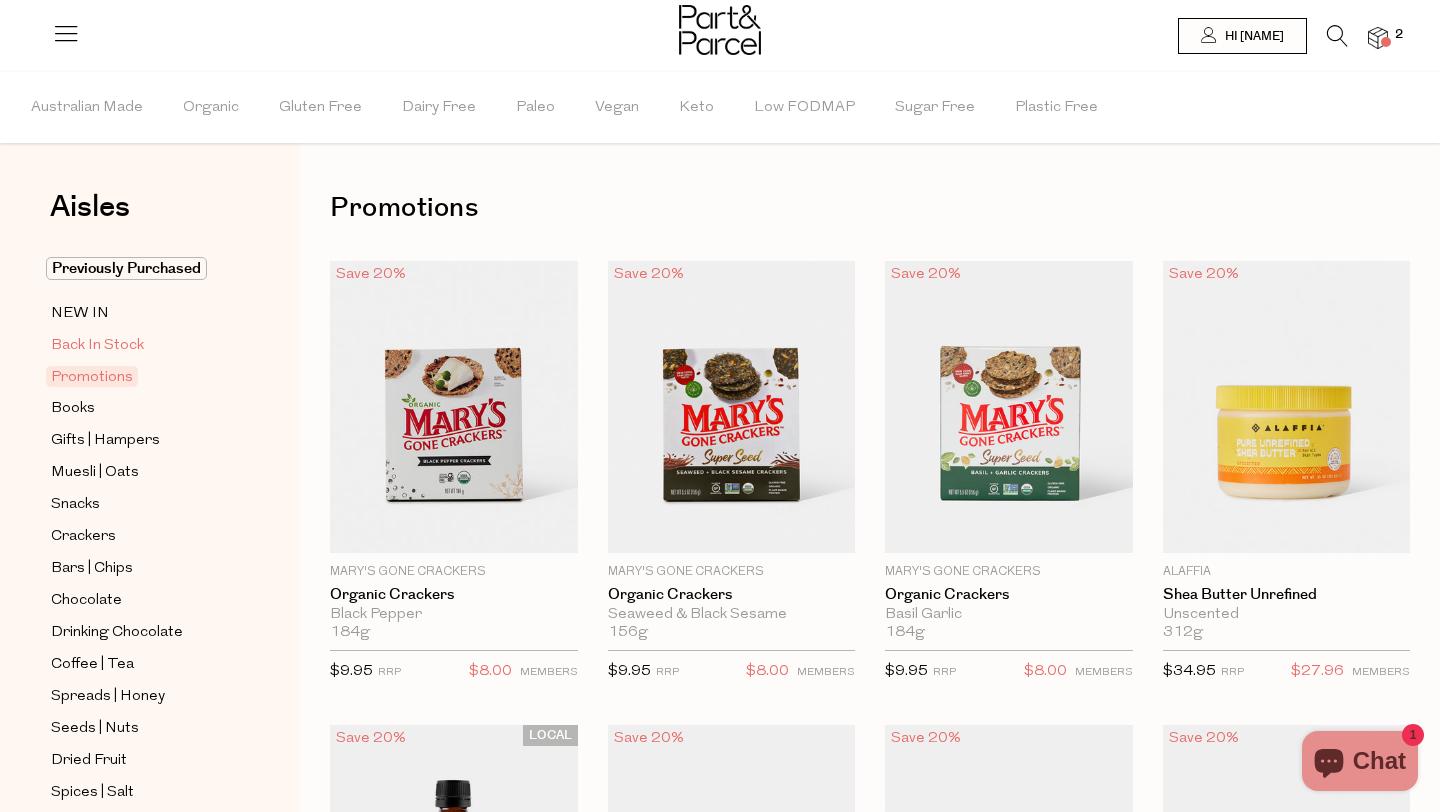 click on "Back In Stock" at bounding box center [97, 346] 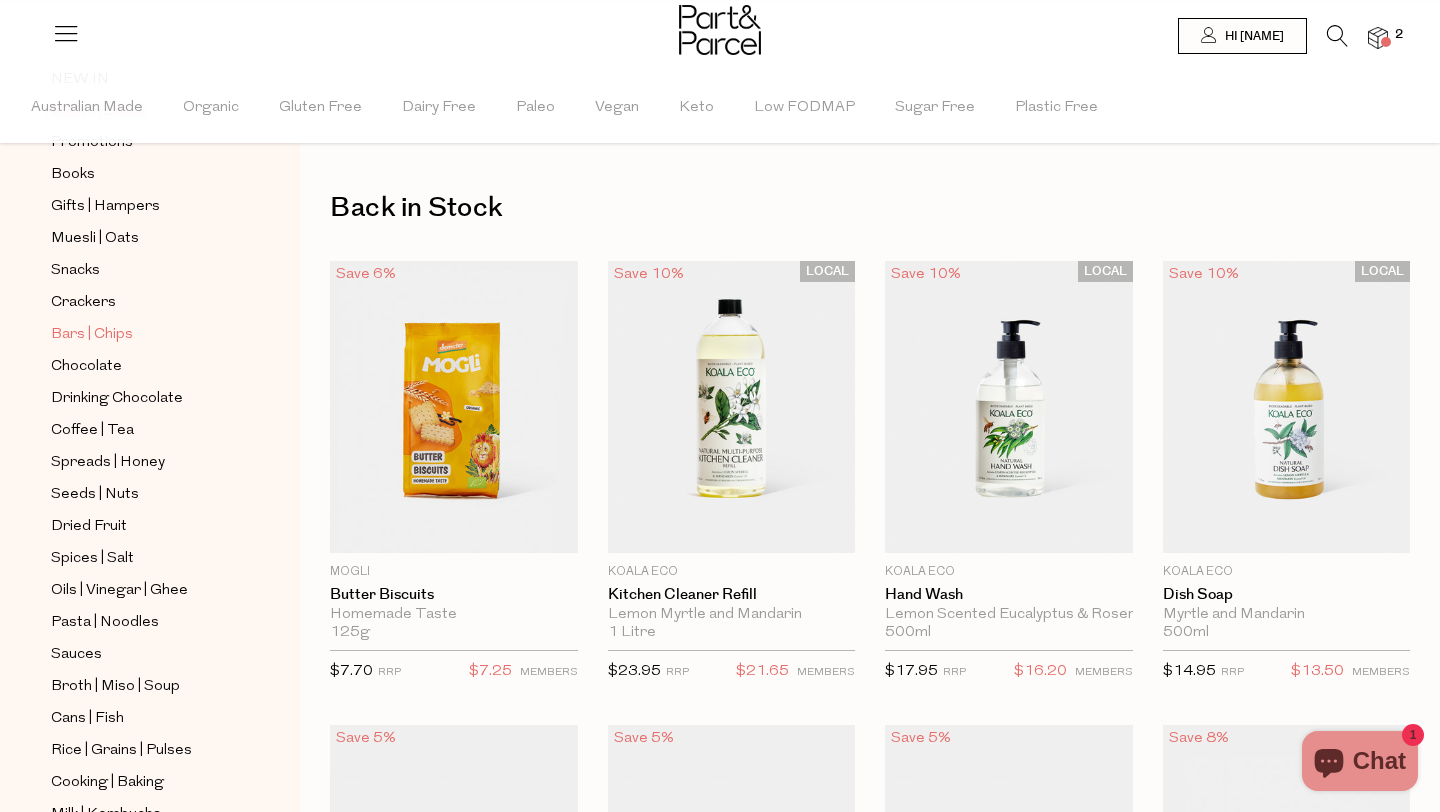 scroll, scrollTop: 247, scrollLeft: 0, axis: vertical 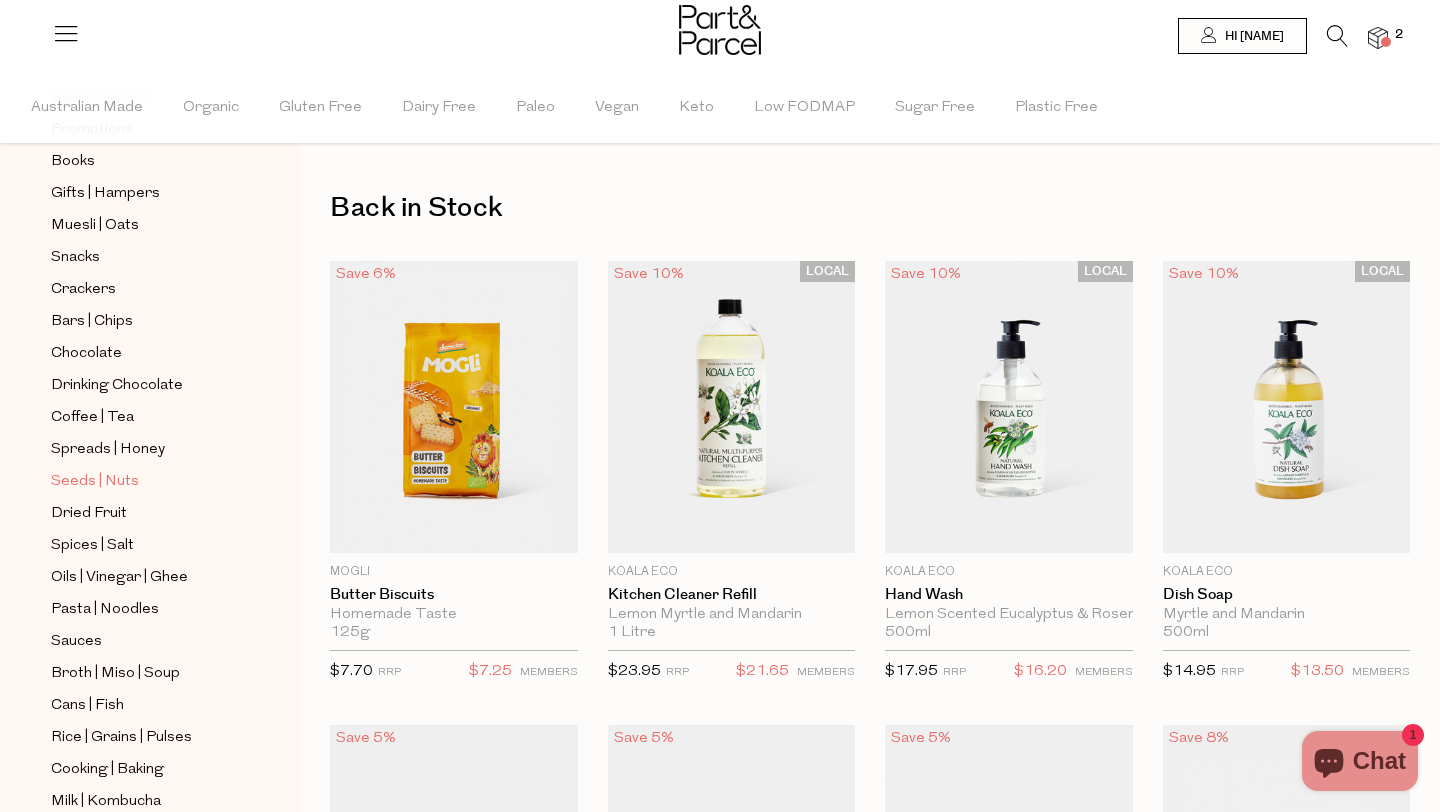 click on "Seeds | Nuts" at bounding box center [95, 482] 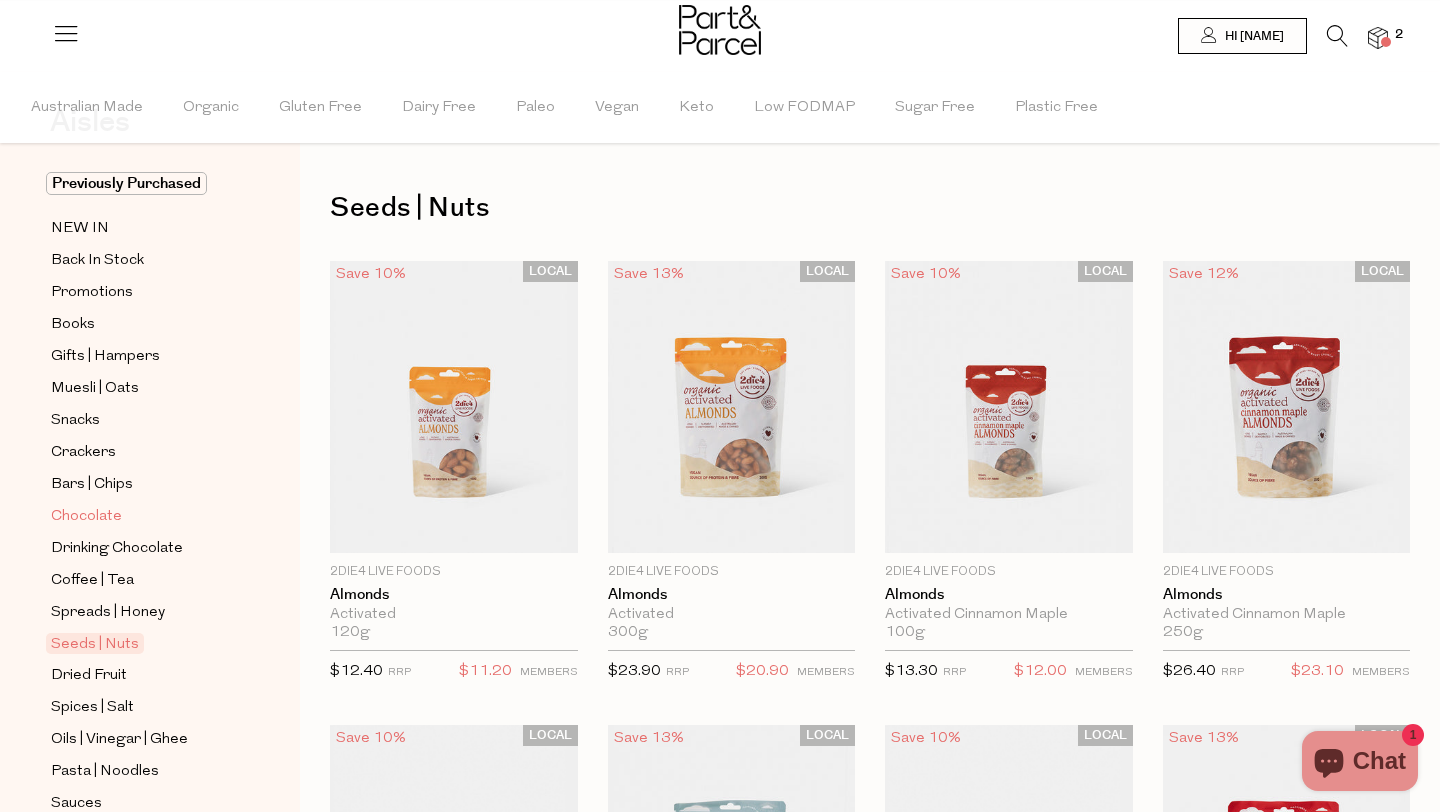 scroll, scrollTop: 106, scrollLeft: 0, axis: vertical 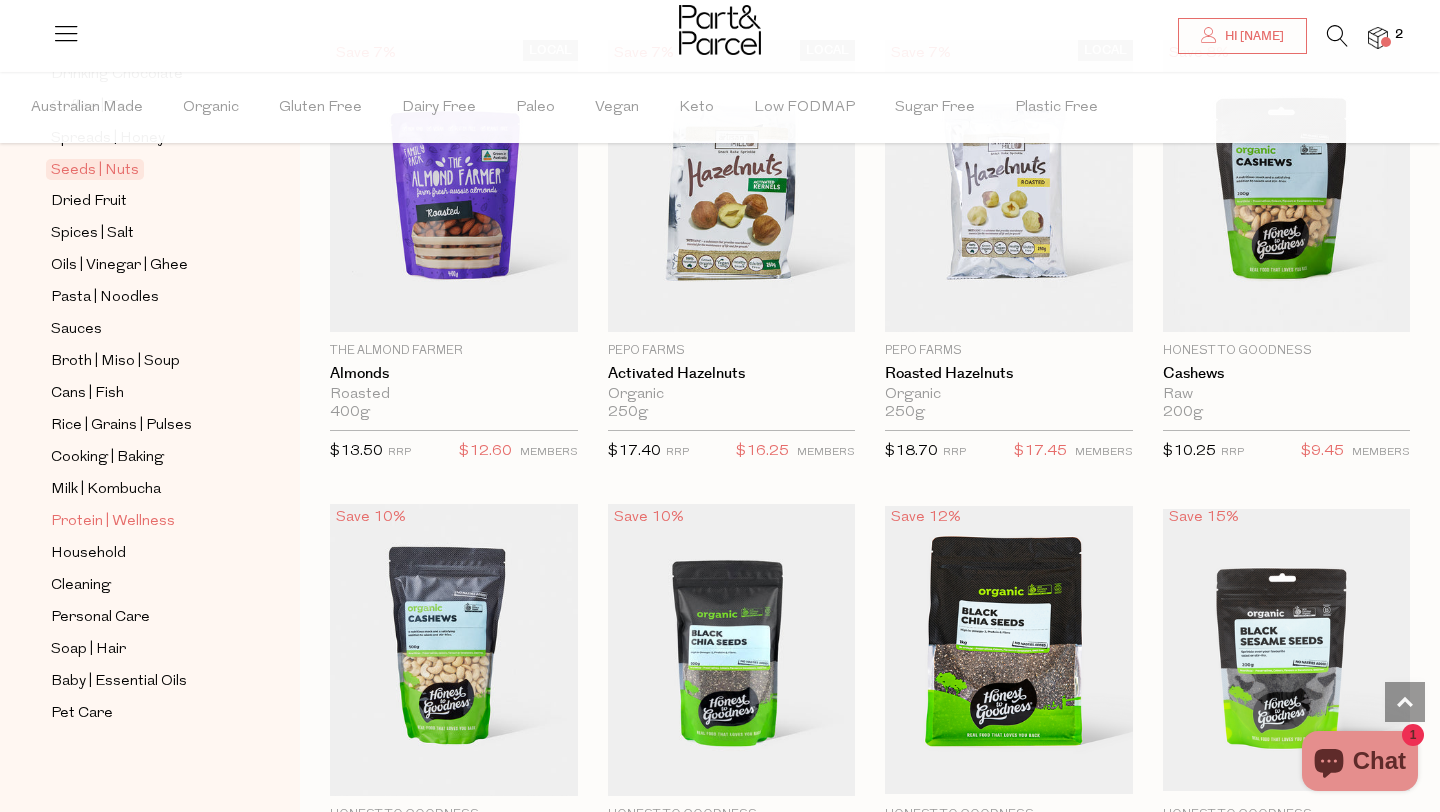 click on "Protein | Wellness" at bounding box center [113, 522] 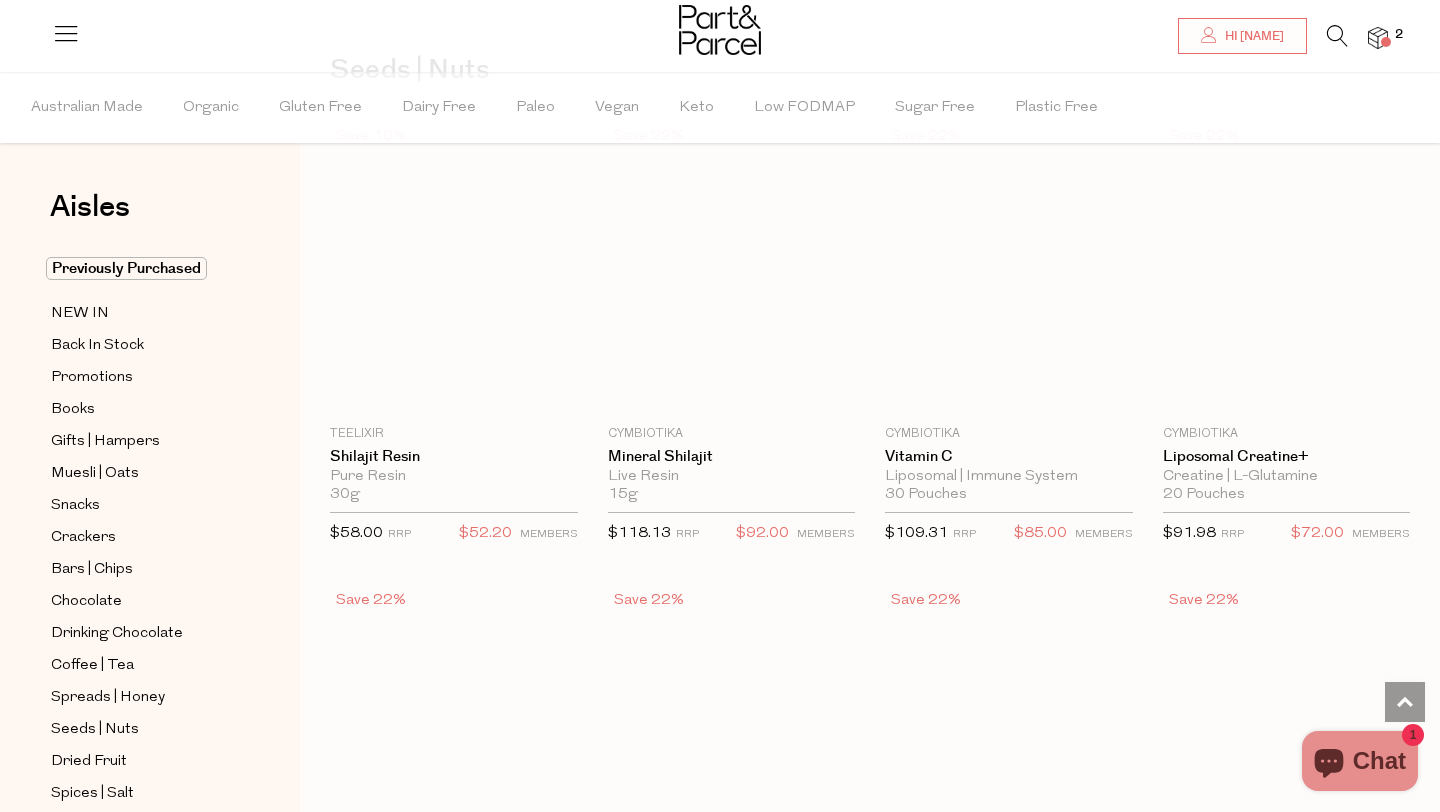 scroll, scrollTop: 0, scrollLeft: 0, axis: both 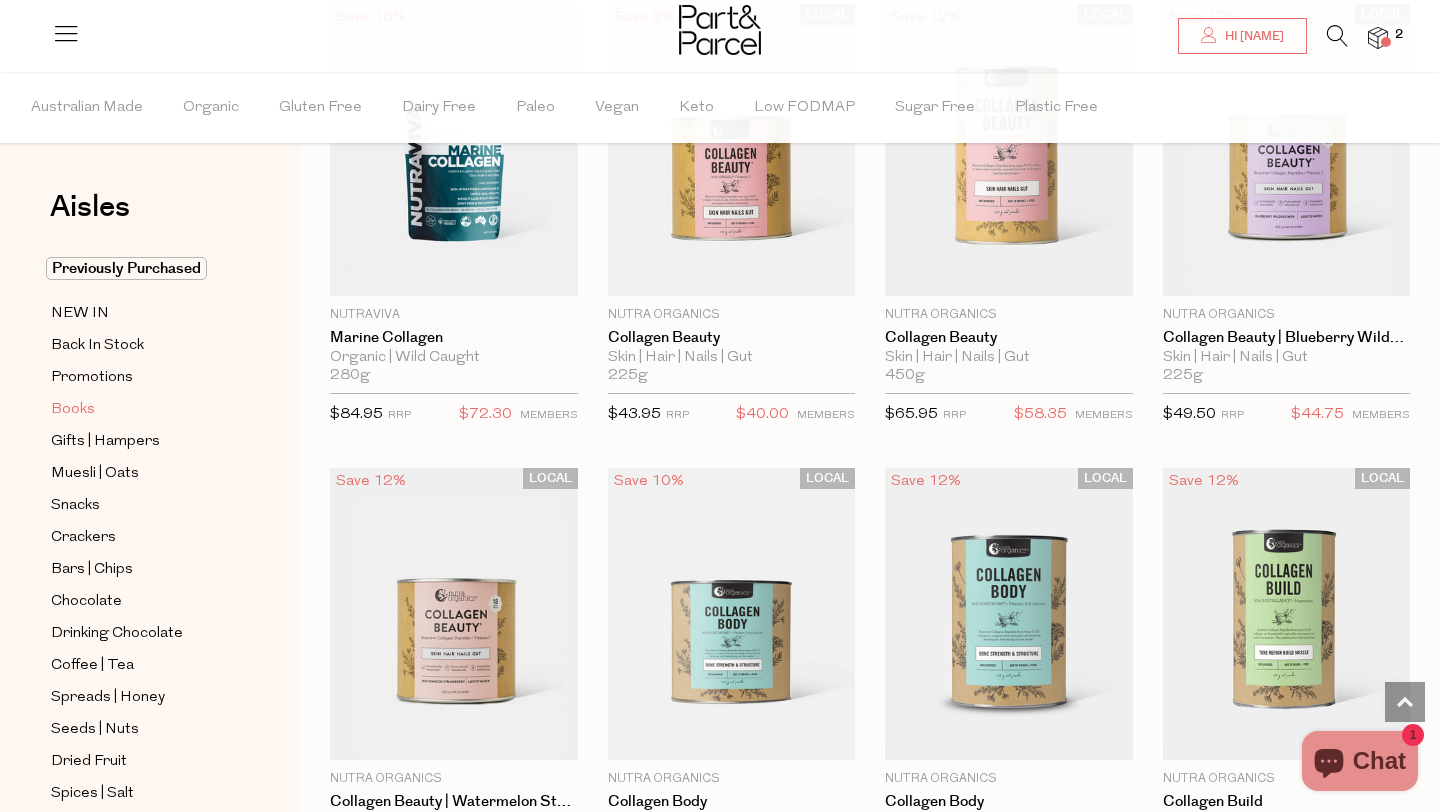 click on "Books" at bounding box center (73, 410) 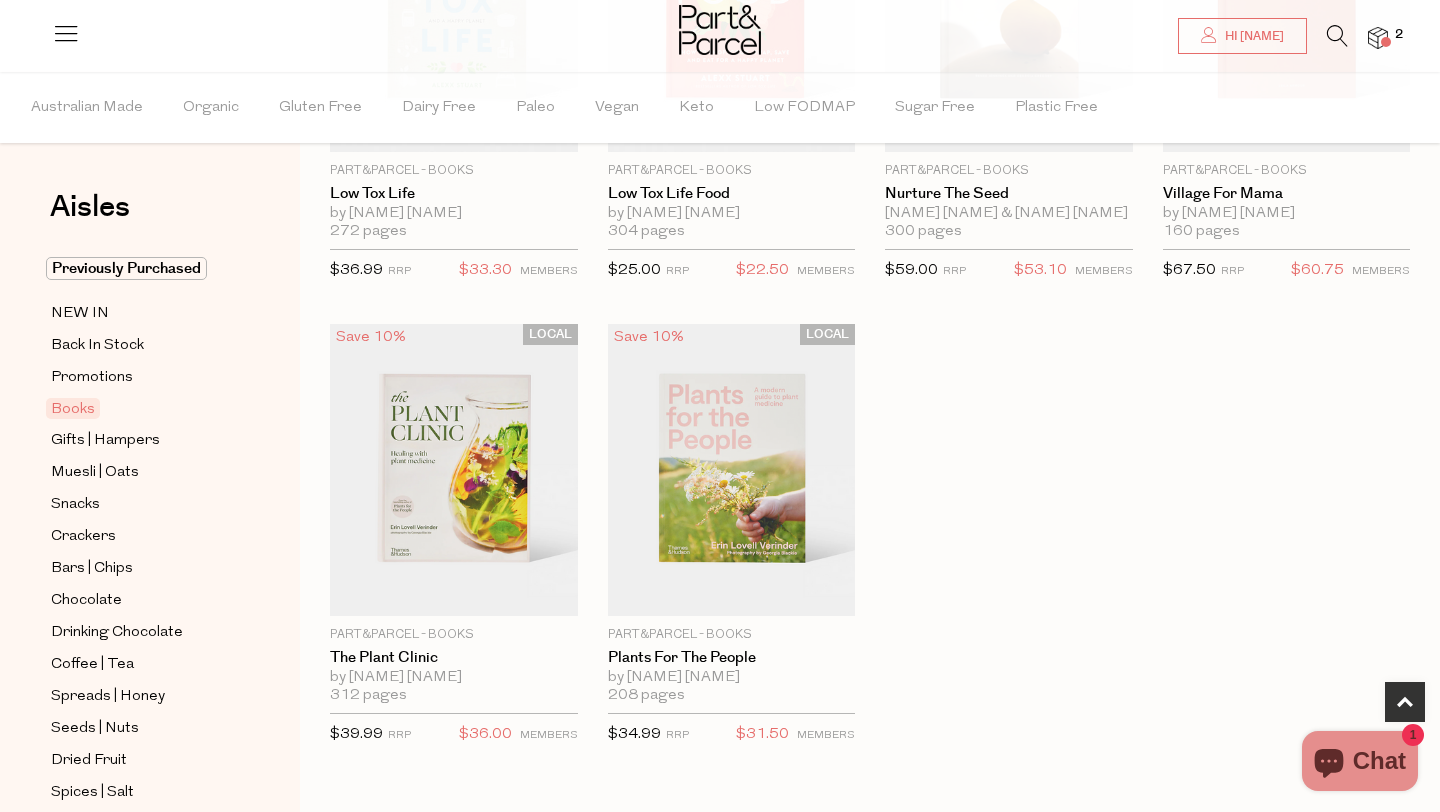 scroll, scrollTop: 861, scrollLeft: 0, axis: vertical 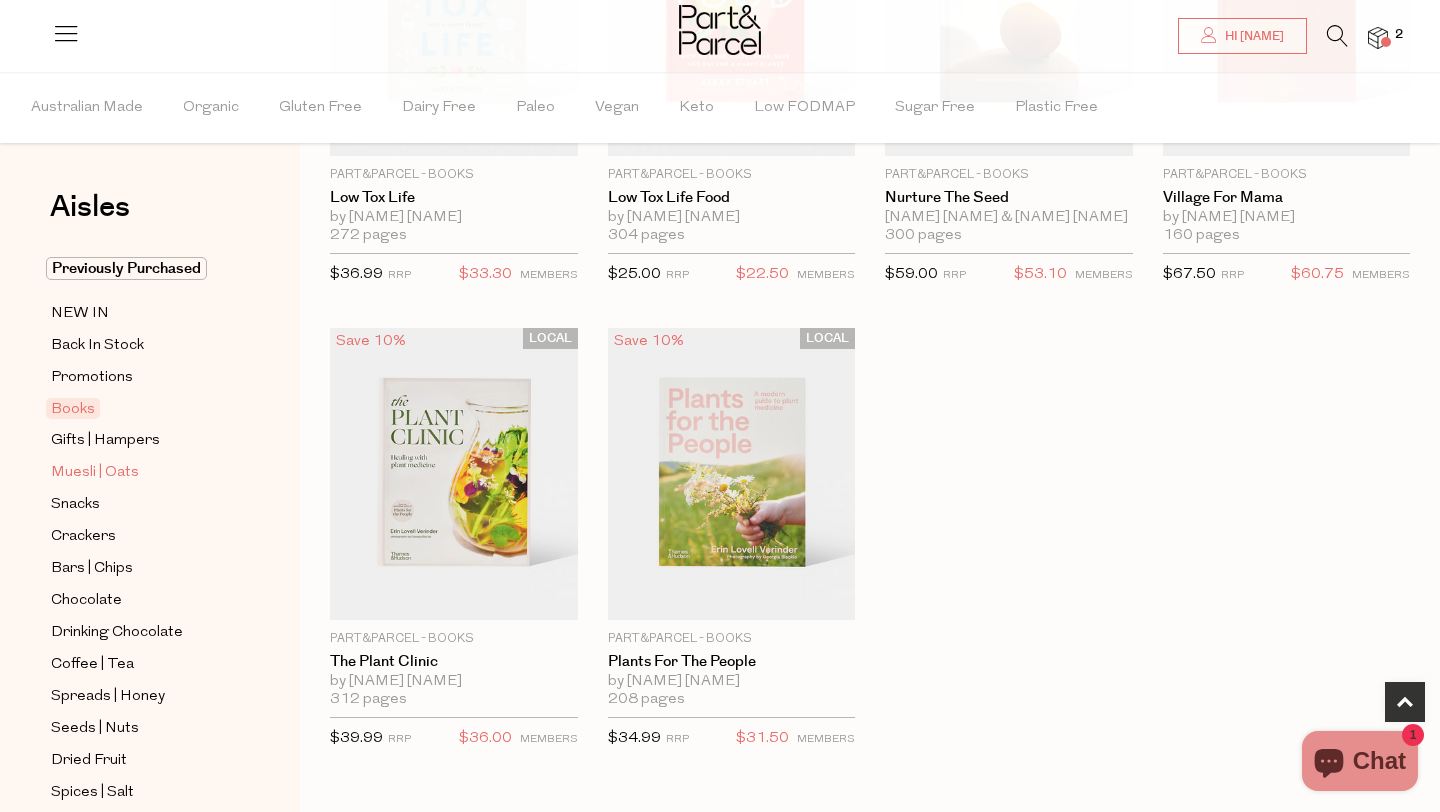 click on "Muesli | Oats" at bounding box center (95, 473) 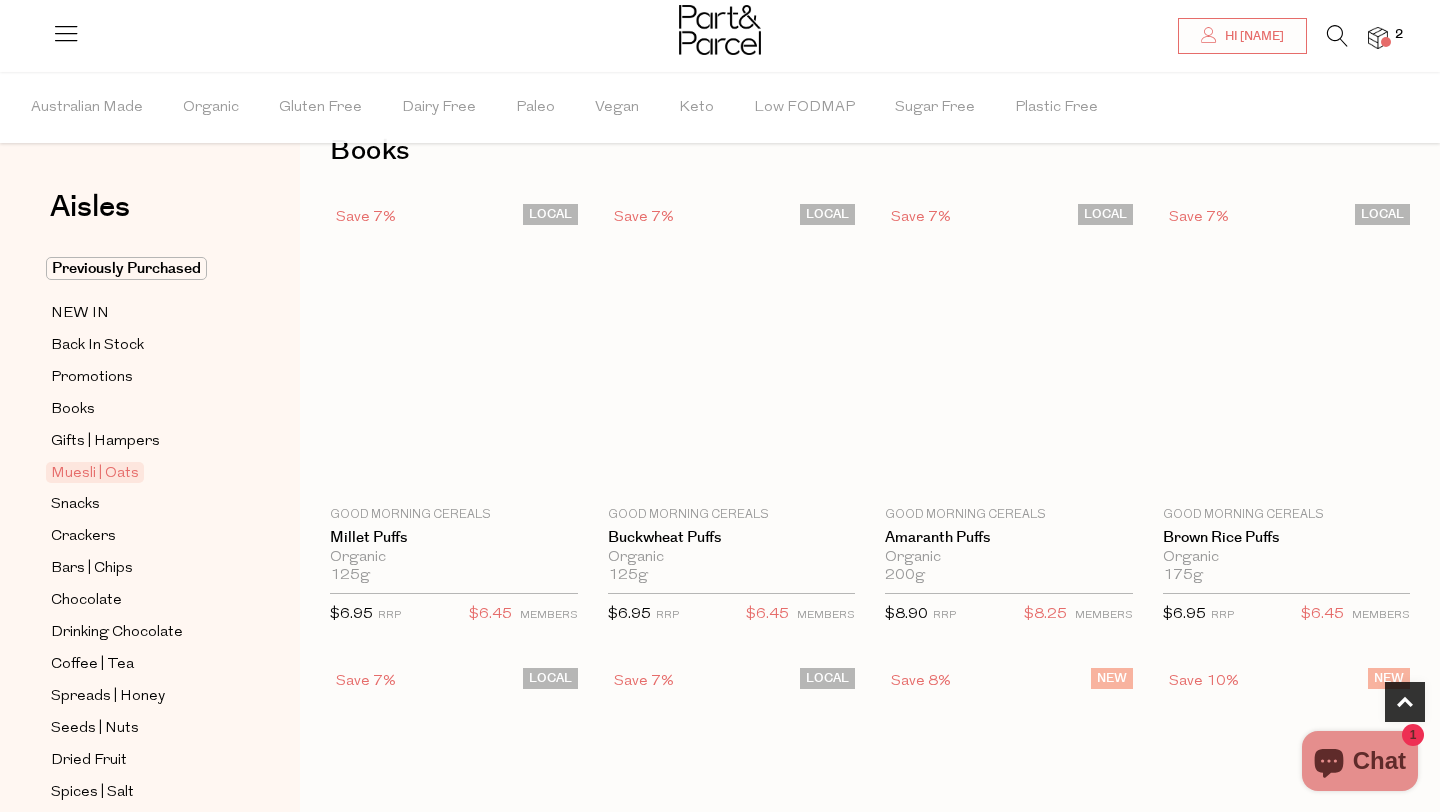 scroll, scrollTop: 0, scrollLeft: 0, axis: both 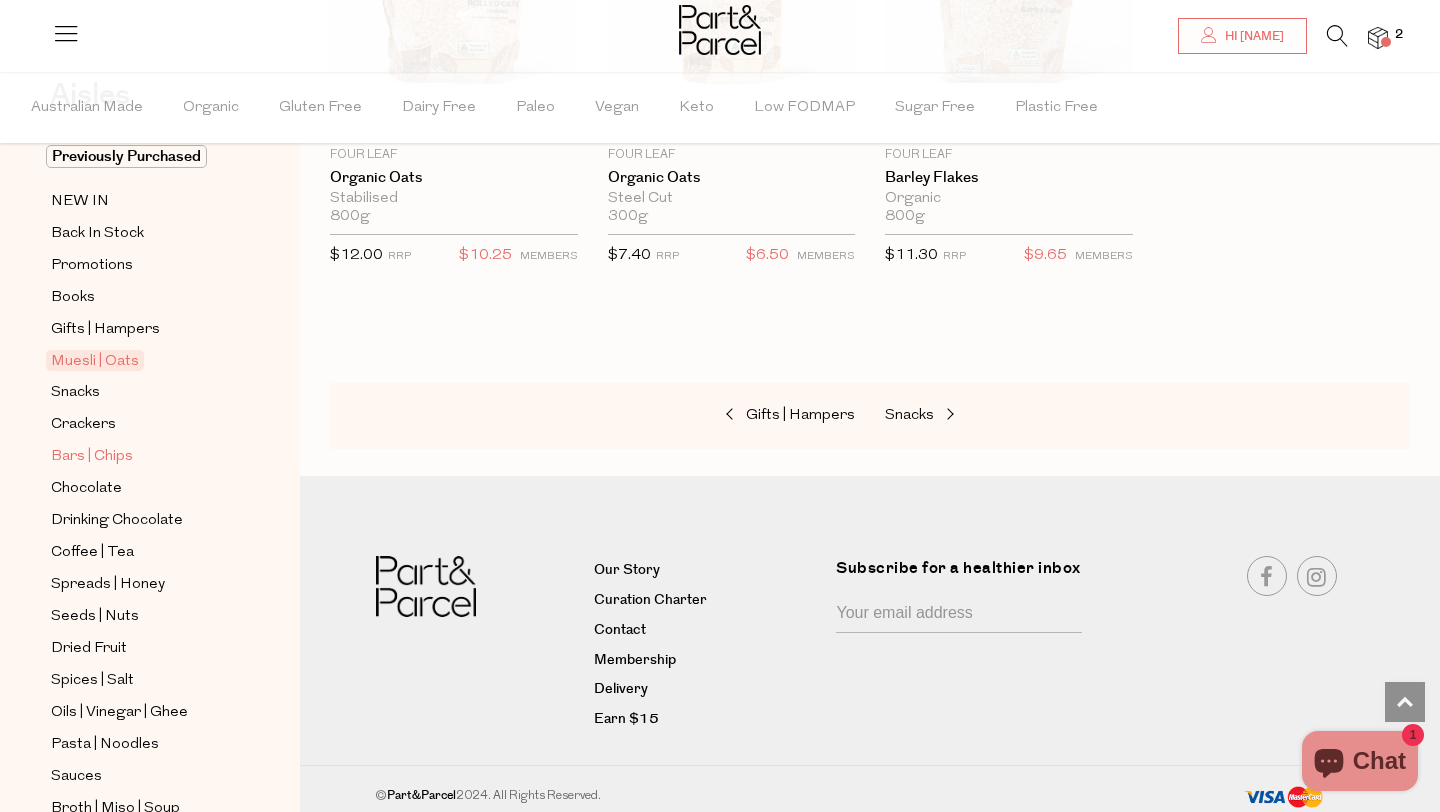 click on "Bars | Chips" at bounding box center (92, 457) 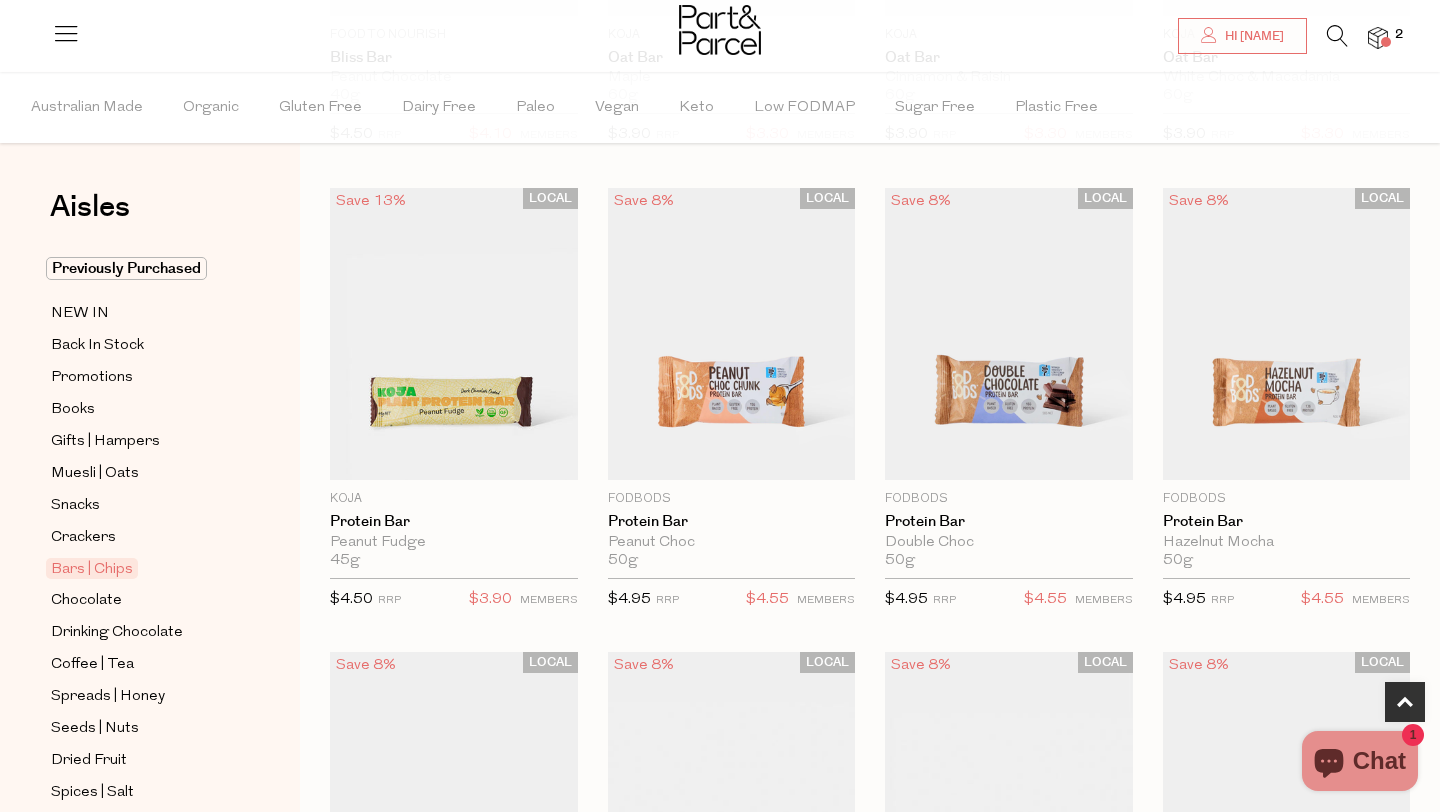scroll, scrollTop: 997, scrollLeft: 0, axis: vertical 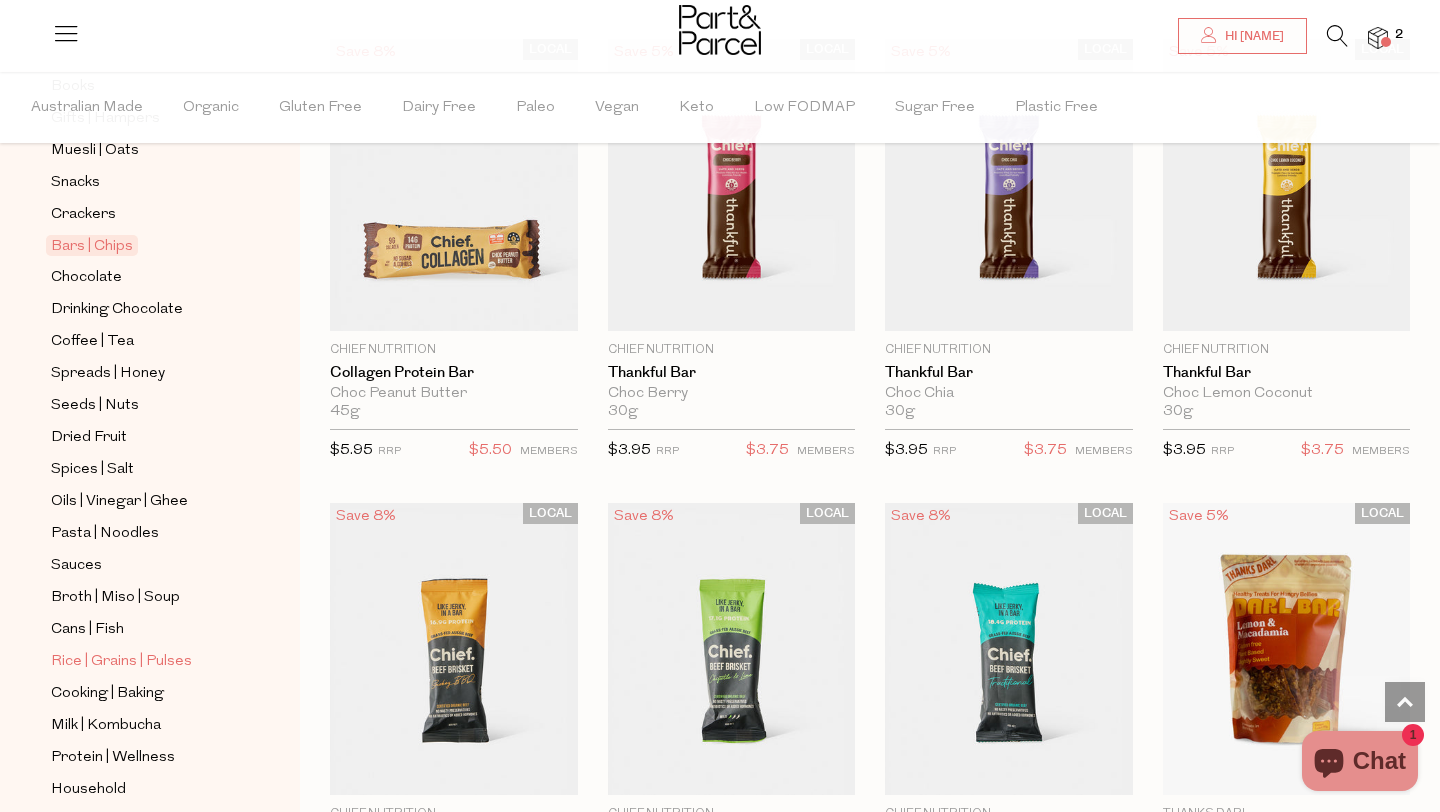 click on "Rice | Grains | Pulses" at bounding box center (121, 662) 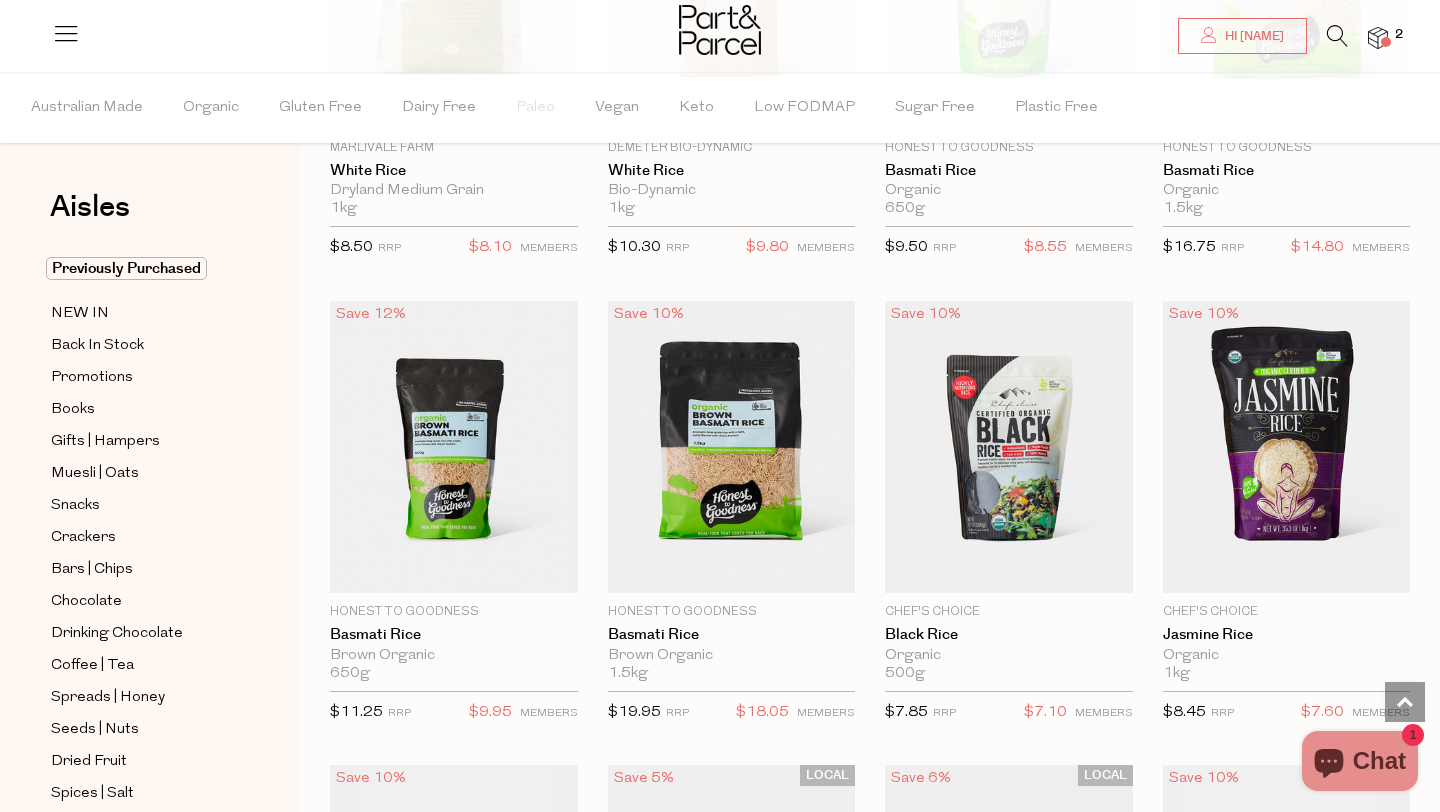 scroll, scrollTop: 1349, scrollLeft: 0, axis: vertical 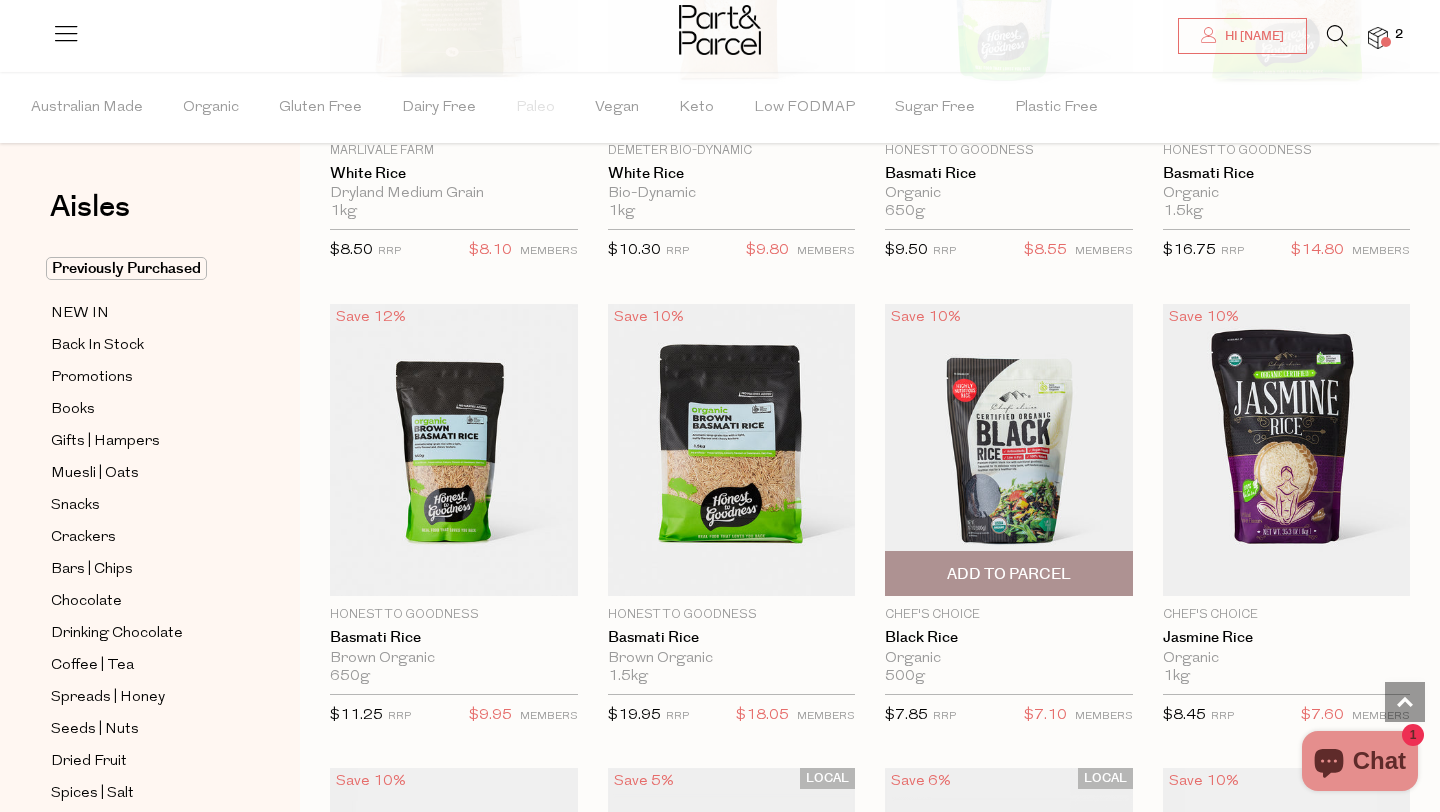 click at bounding box center (1009, 450) 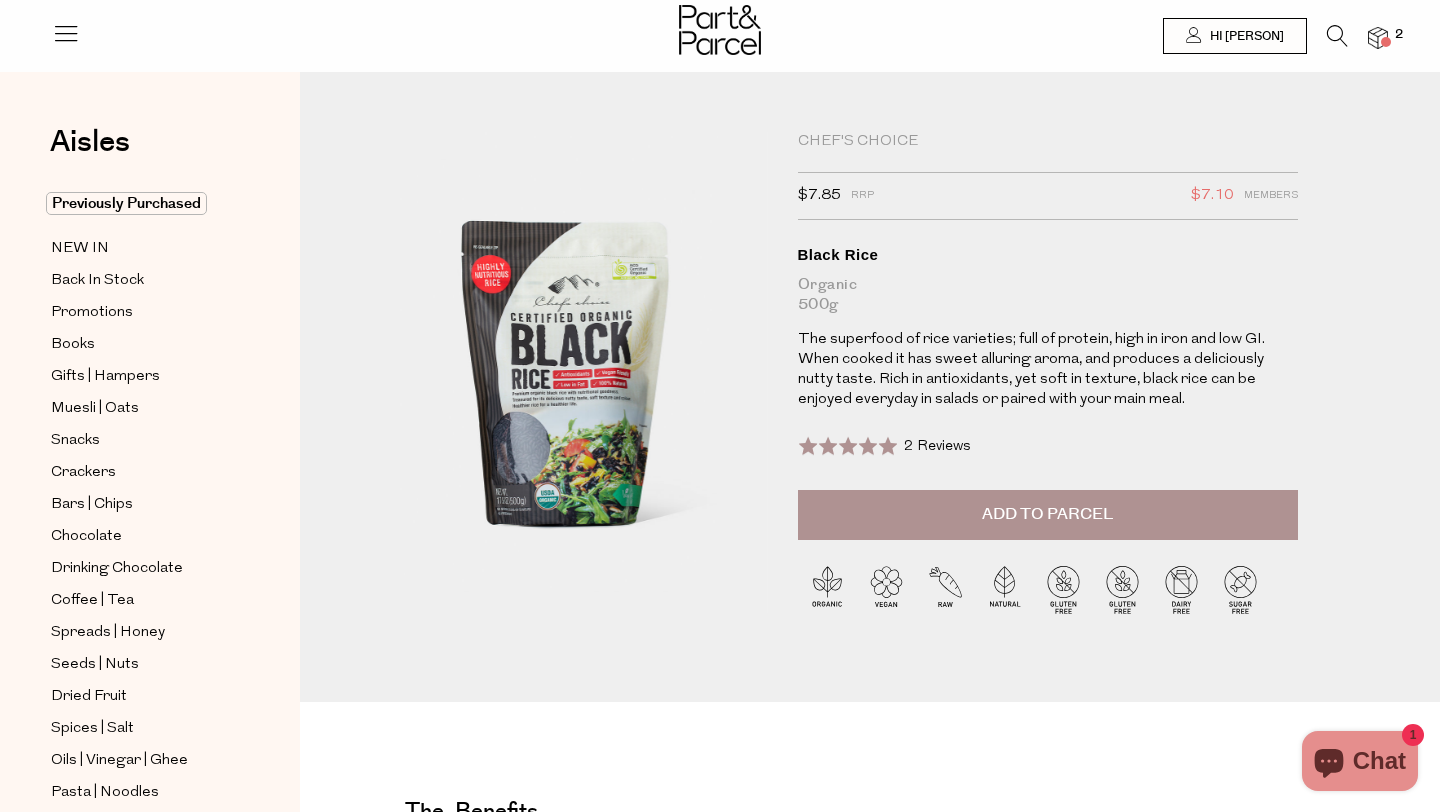 scroll, scrollTop: 0, scrollLeft: 0, axis: both 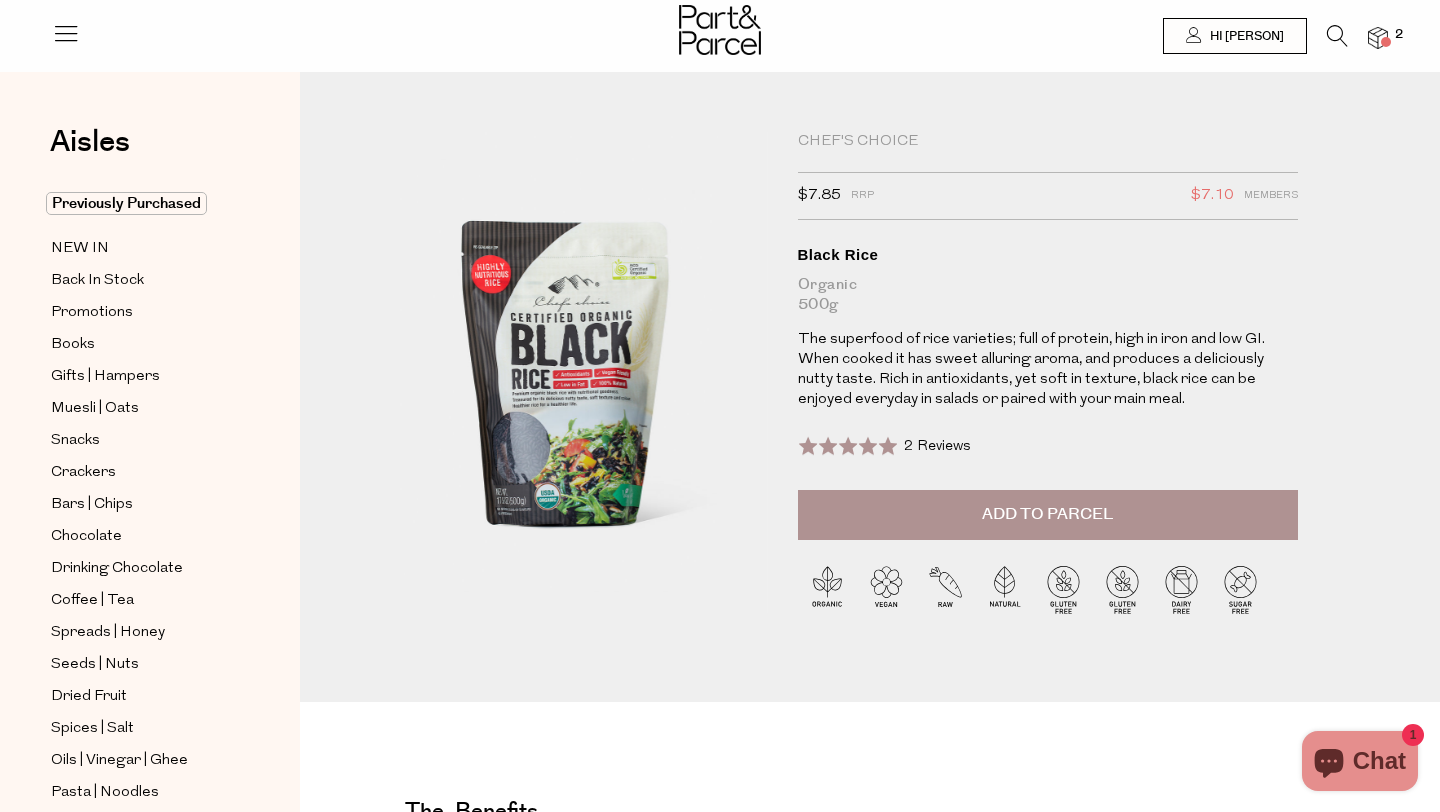 click on "Add to Parcel" at bounding box center [1047, 514] 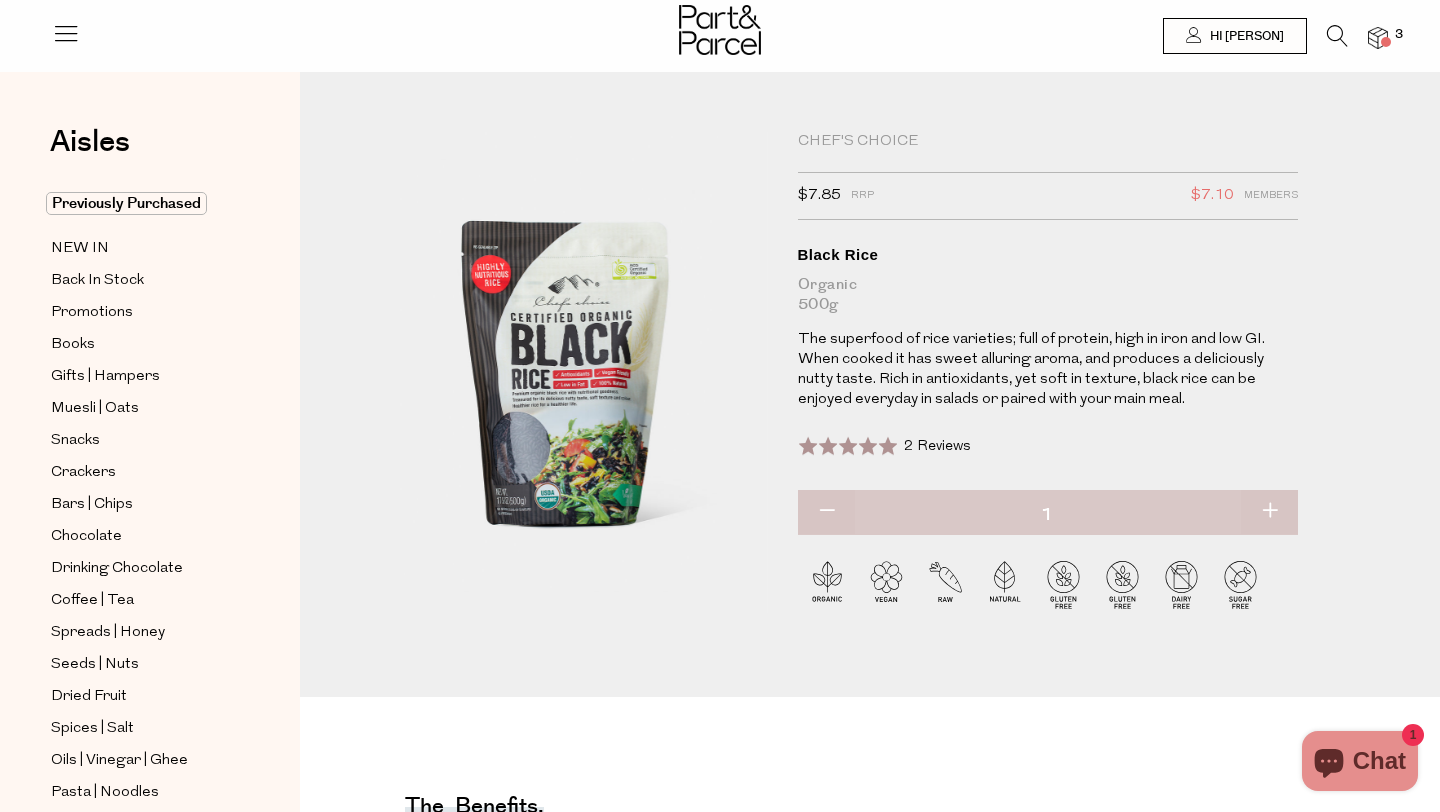 click at bounding box center (1378, 38) 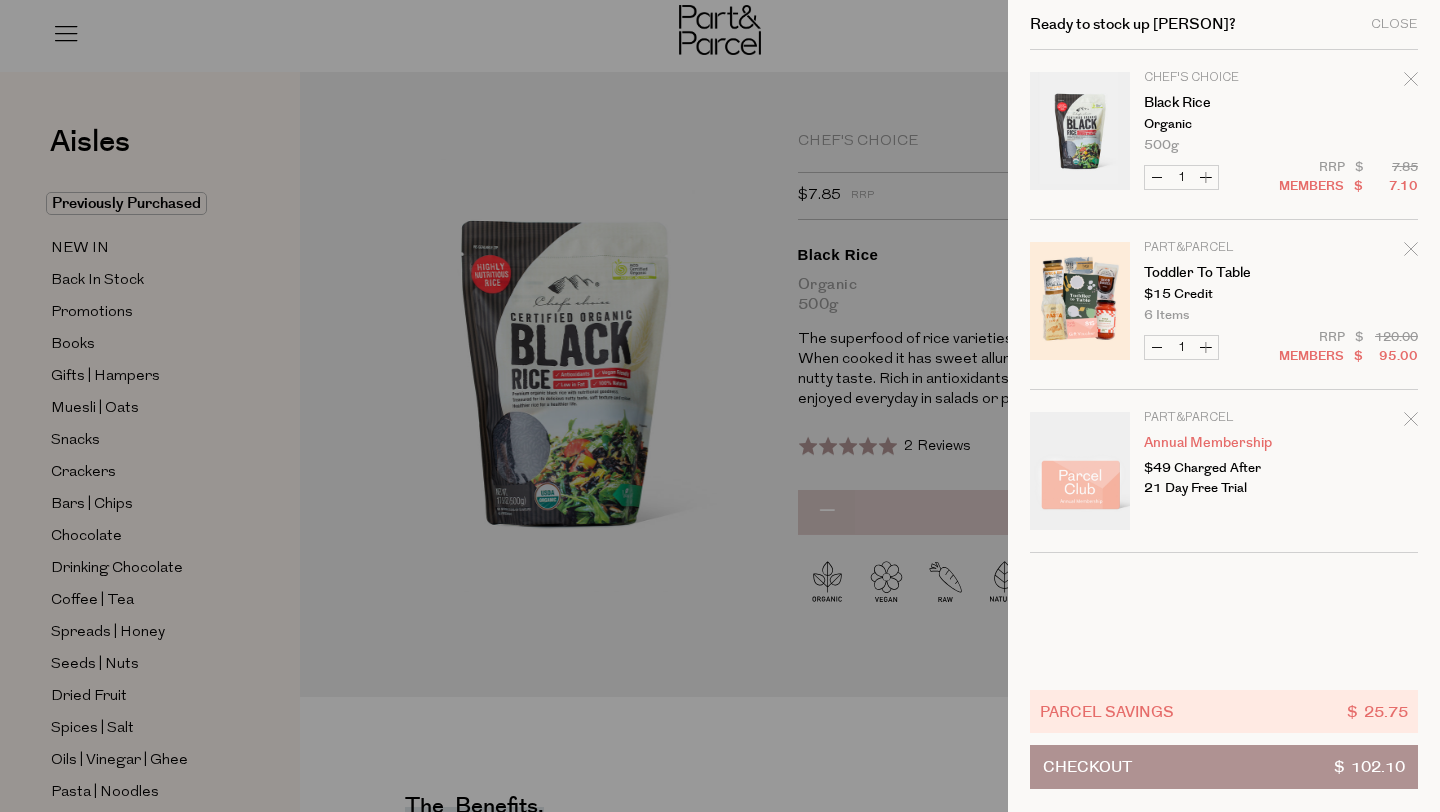 click on "Checkout" at bounding box center [1087, 767] 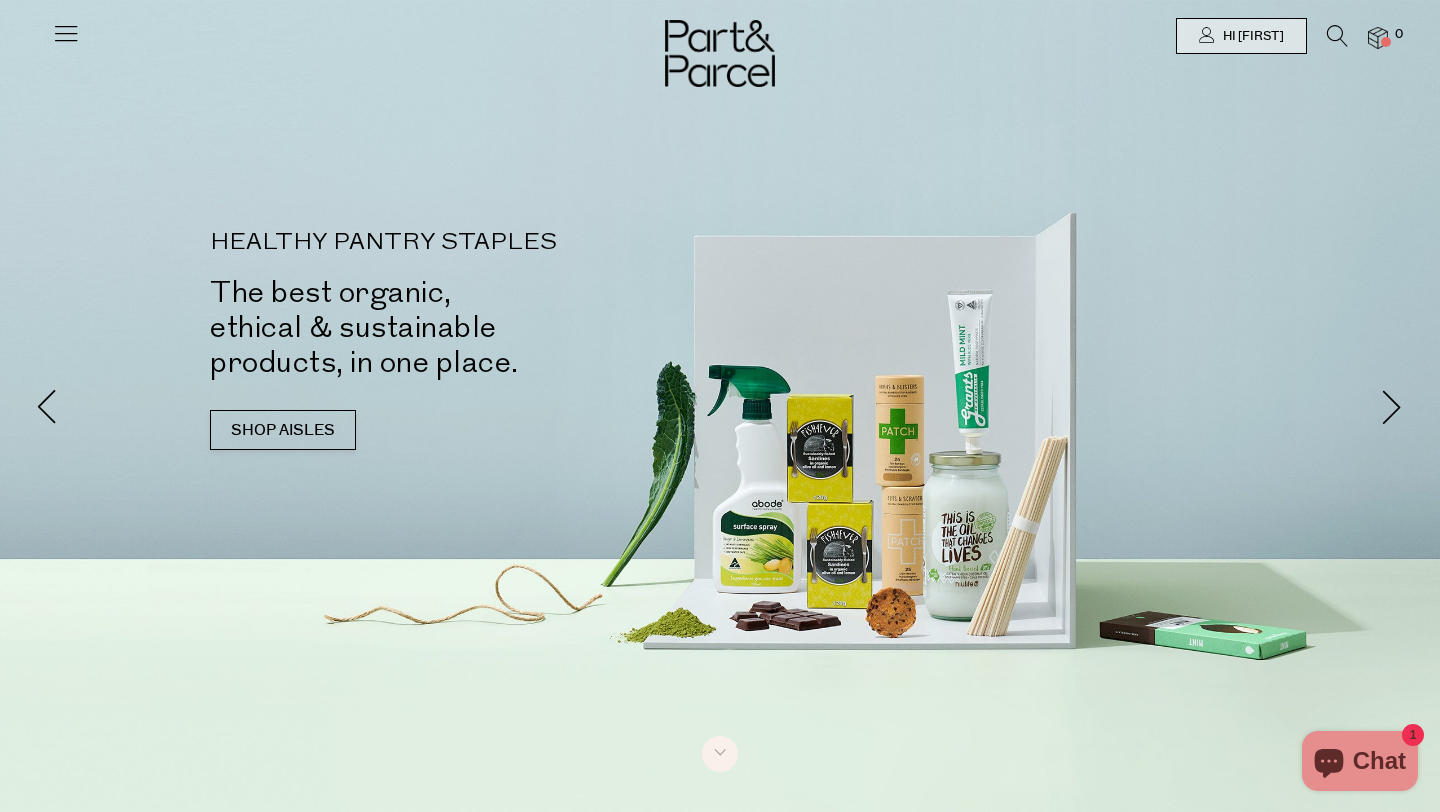 scroll, scrollTop: 0, scrollLeft: 0, axis: both 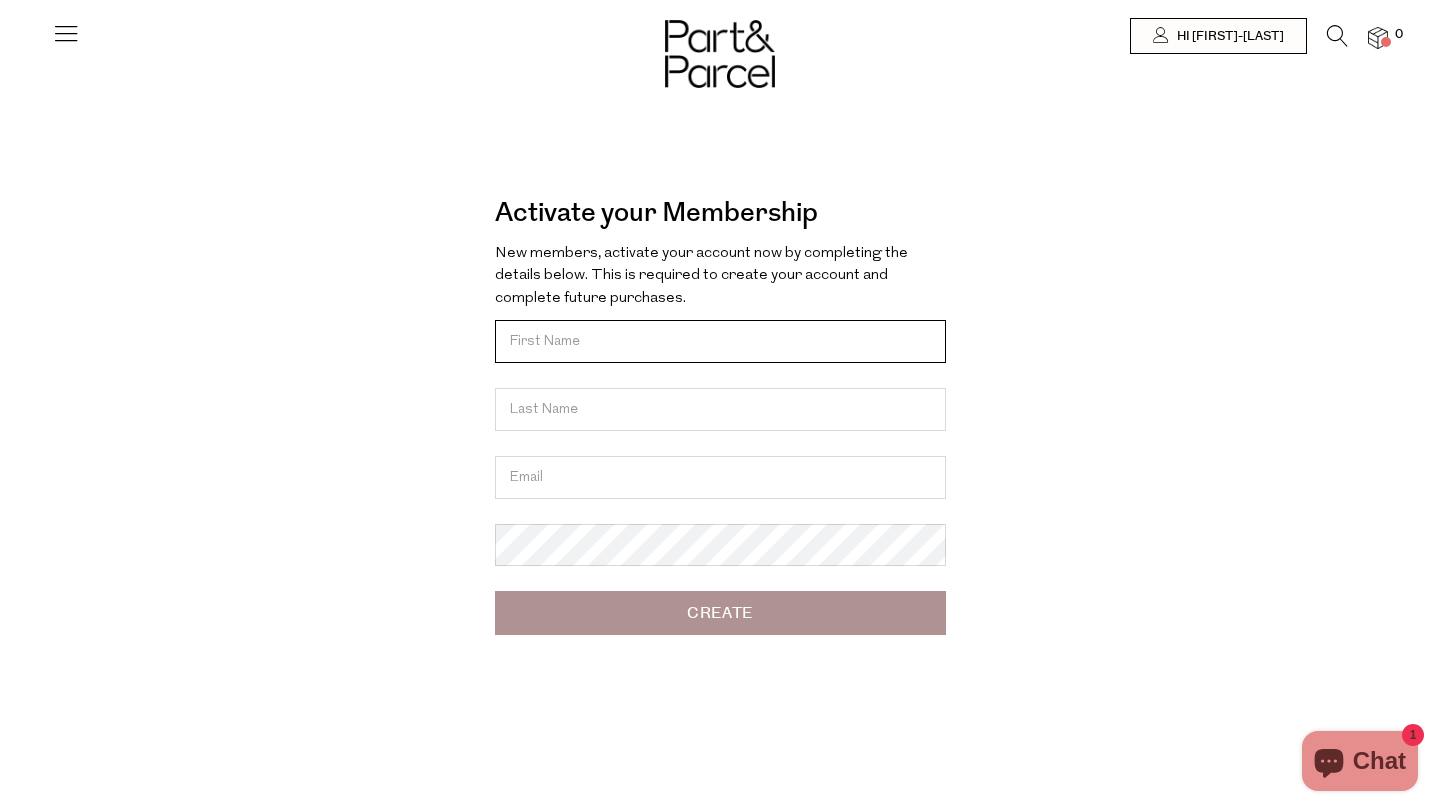 click at bounding box center [720, 341] 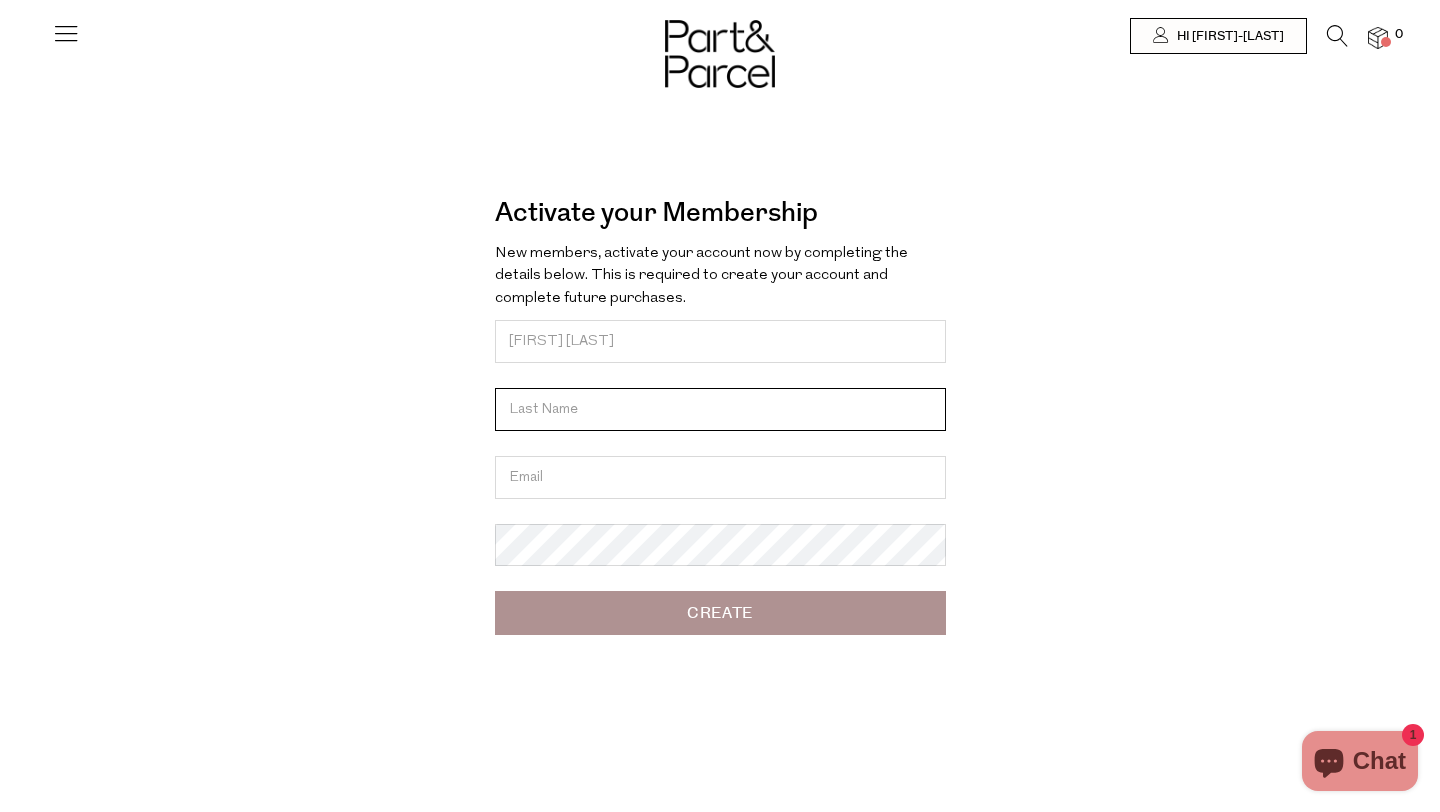 type on "[LAST]" 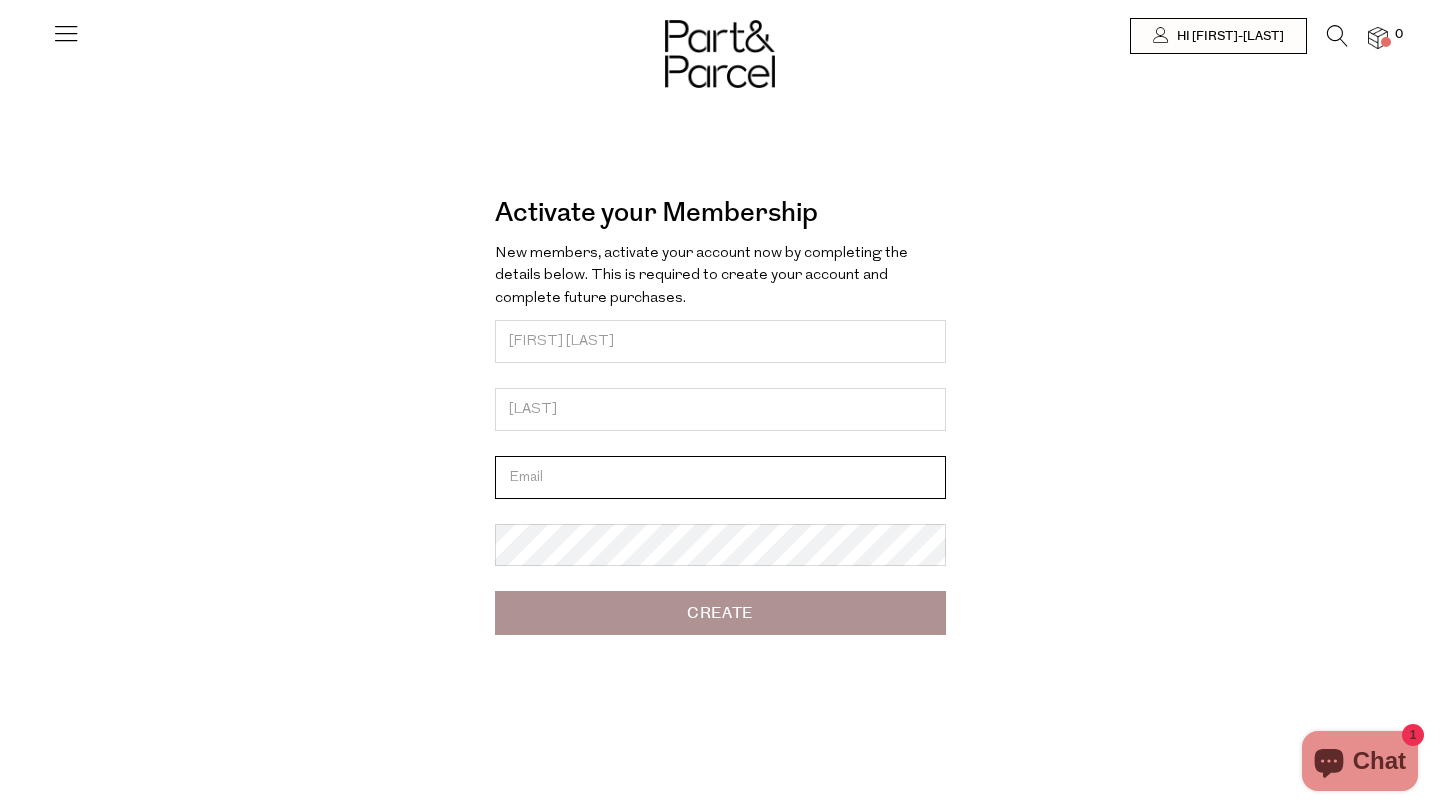type on "[USERNAME]@example.com" 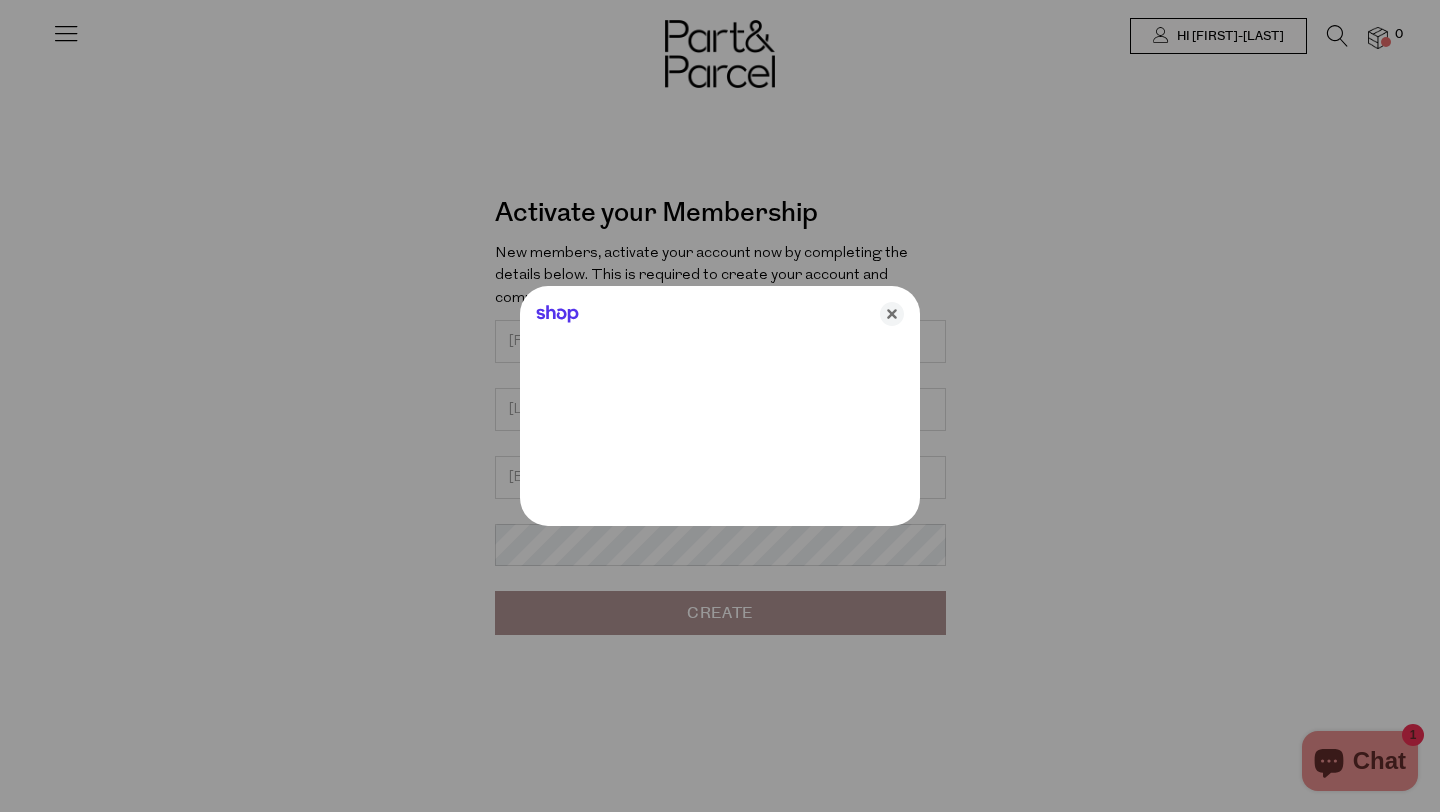 click at bounding box center [720, 406] 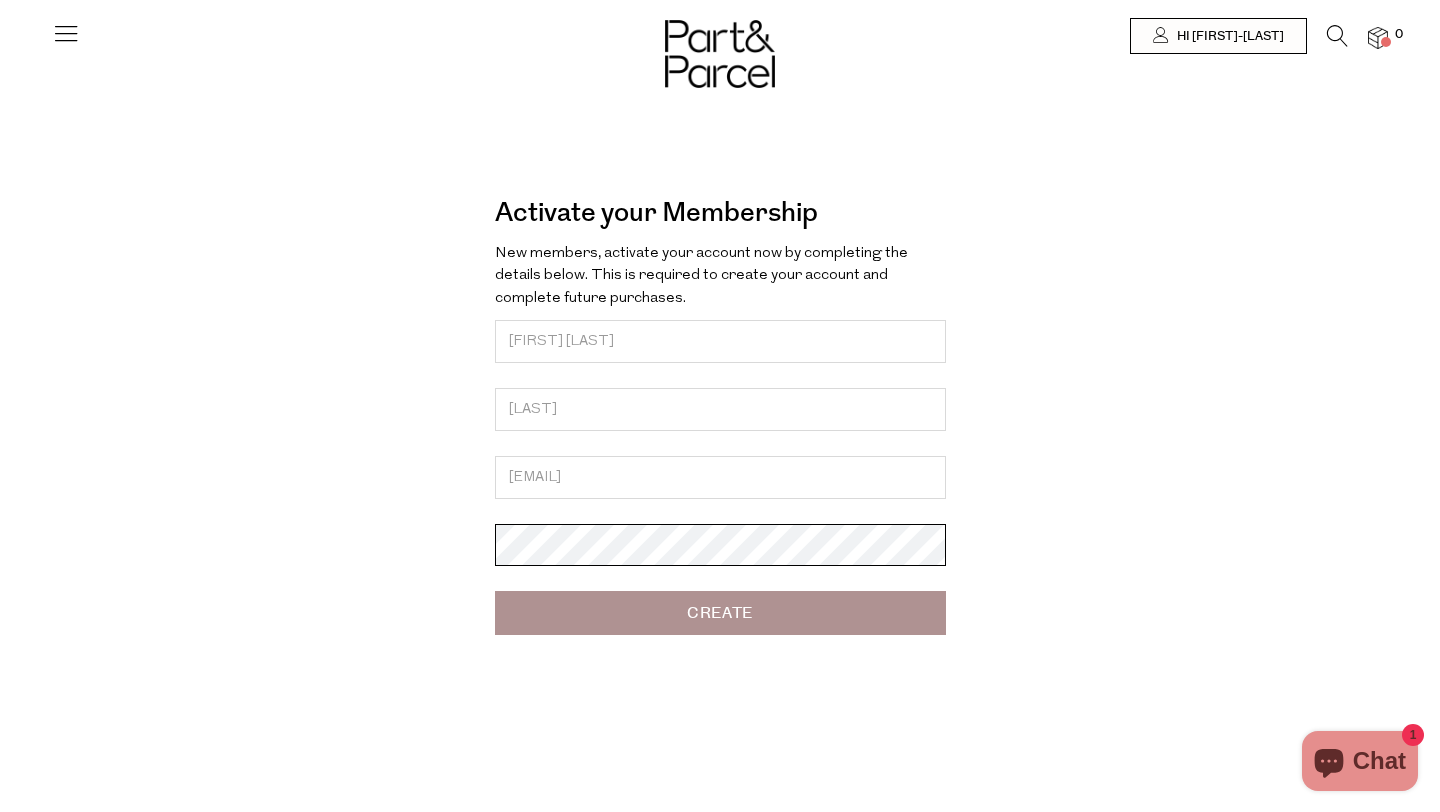 click on "Activate your Membership
Forgot?
New members, activate your account now by completing the details below. This is required to create your account and complete future purchases.
Hao Ning
Ng
natenhn95@gmail.com
Create" at bounding box center (720, 420) 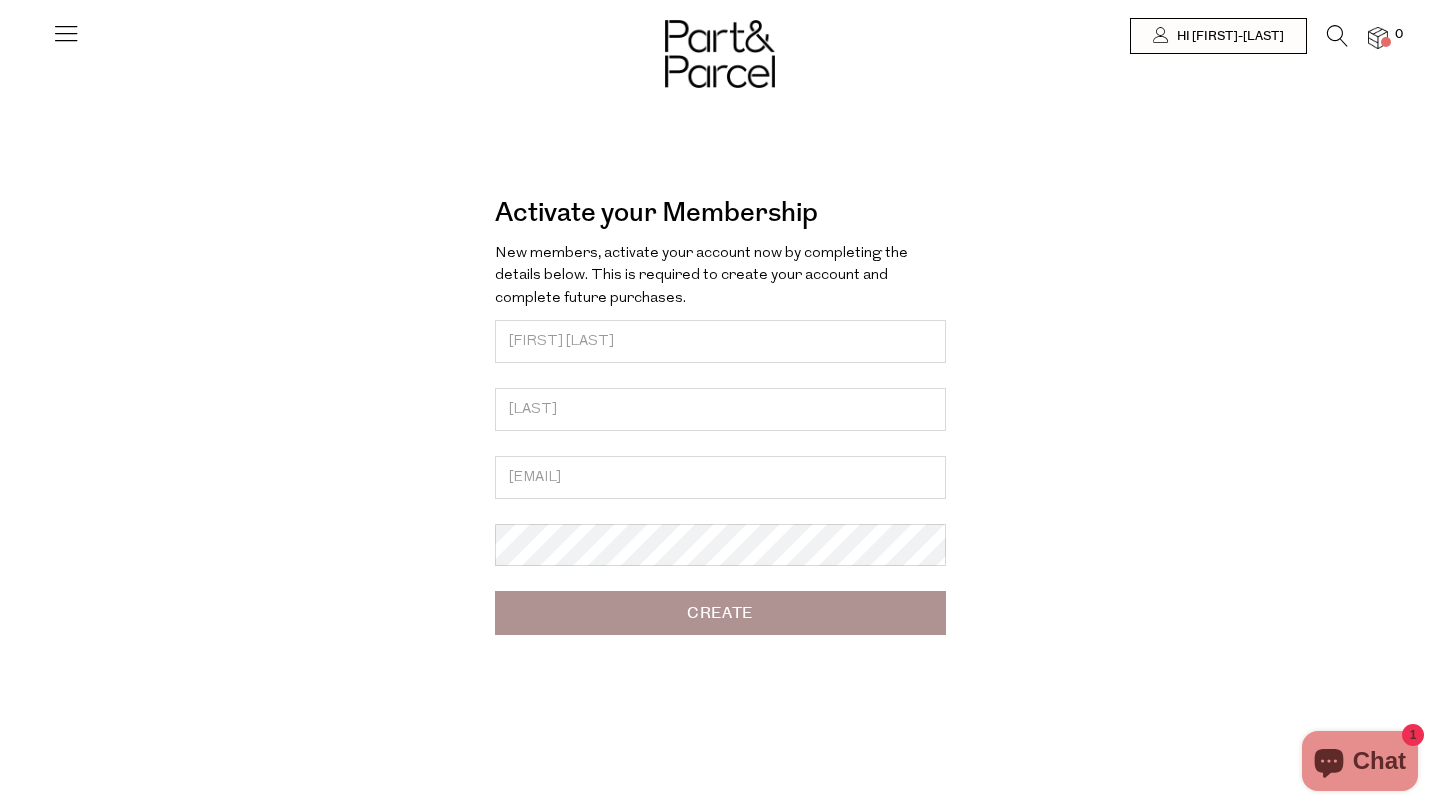click on "Create" at bounding box center [720, 613] 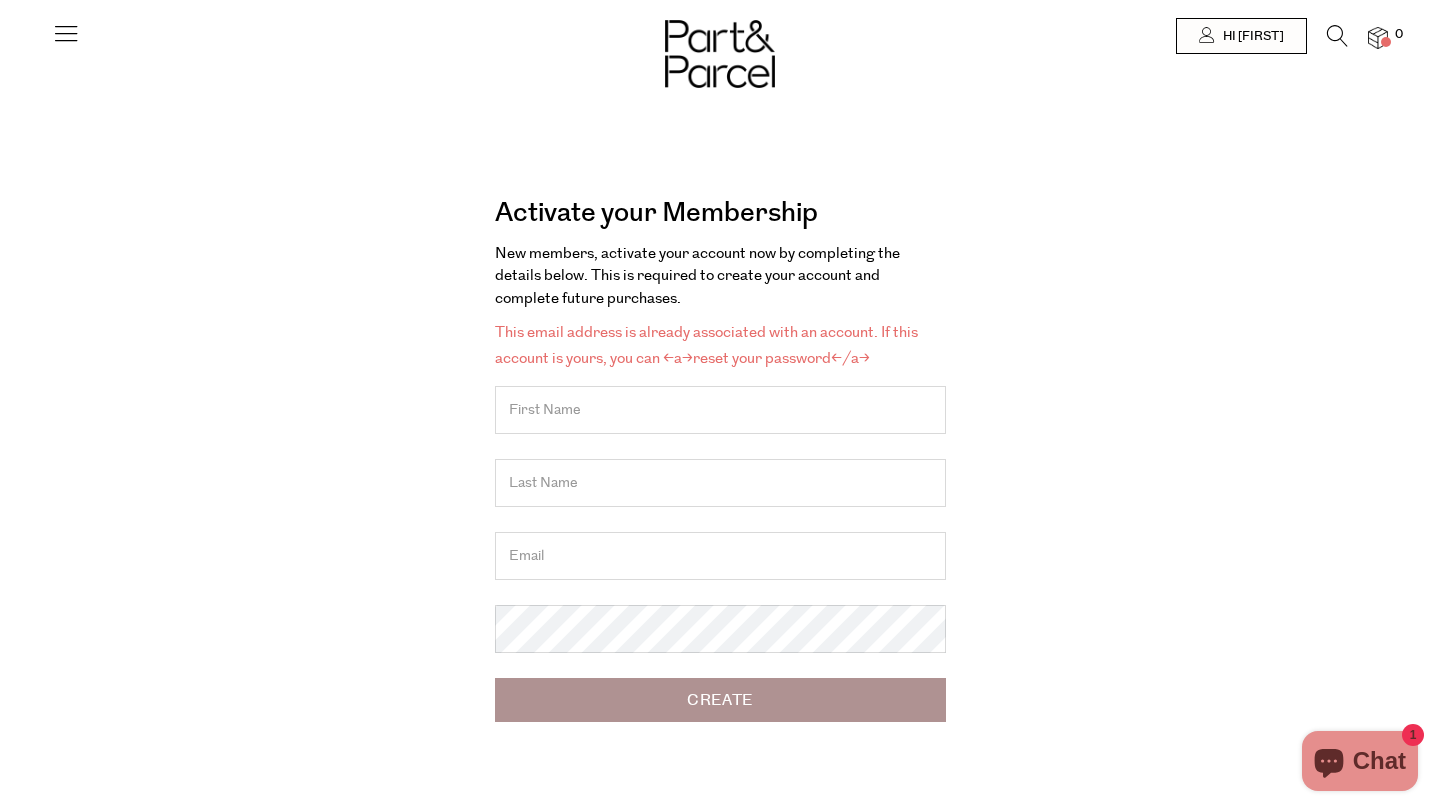 scroll, scrollTop: 0, scrollLeft: 0, axis: both 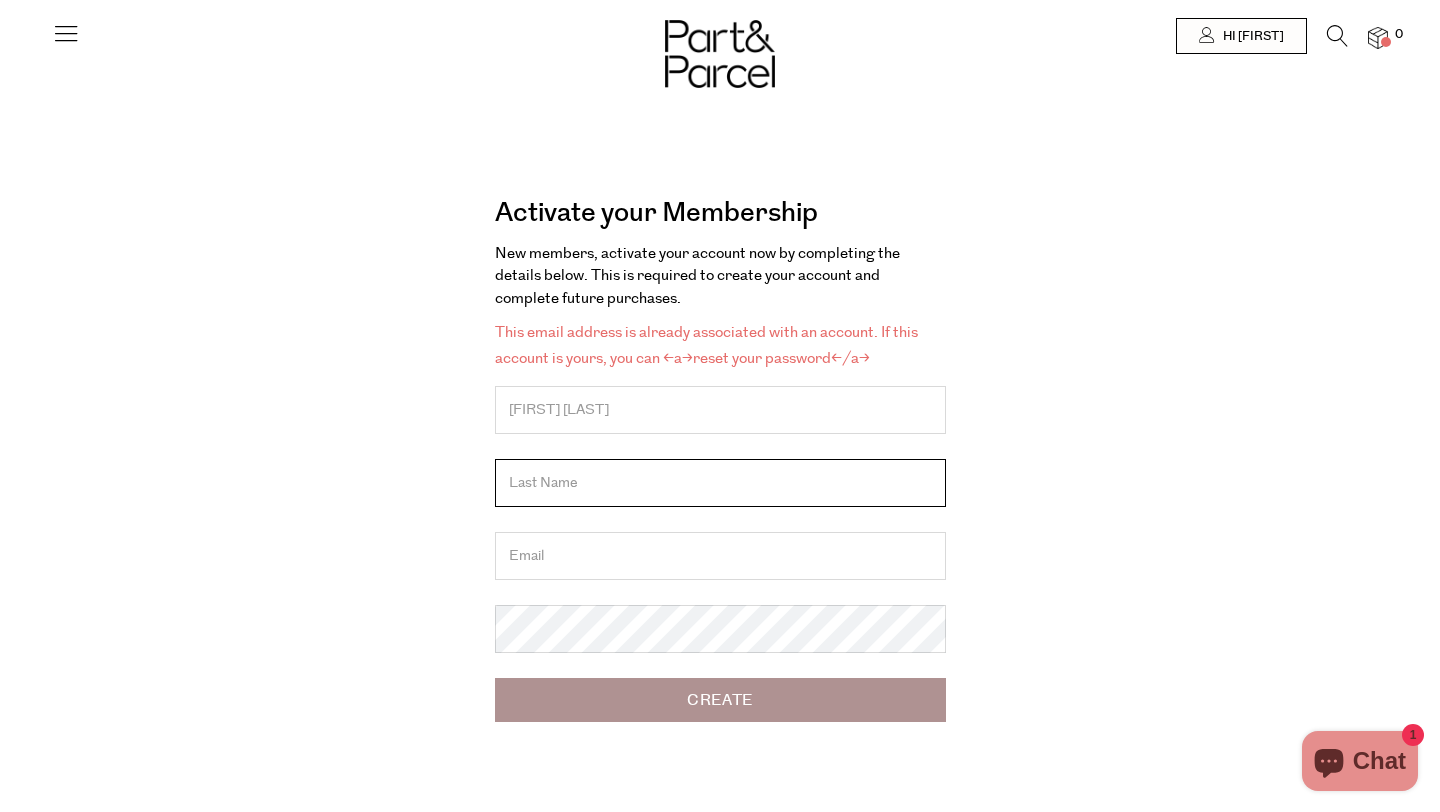 type on "[LAST]" 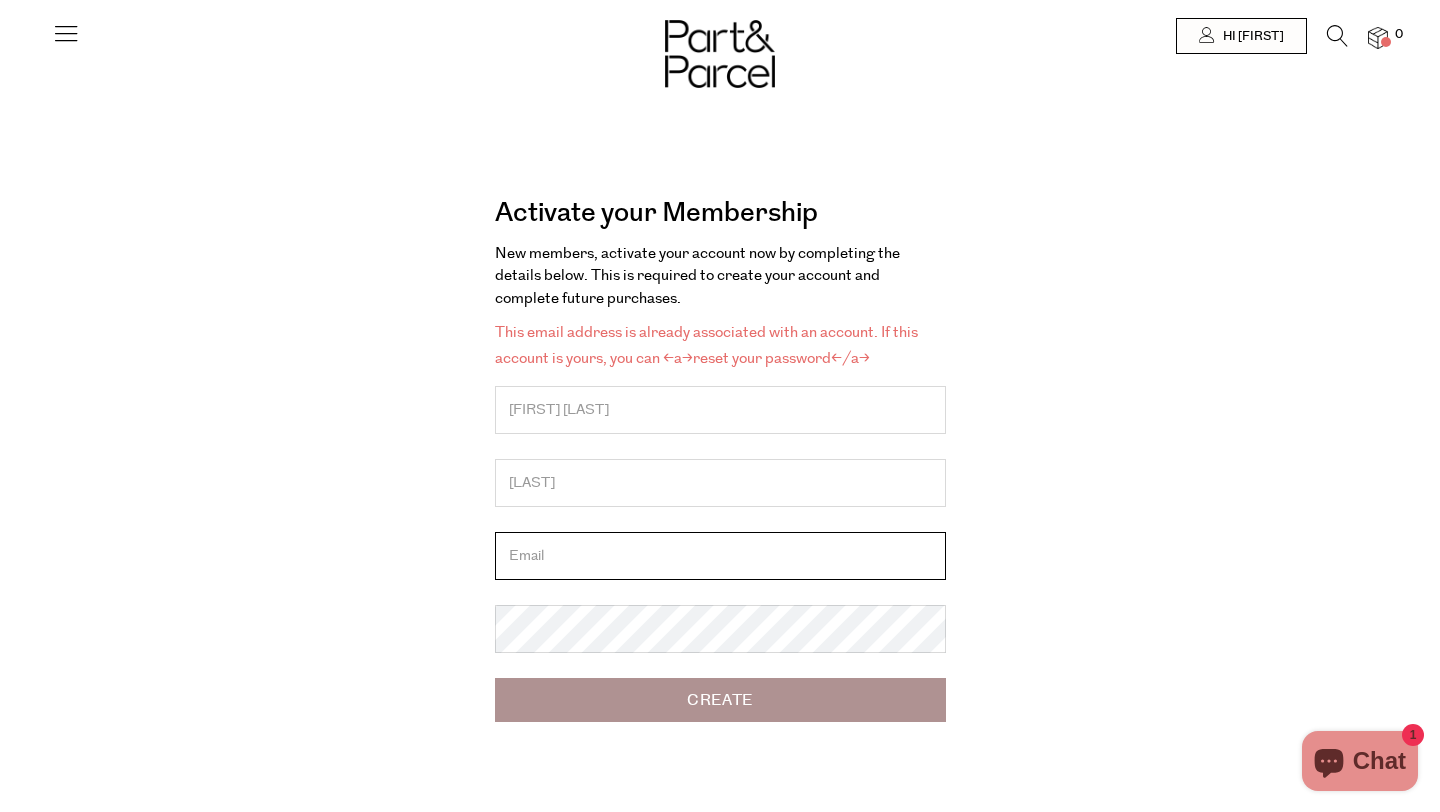 type on "[USERNAME]@example.com" 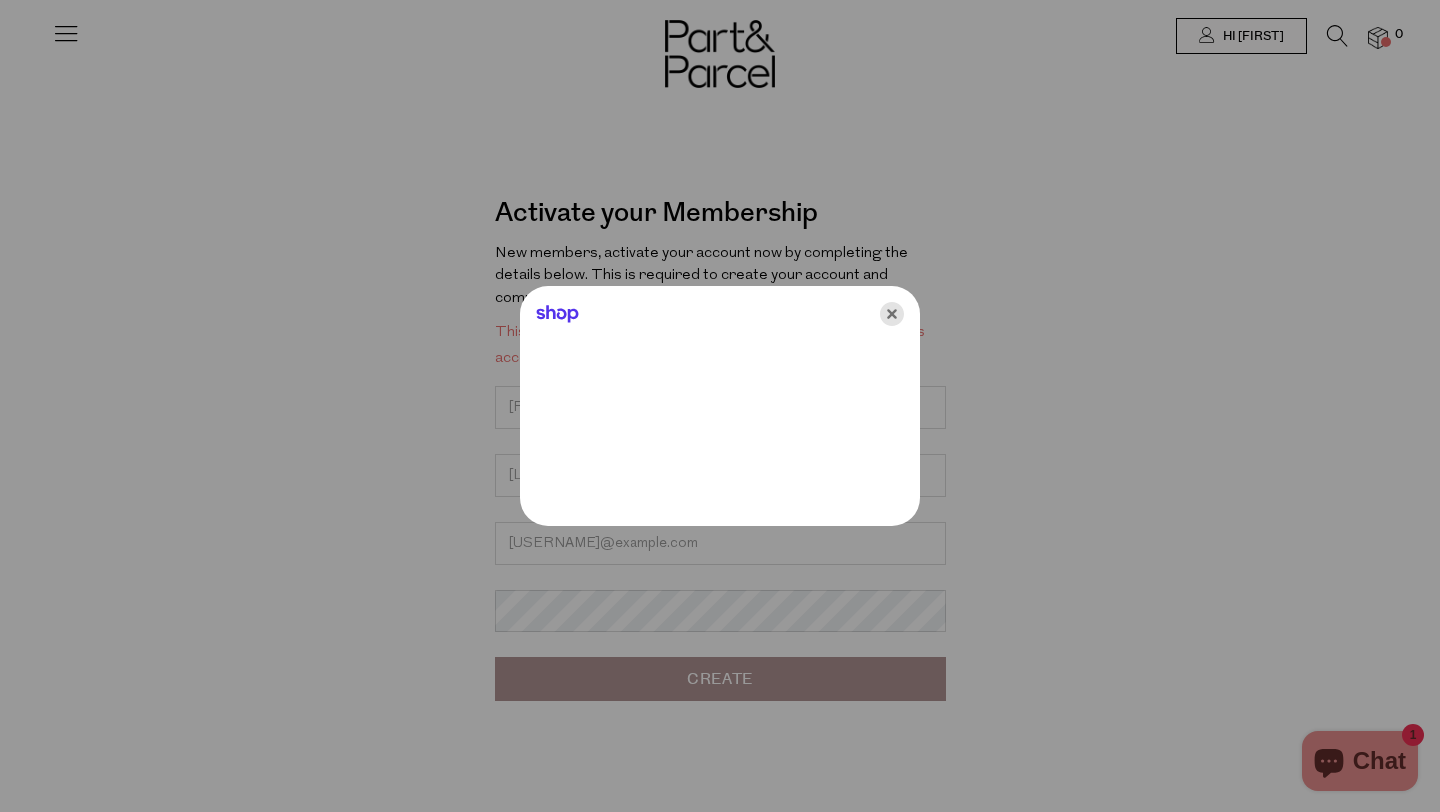 click 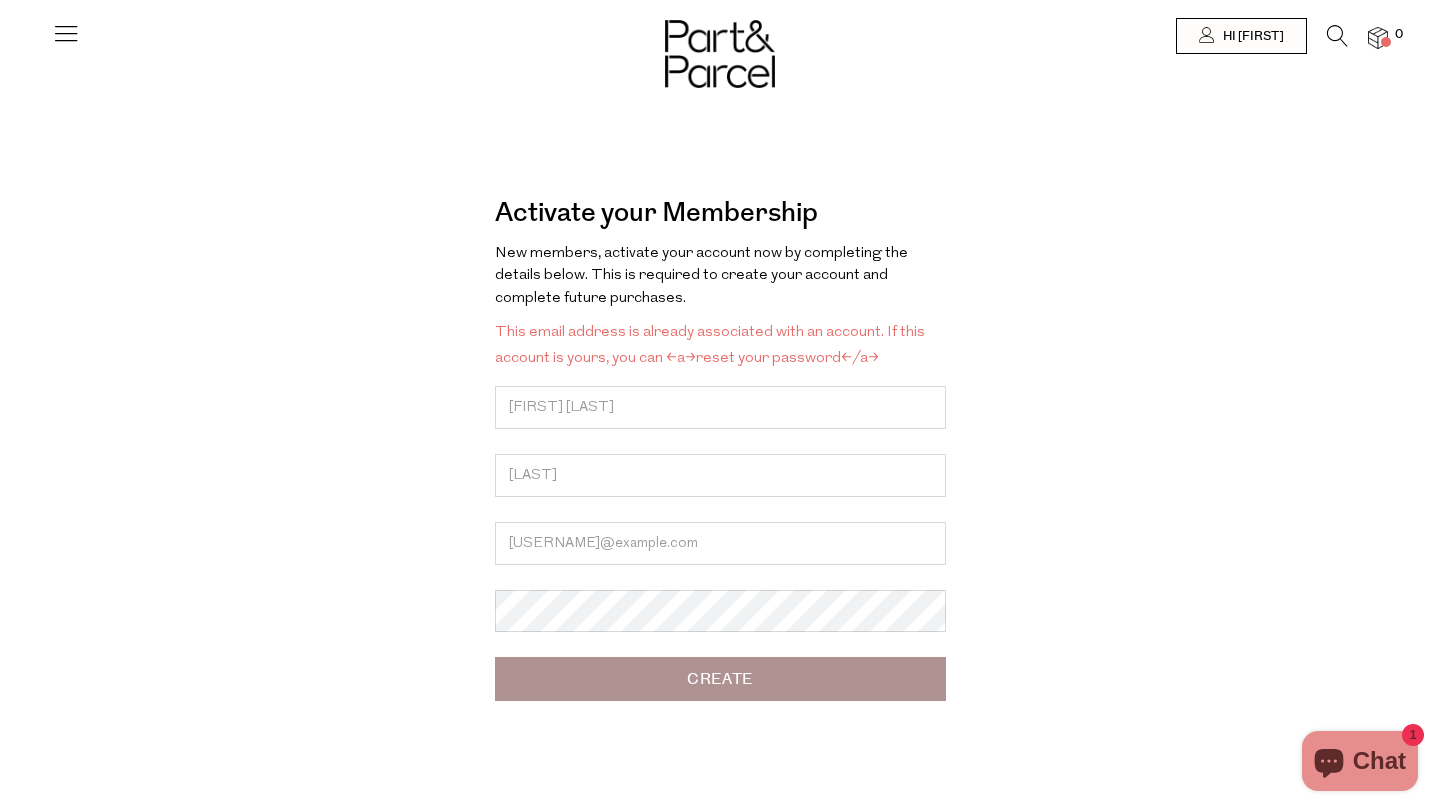 click at bounding box center [0, 0] 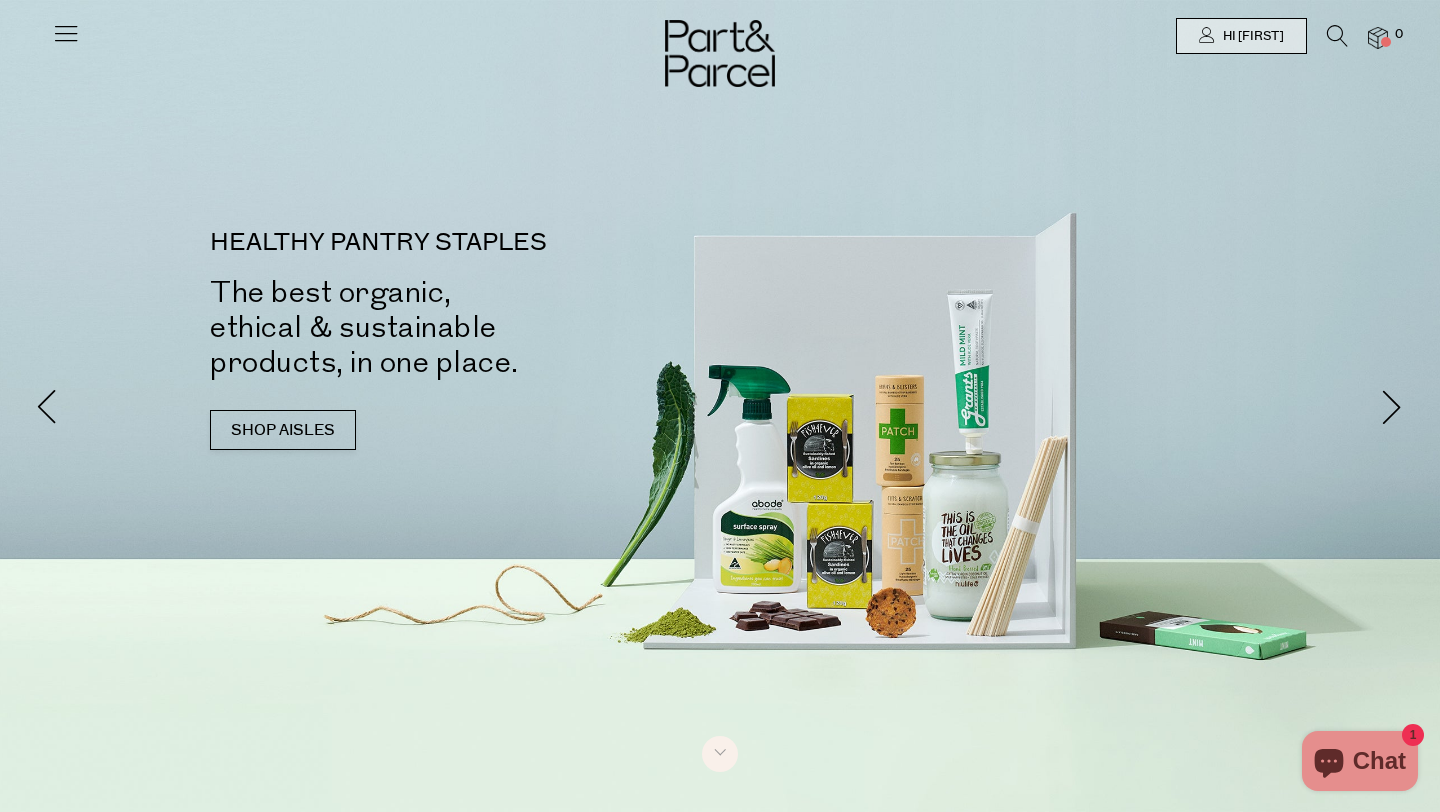 scroll, scrollTop: 0, scrollLeft: 0, axis: both 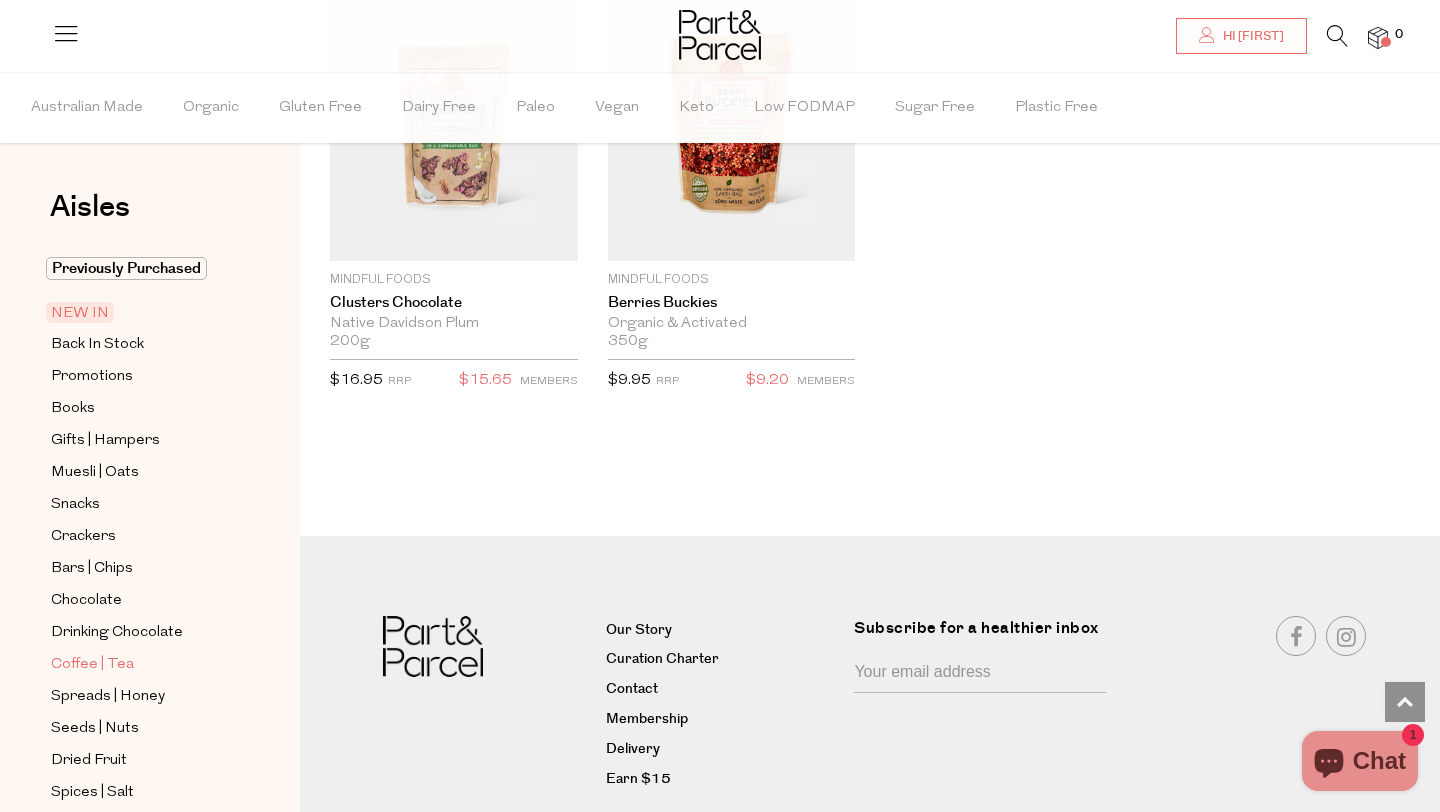click on "Coffee | Tea" at bounding box center (92, 665) 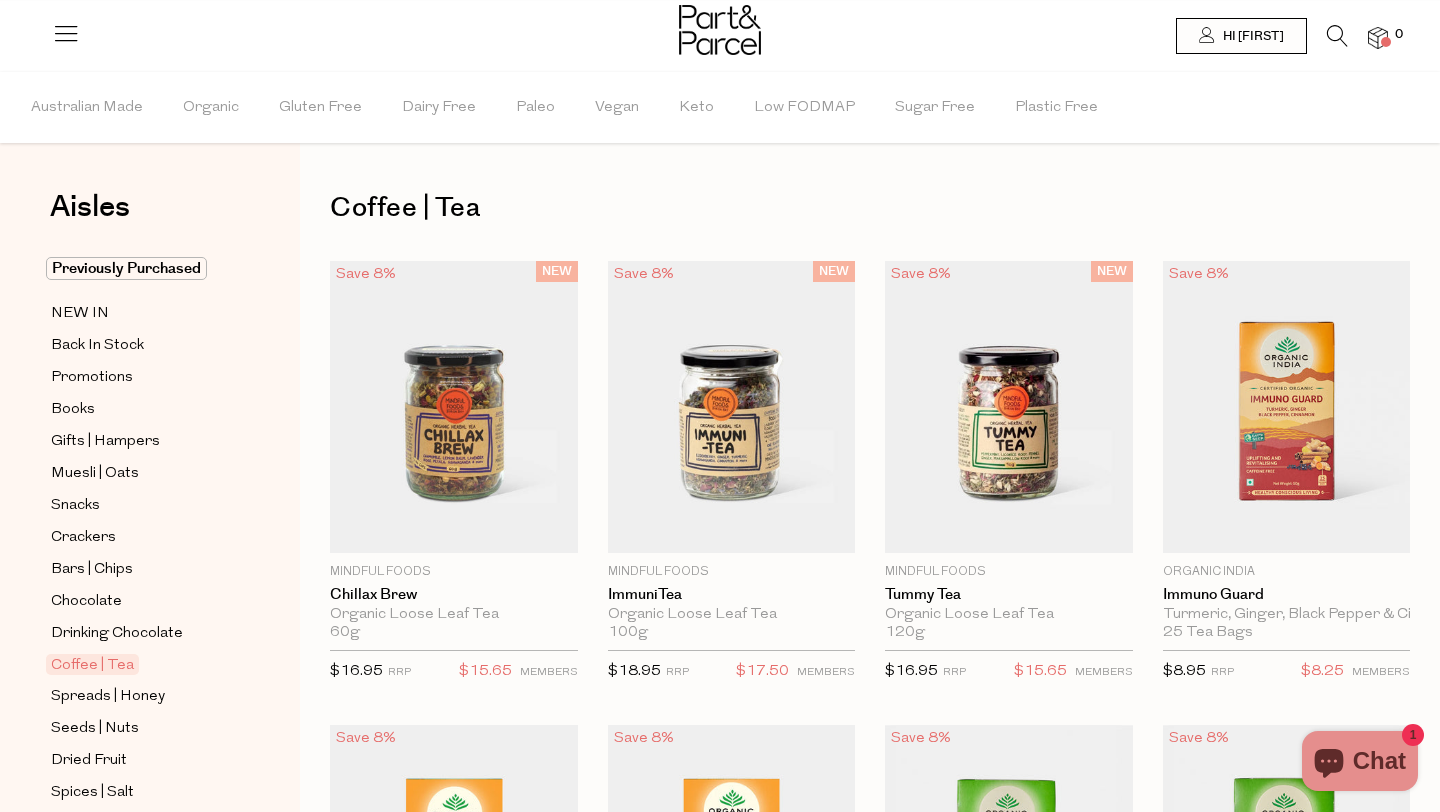 scroll, scrollTop: 0, scrollLeft: 0, axis: both 